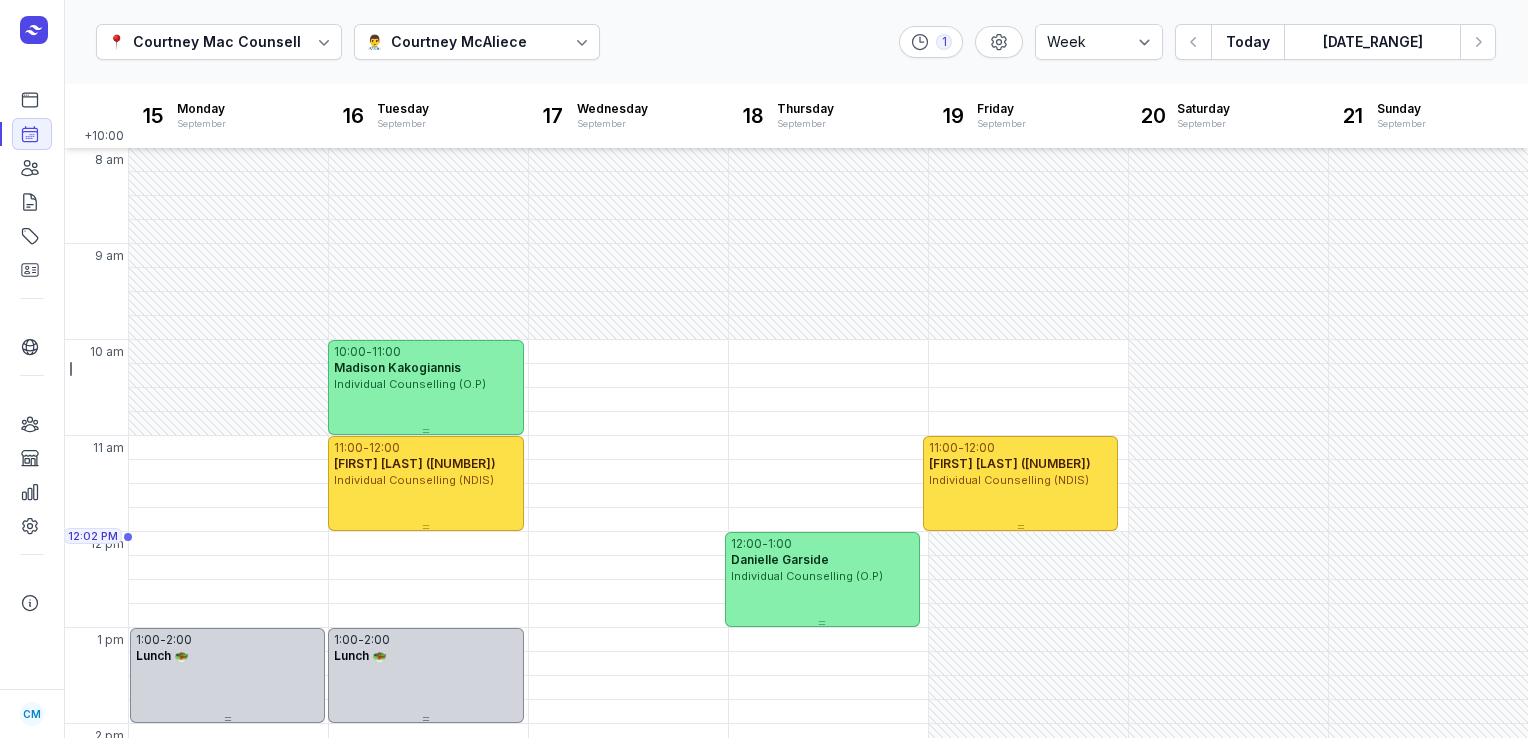 select on "week" 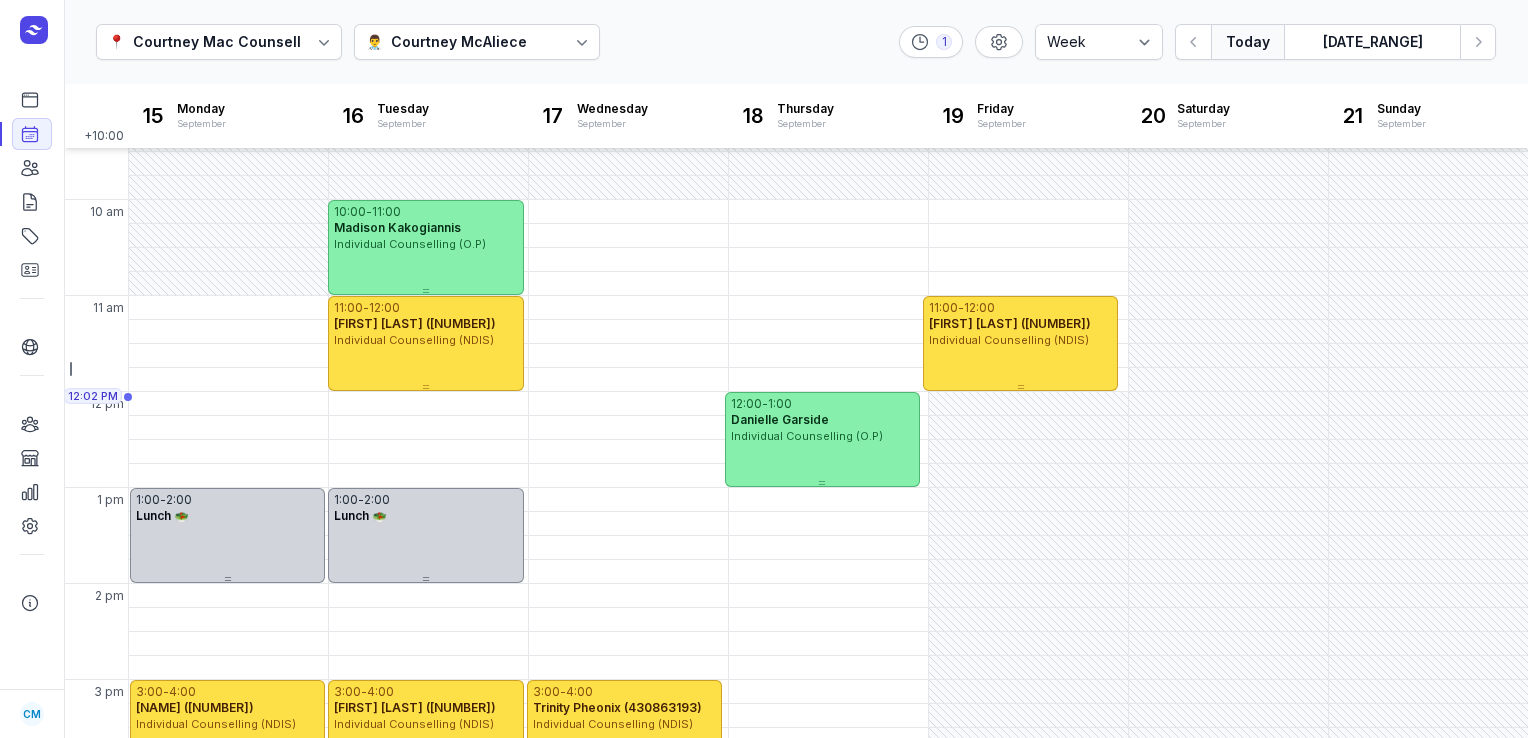 click on "Today" at bounding box center [1247, 42] 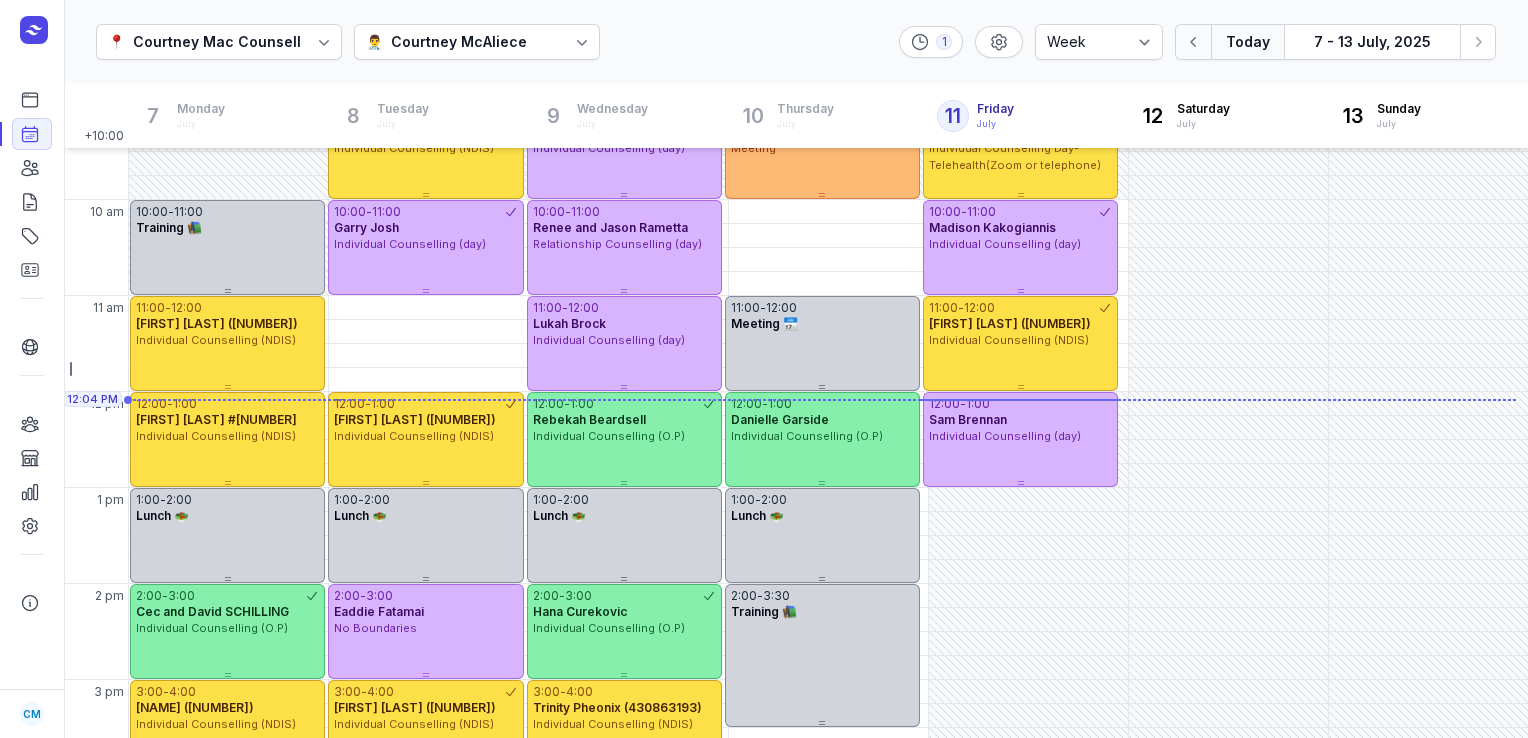 click 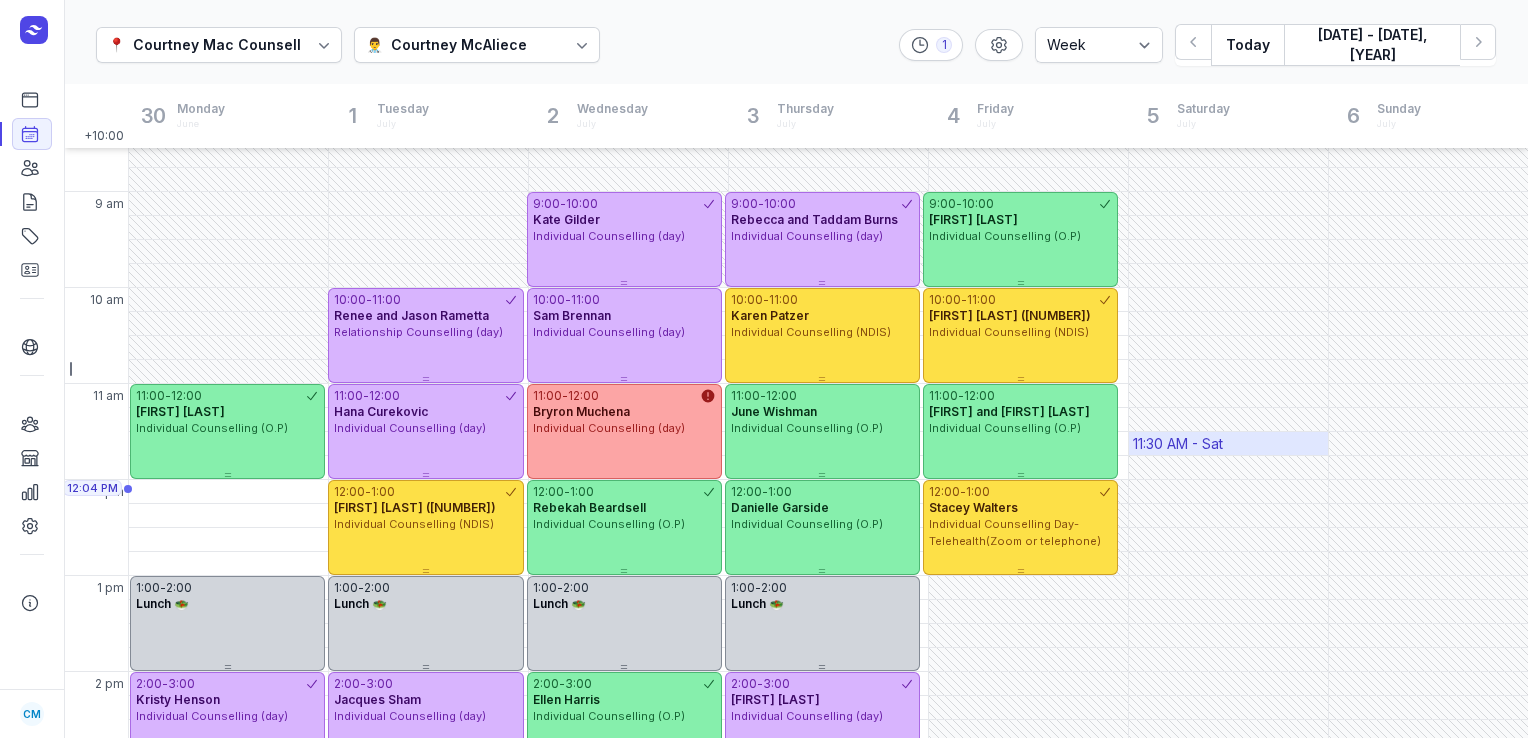 scroll, scrollTop: 45, scrollLeft: 0, axis: vertical 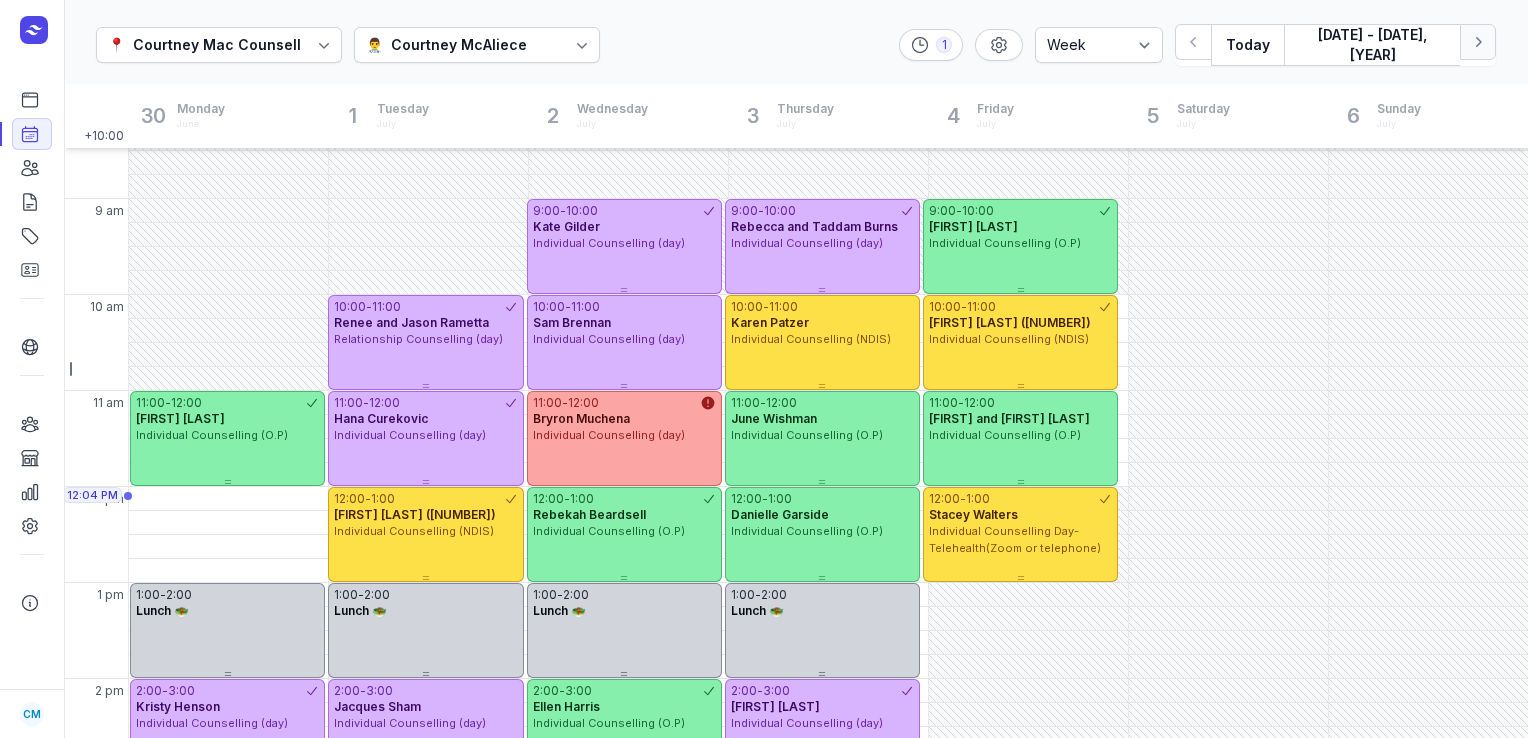 click 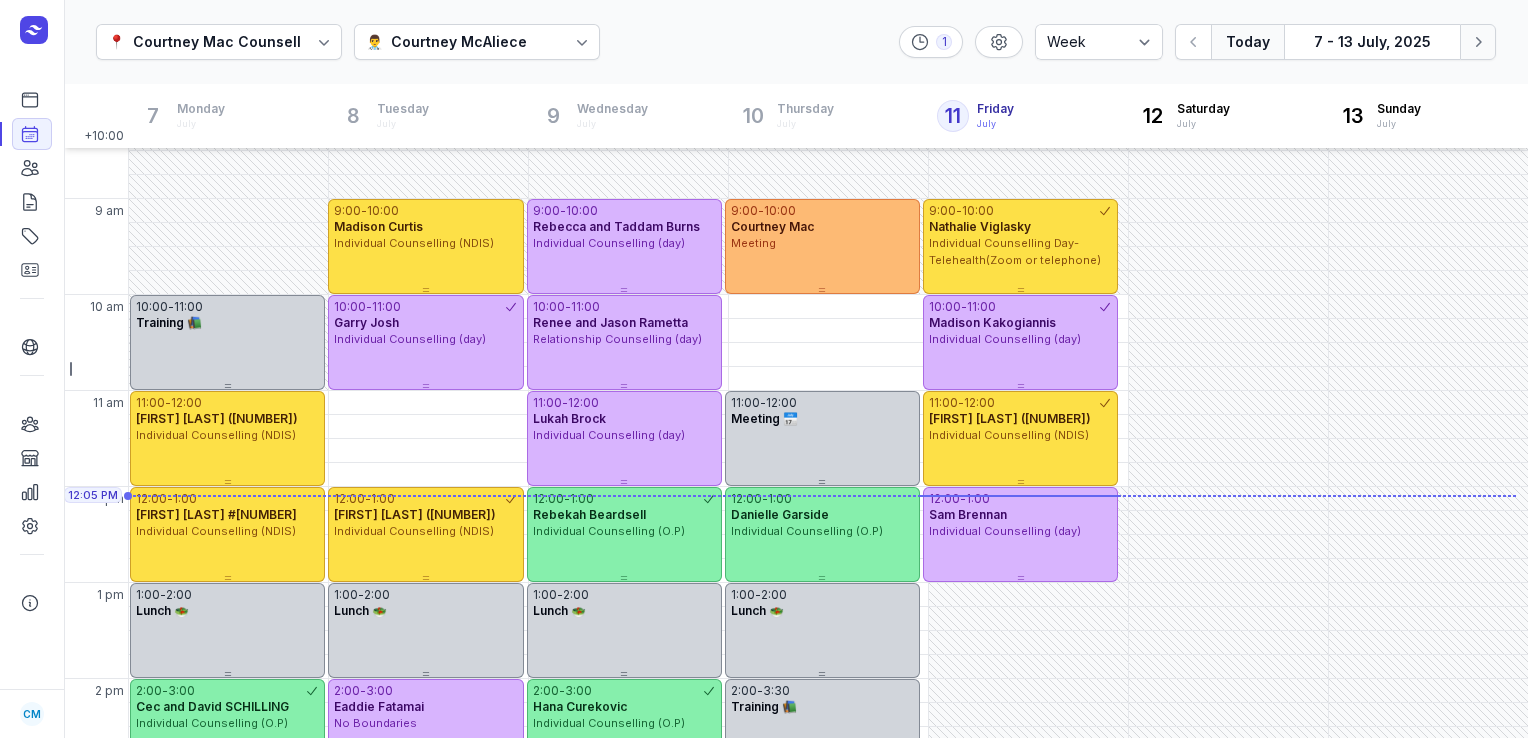 click 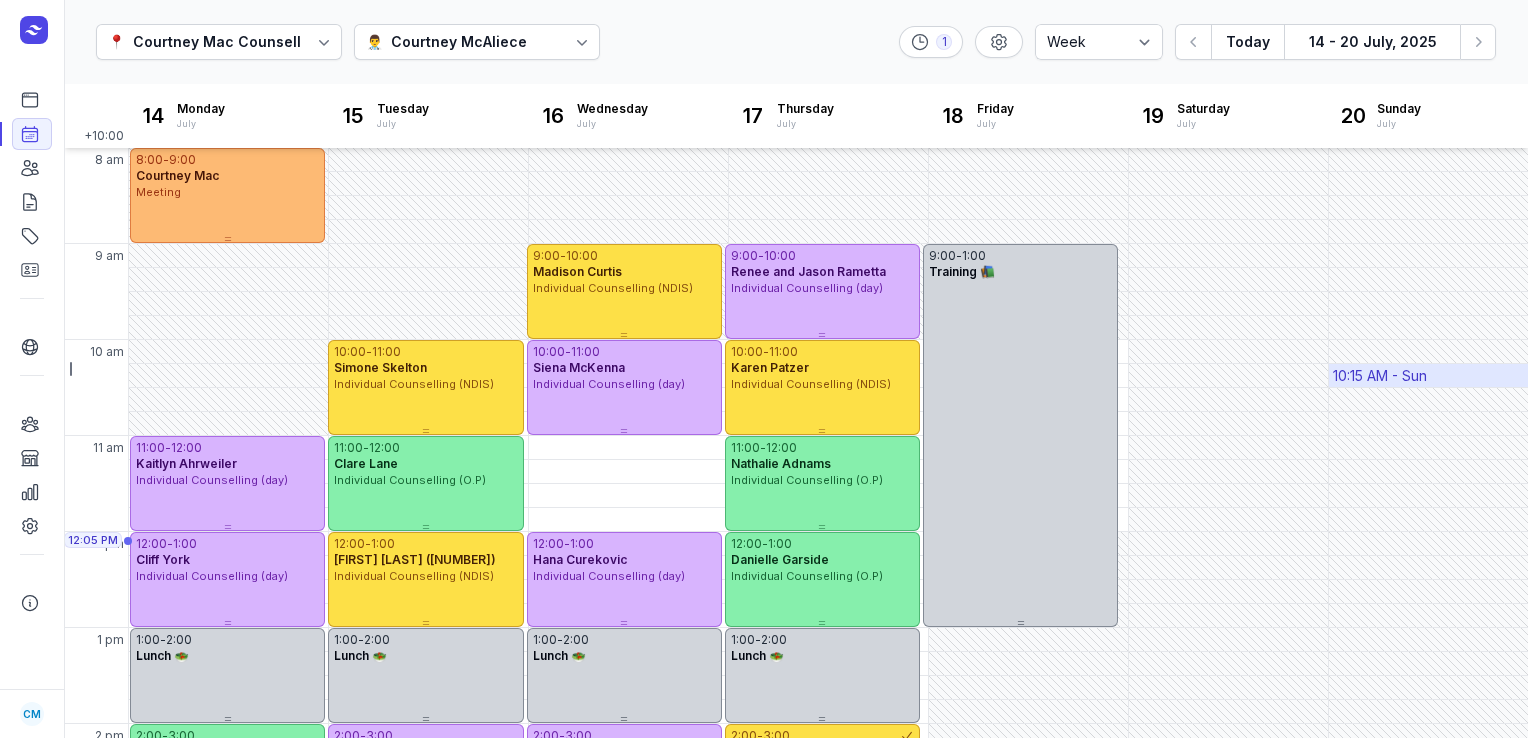 scroll, scrollTop: 0, scrollLeft: 0, axis: both 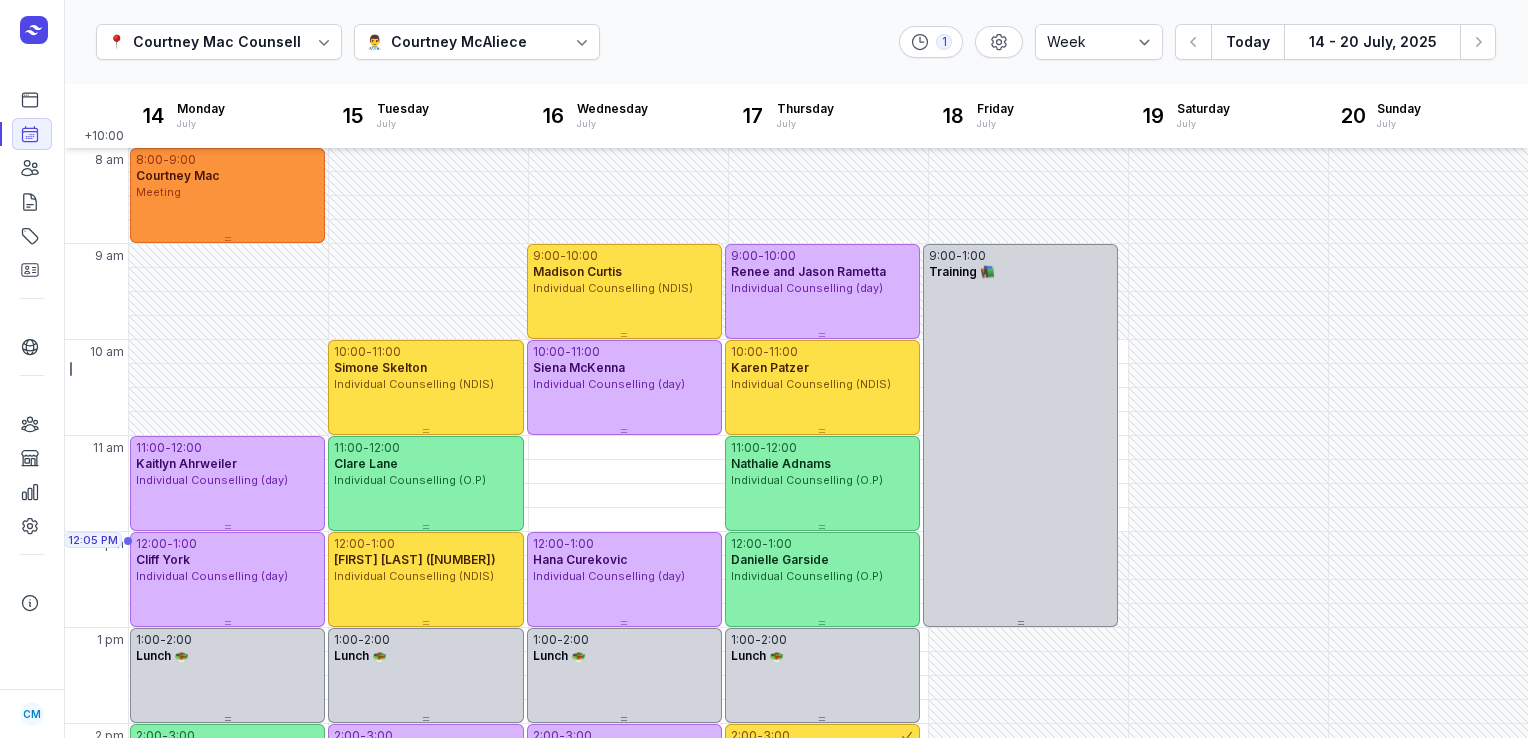 click on "[TIME] - [TIME] [NAME] Meeting" at bounding box center [227, 195] 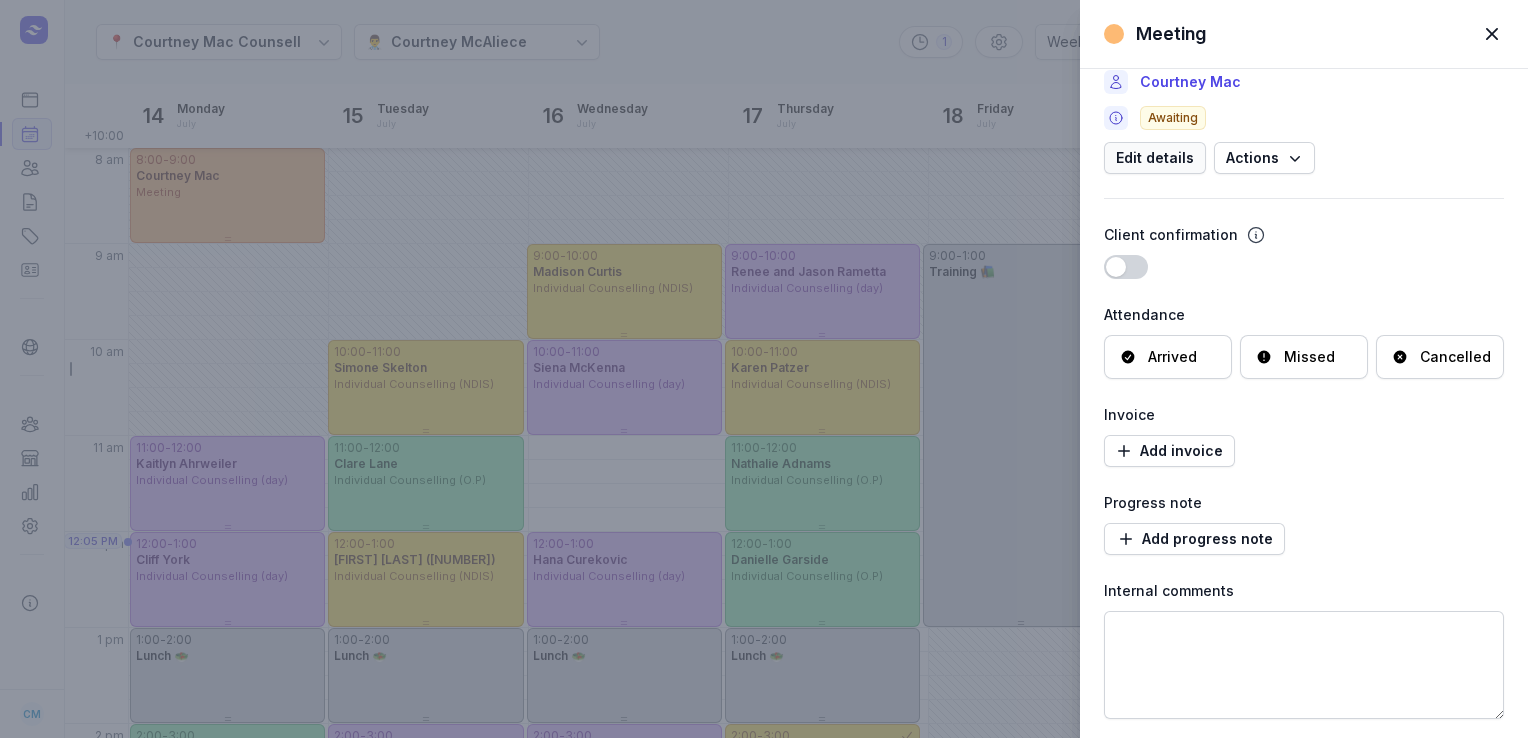 scroll, scrollTop: 0, scrollLeft: 0, axis: both 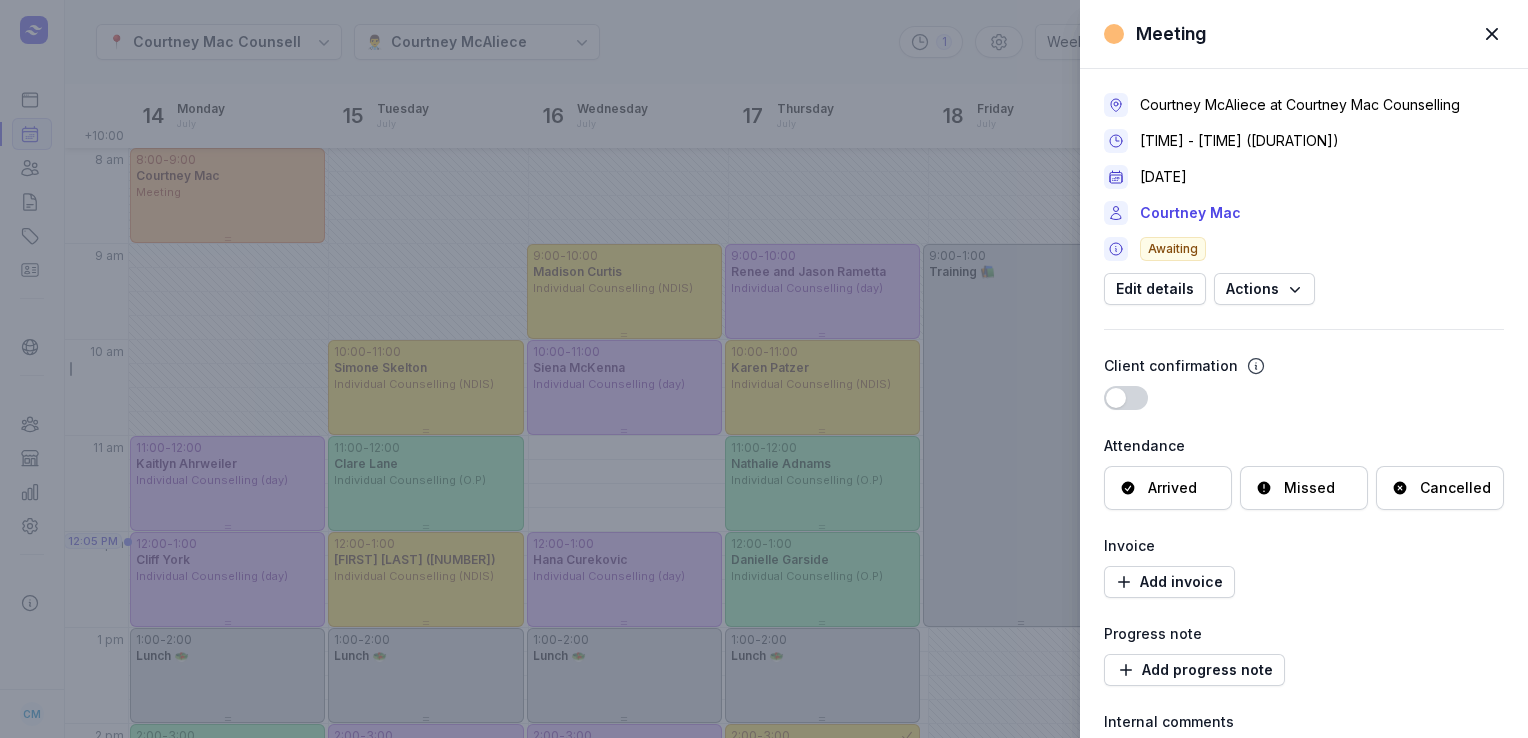 click at bounding box center [1492, 34] 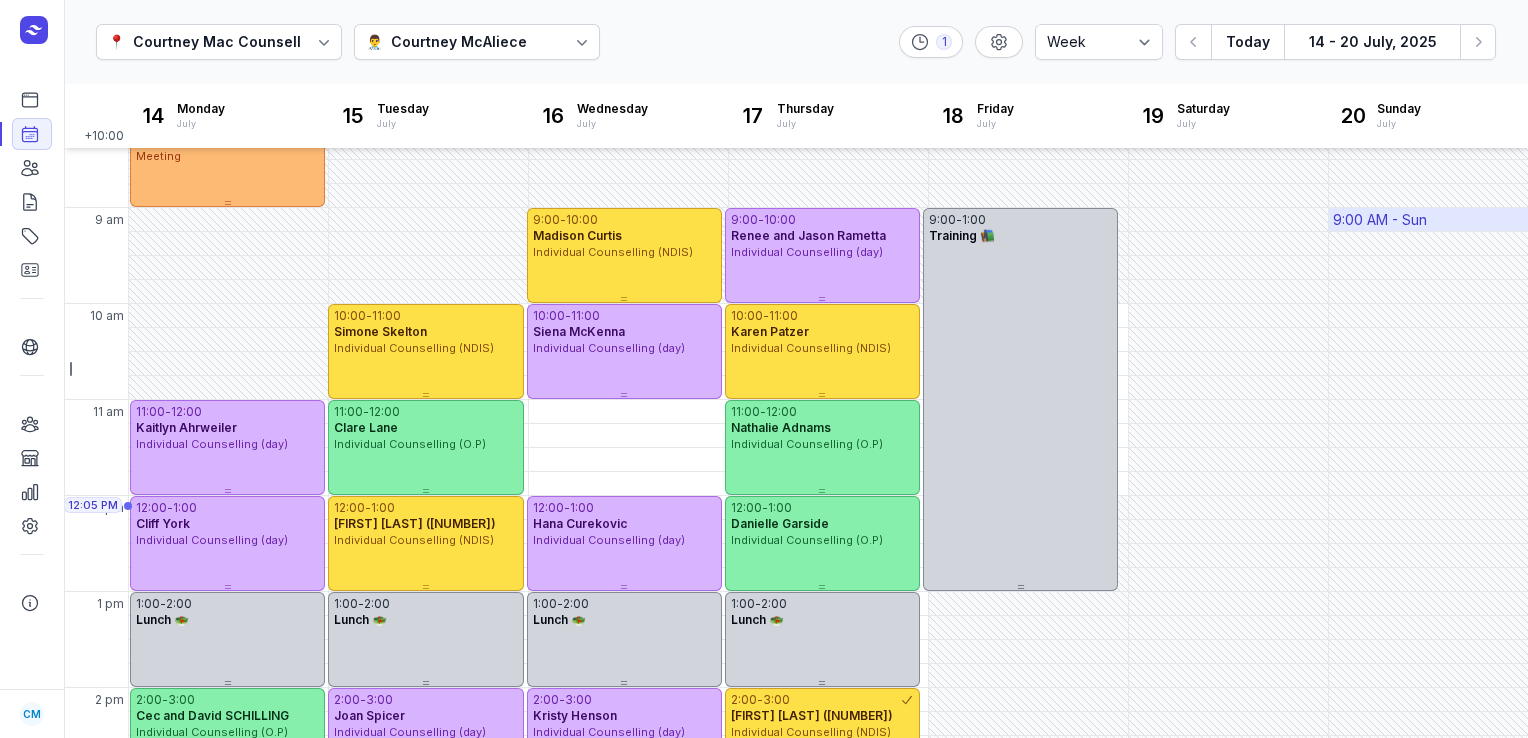 scroll, scrollTop: 0, scrollLeft: 0, axis: both 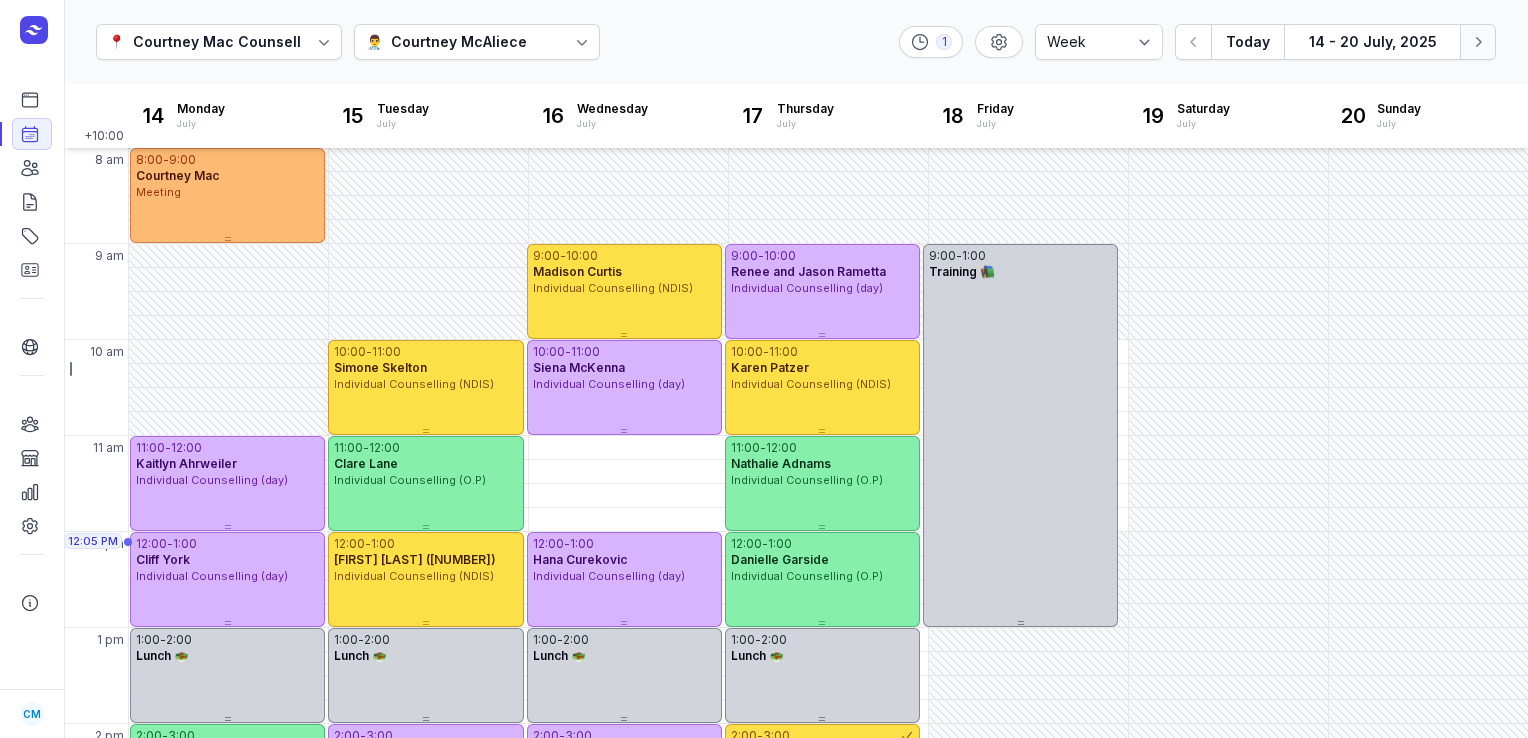 click 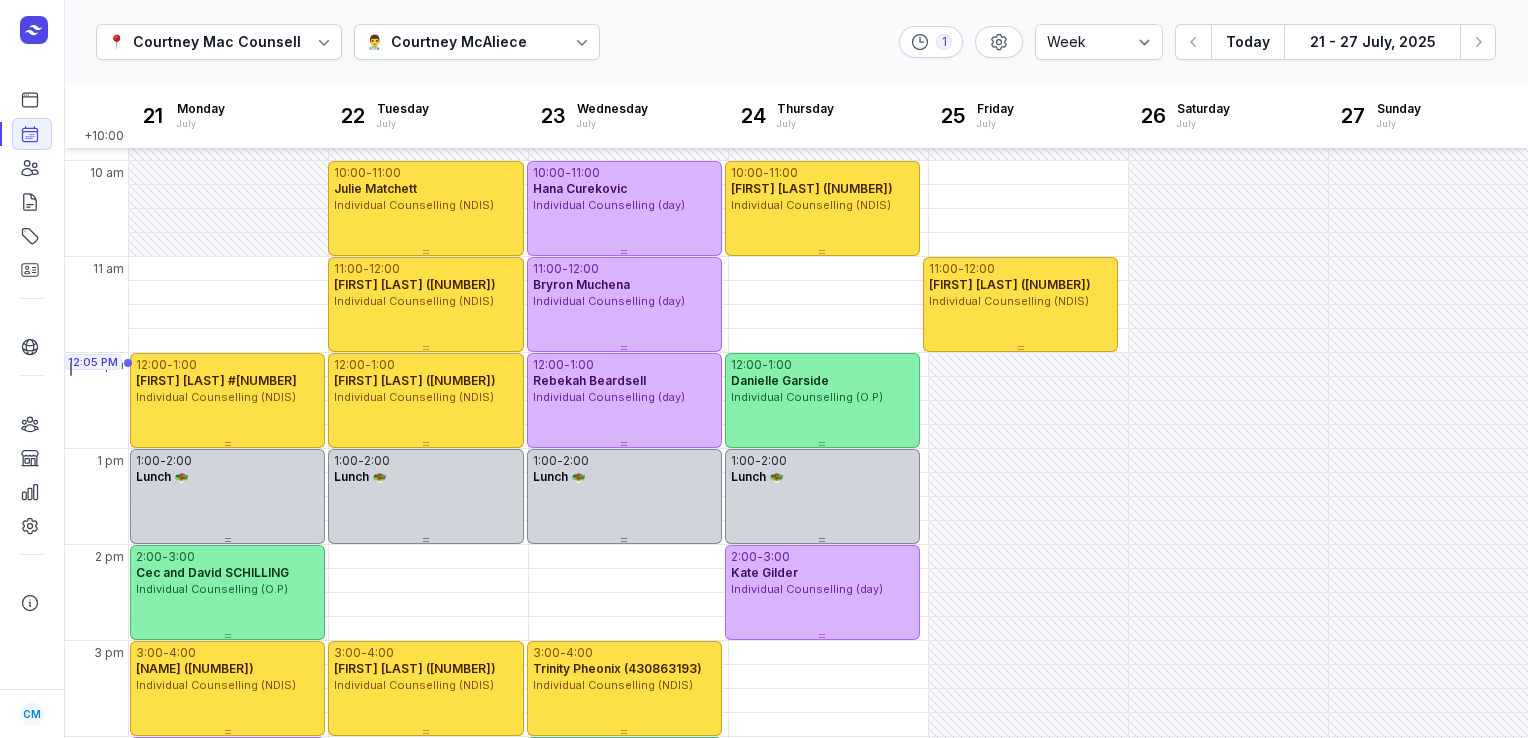 scroll, scrollTop: 0, scrollLeft: 0, axis: both 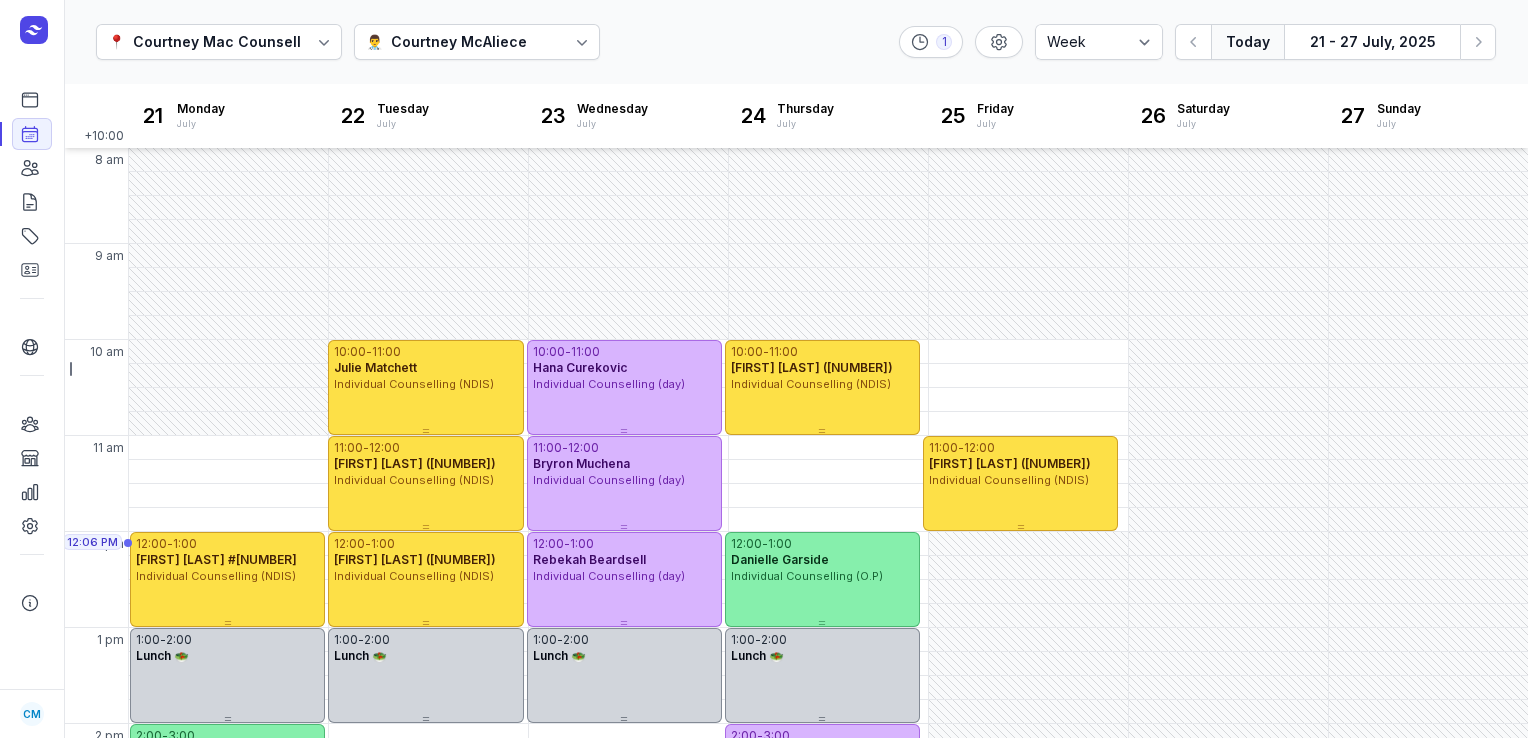 click on "Today" at bounding box center [1247, 42] 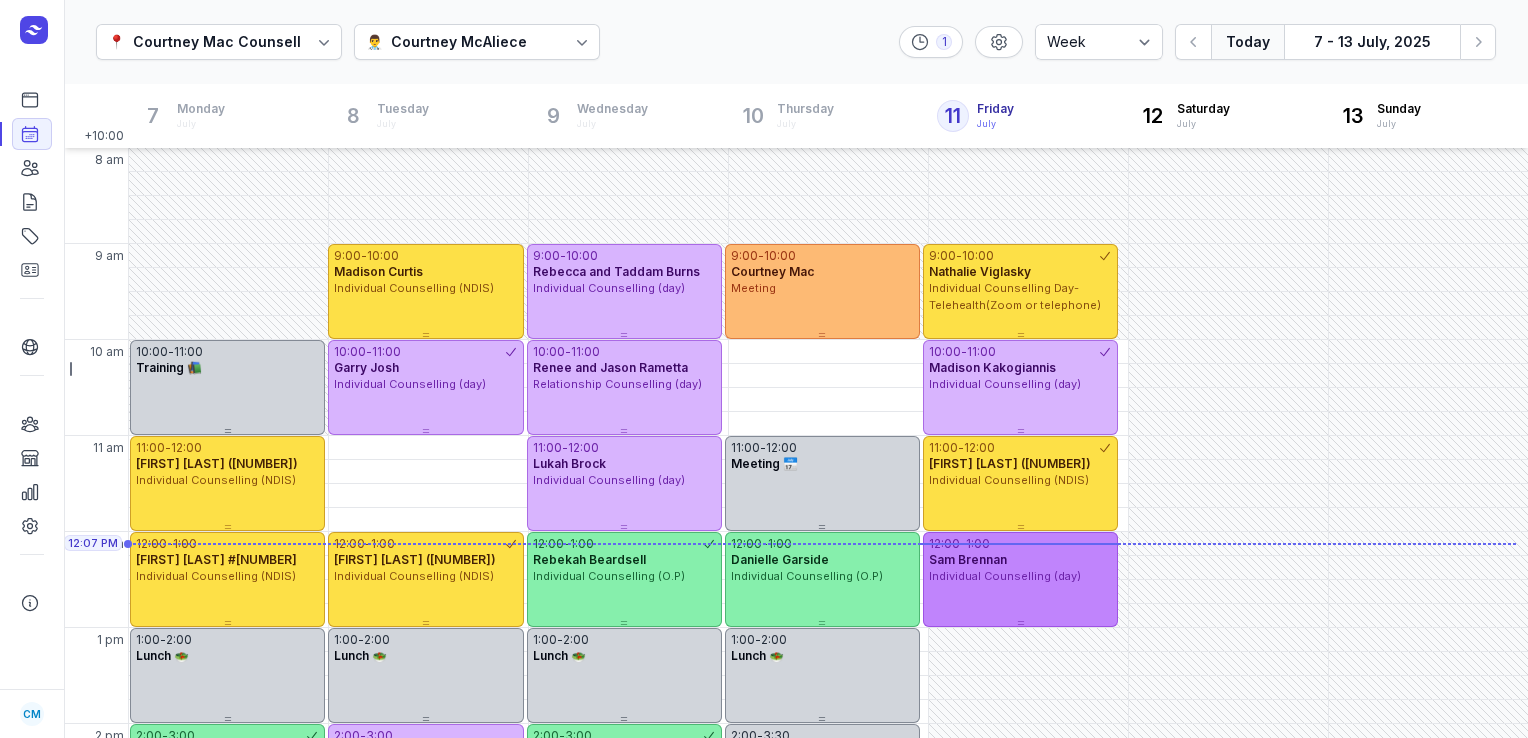 click on "[TIME] - [TIME] [NAME] Individual Counselling (day)" at bounding box center (1020, 579) 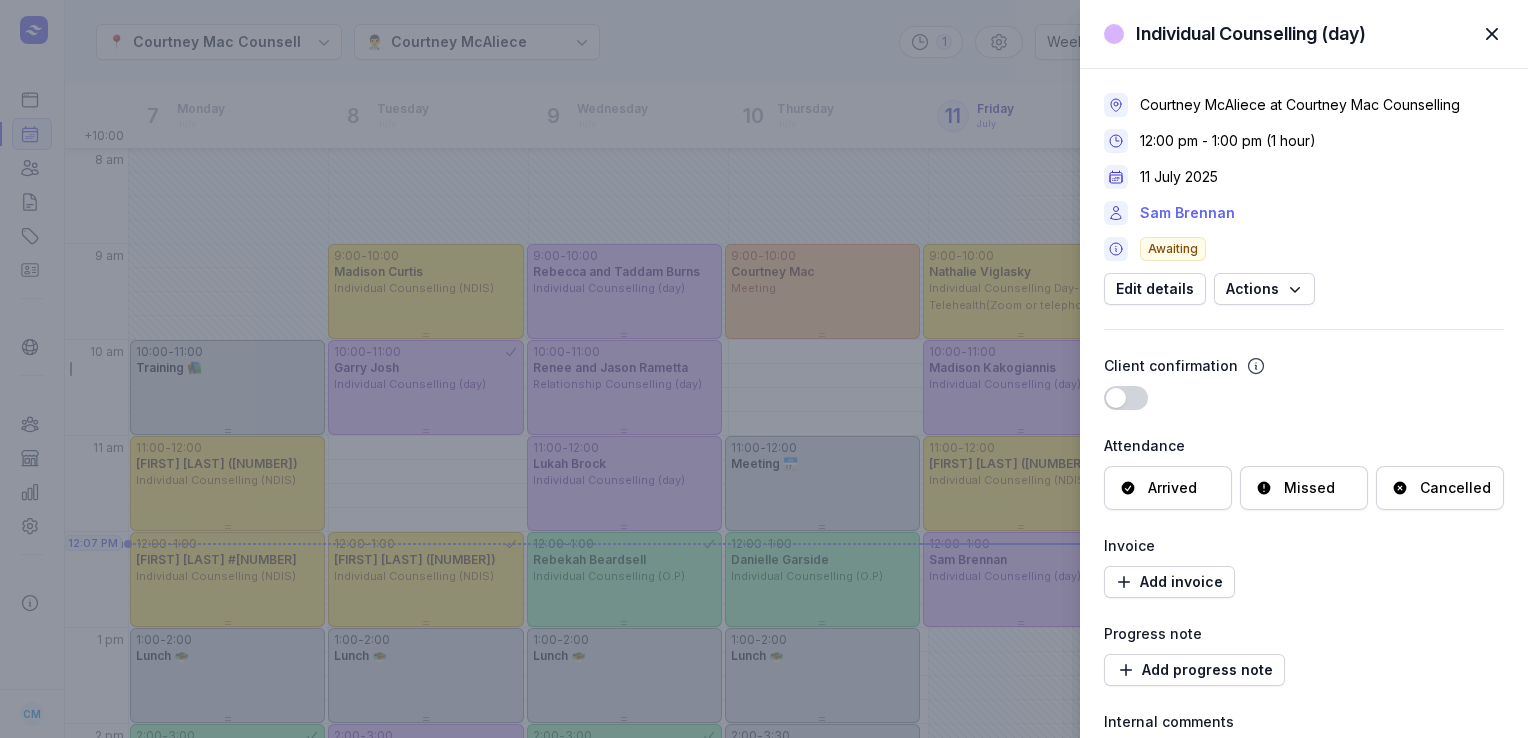 click on "Sam Brennan" at bounding box center [1187, 213] 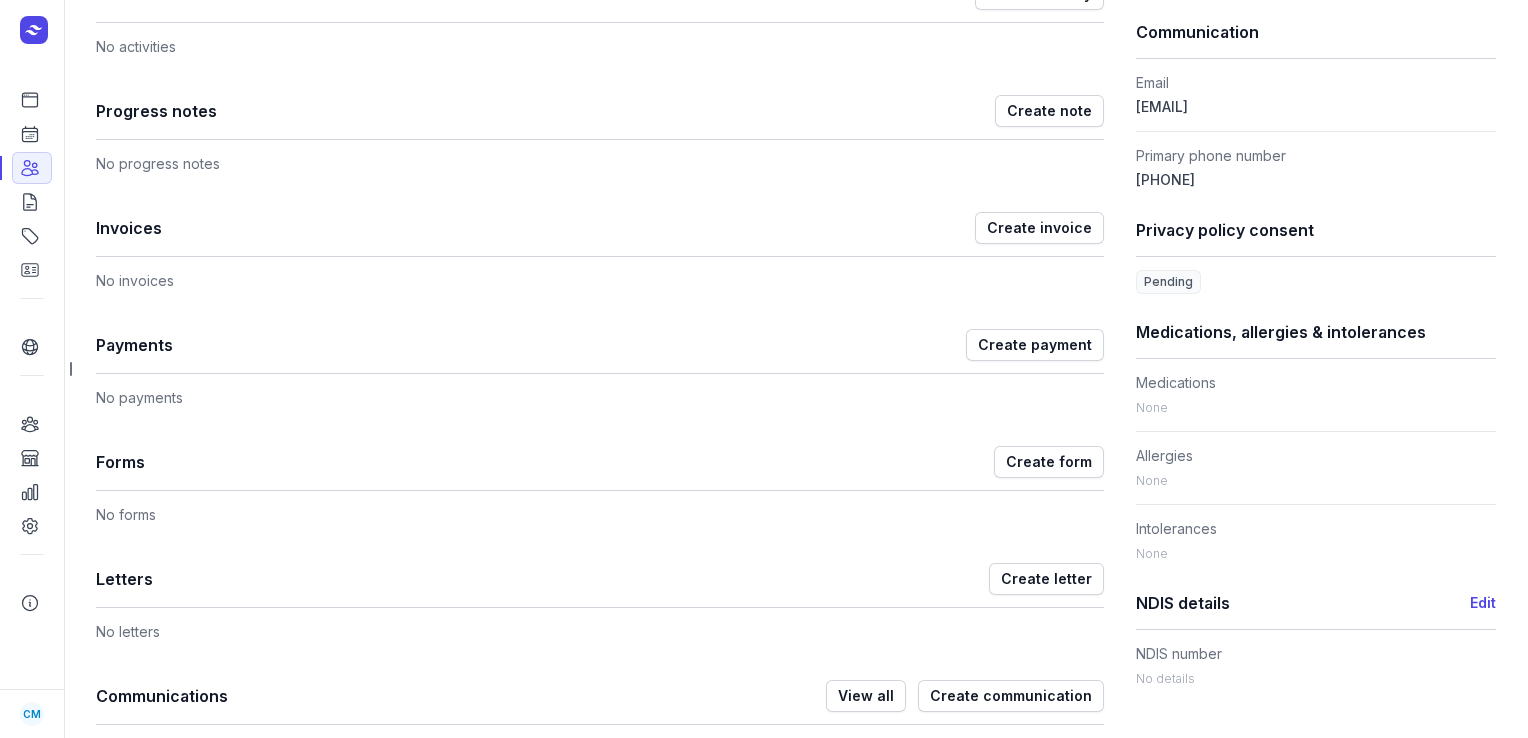 scroll, scrollTop: 639, scrollLeft: 0, axis: vertical 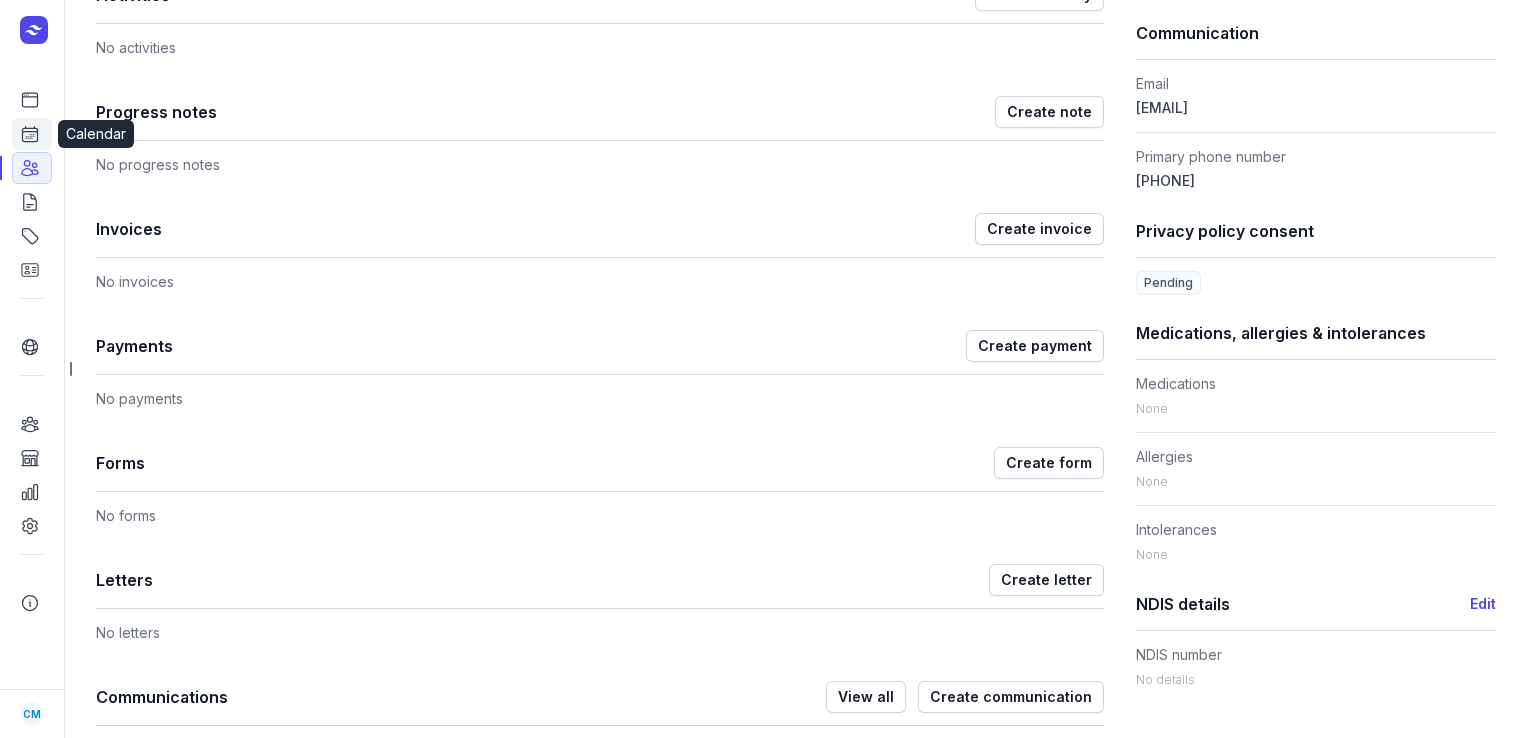 click on "Calendar" 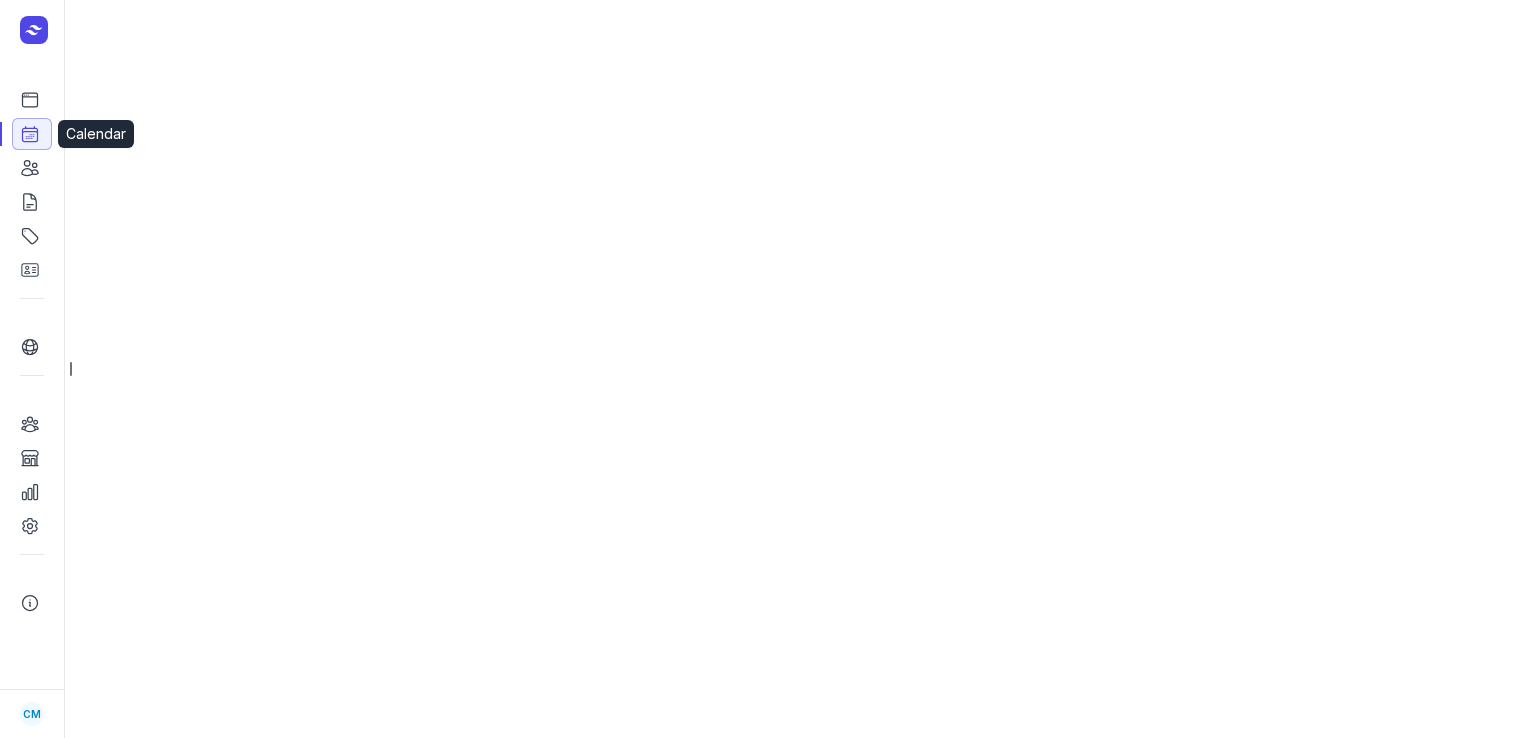 select on "week" 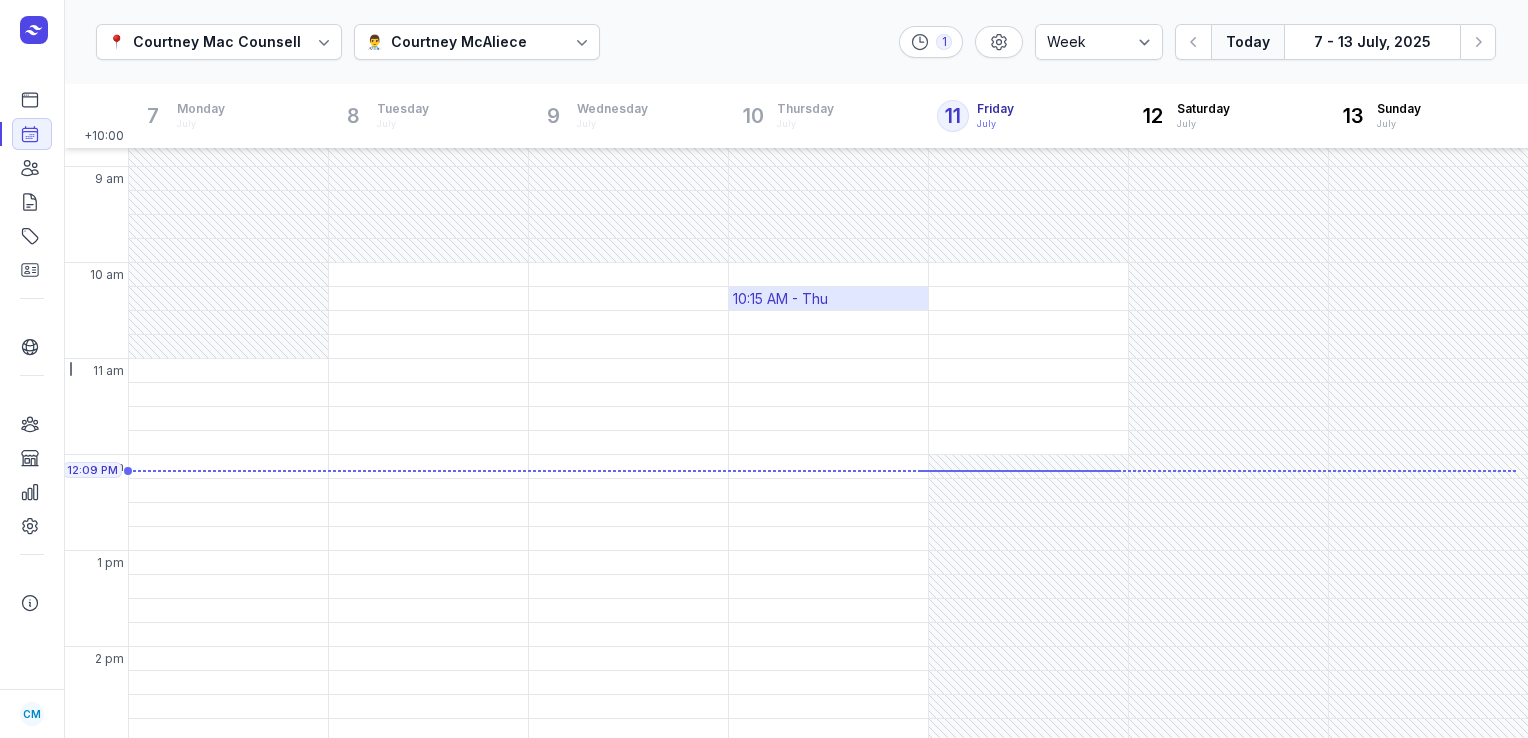 scroll, scrollTop: 148, scrollLeft: 0, axis: vertical 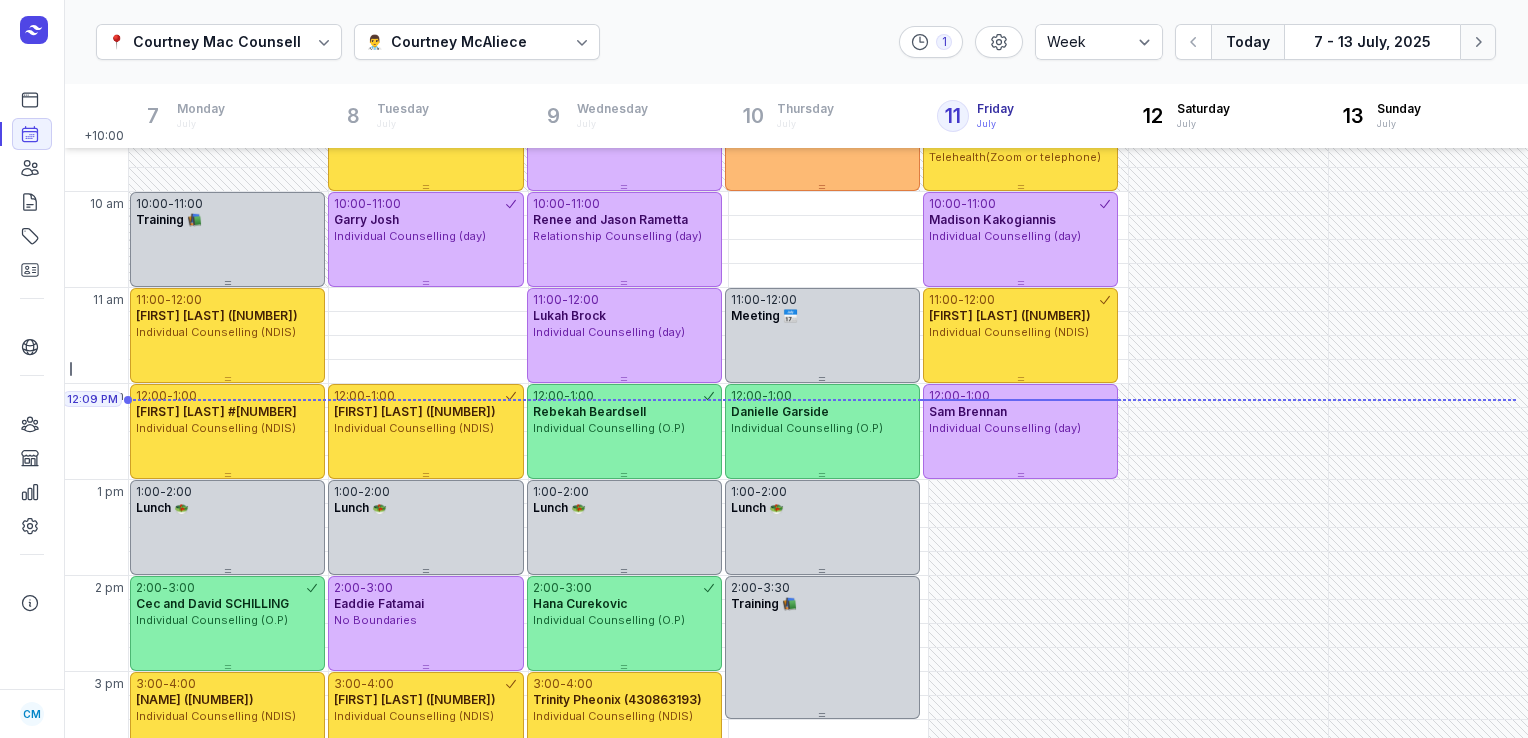 click on "Next week" 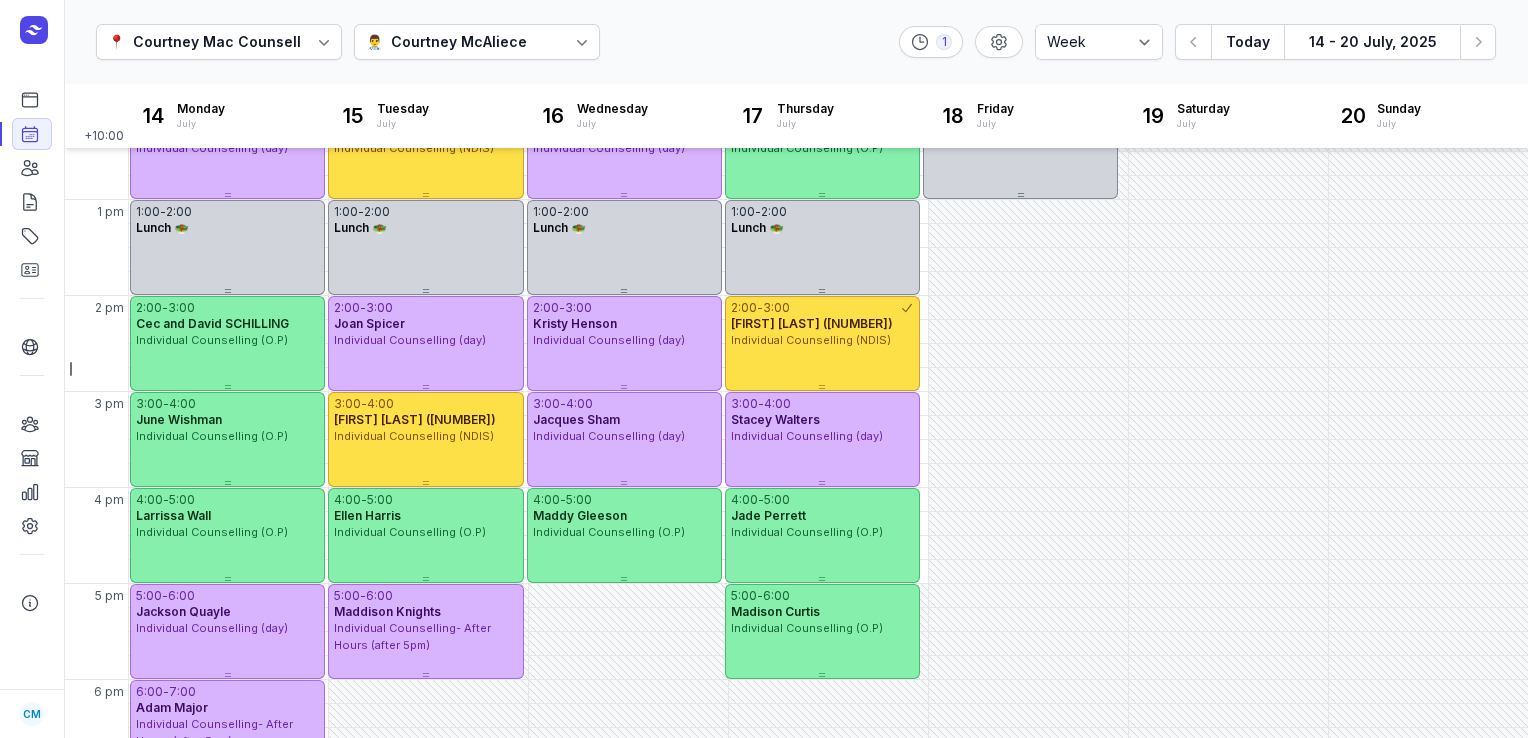 scroll, scrollTop: 432, scrollLeft: 0, axis: vertical 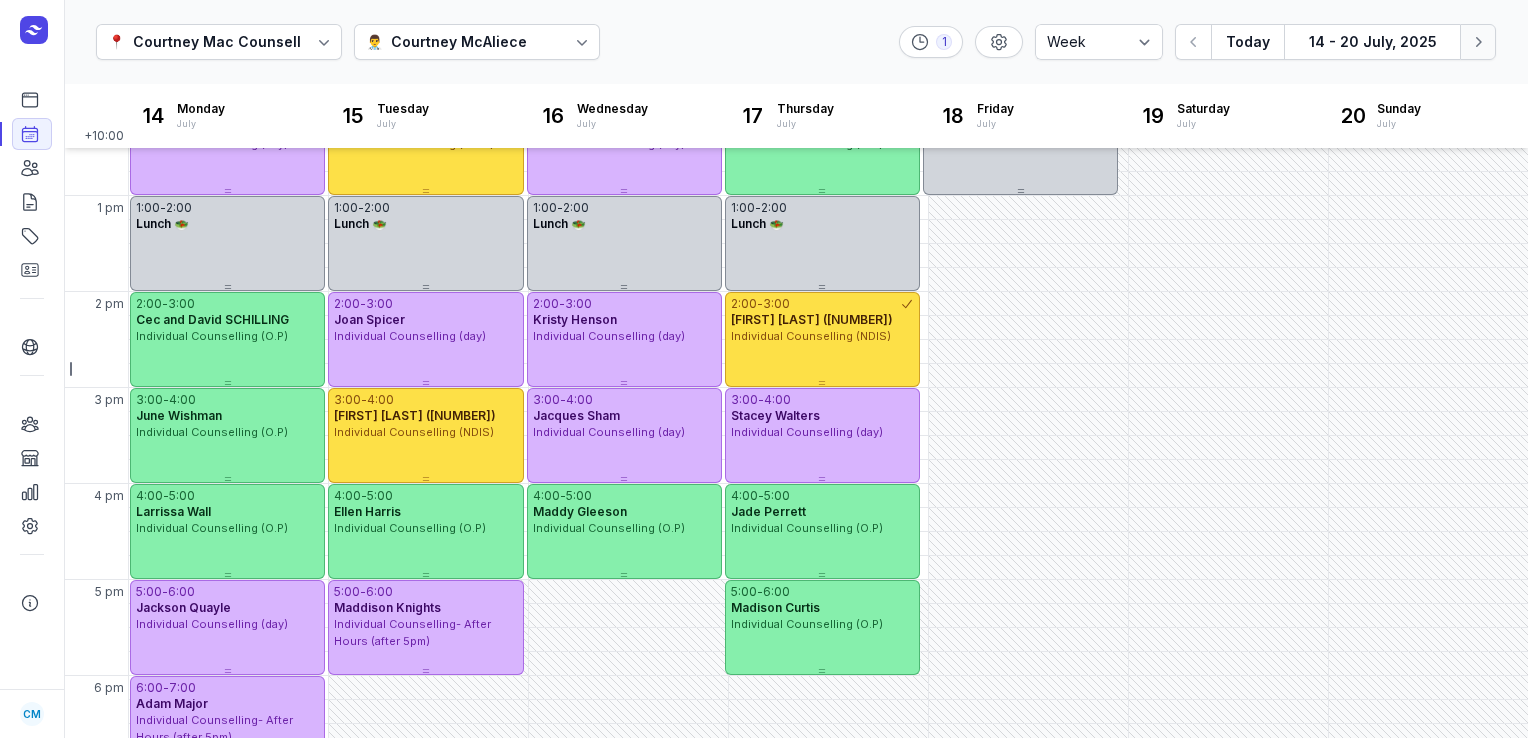 click 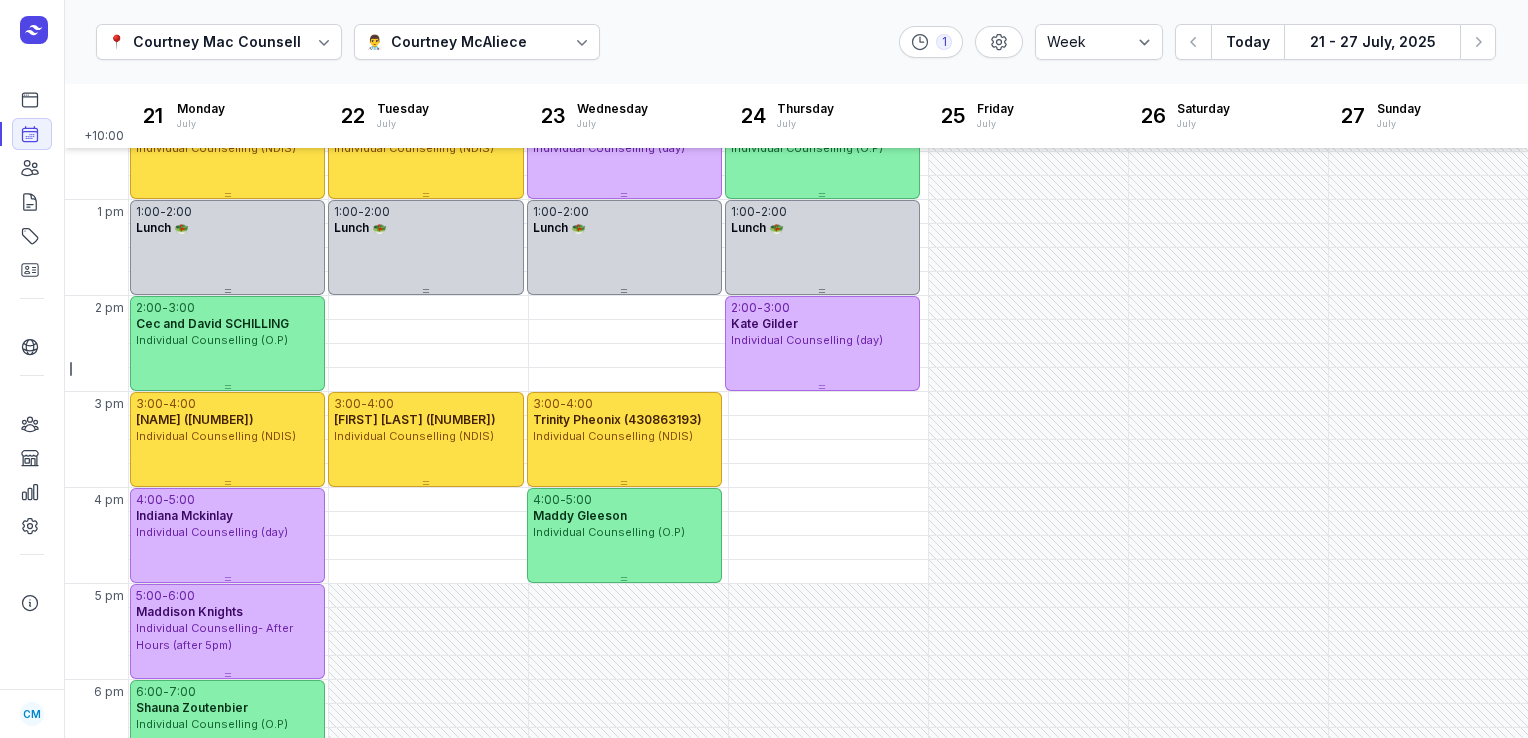 scroll, scrollTop: 0, scrollLeft: 0, axis: both 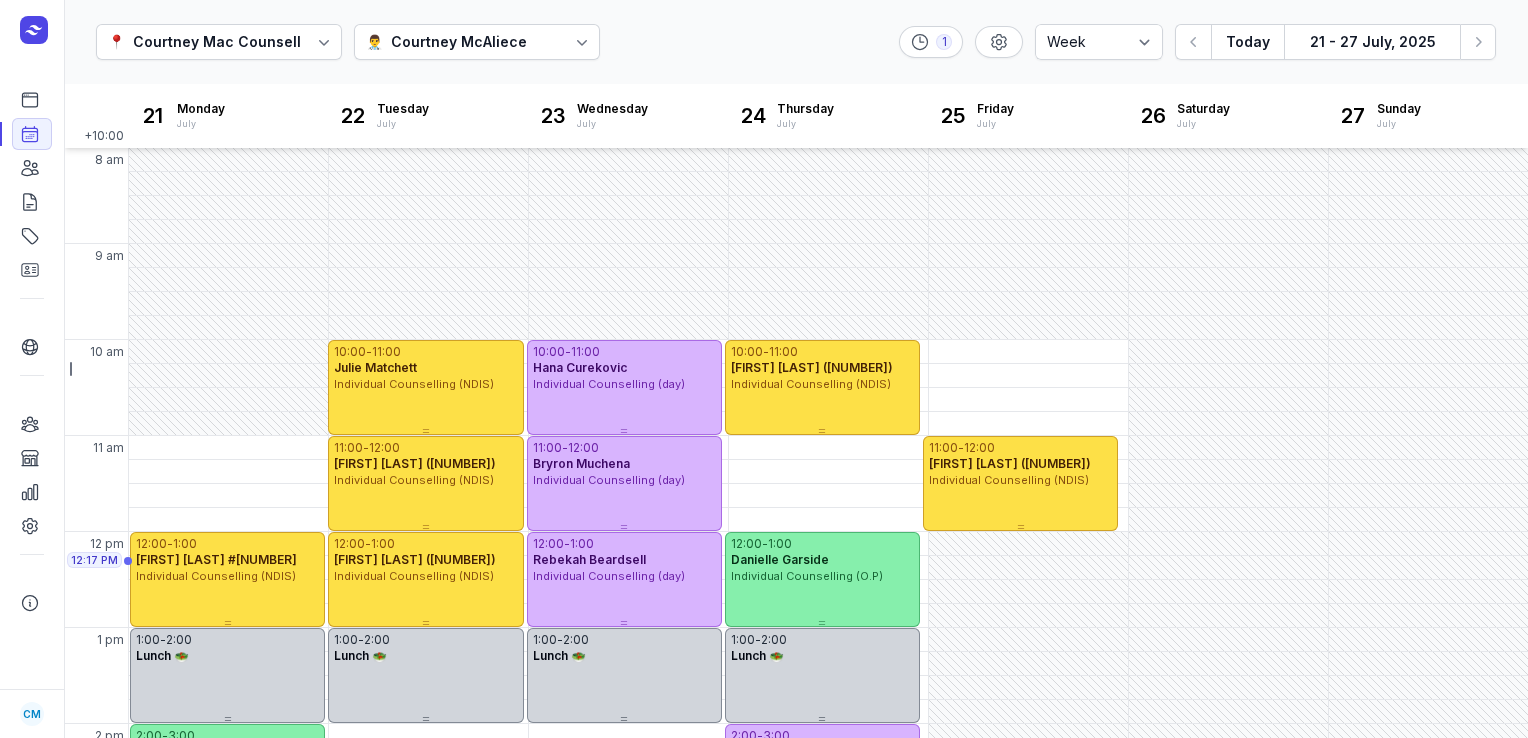 type 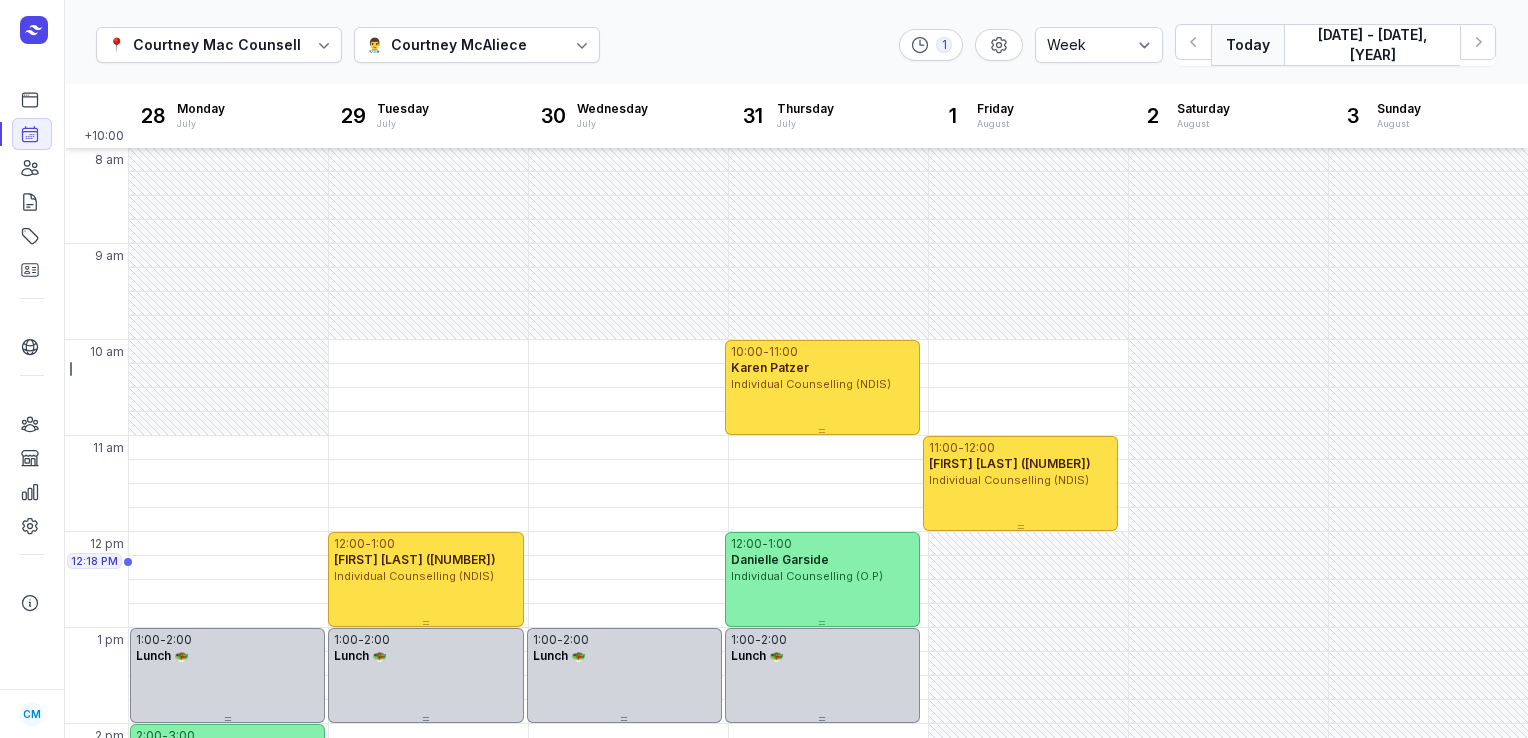 click on "Today" at bounding box center (1247, 45) 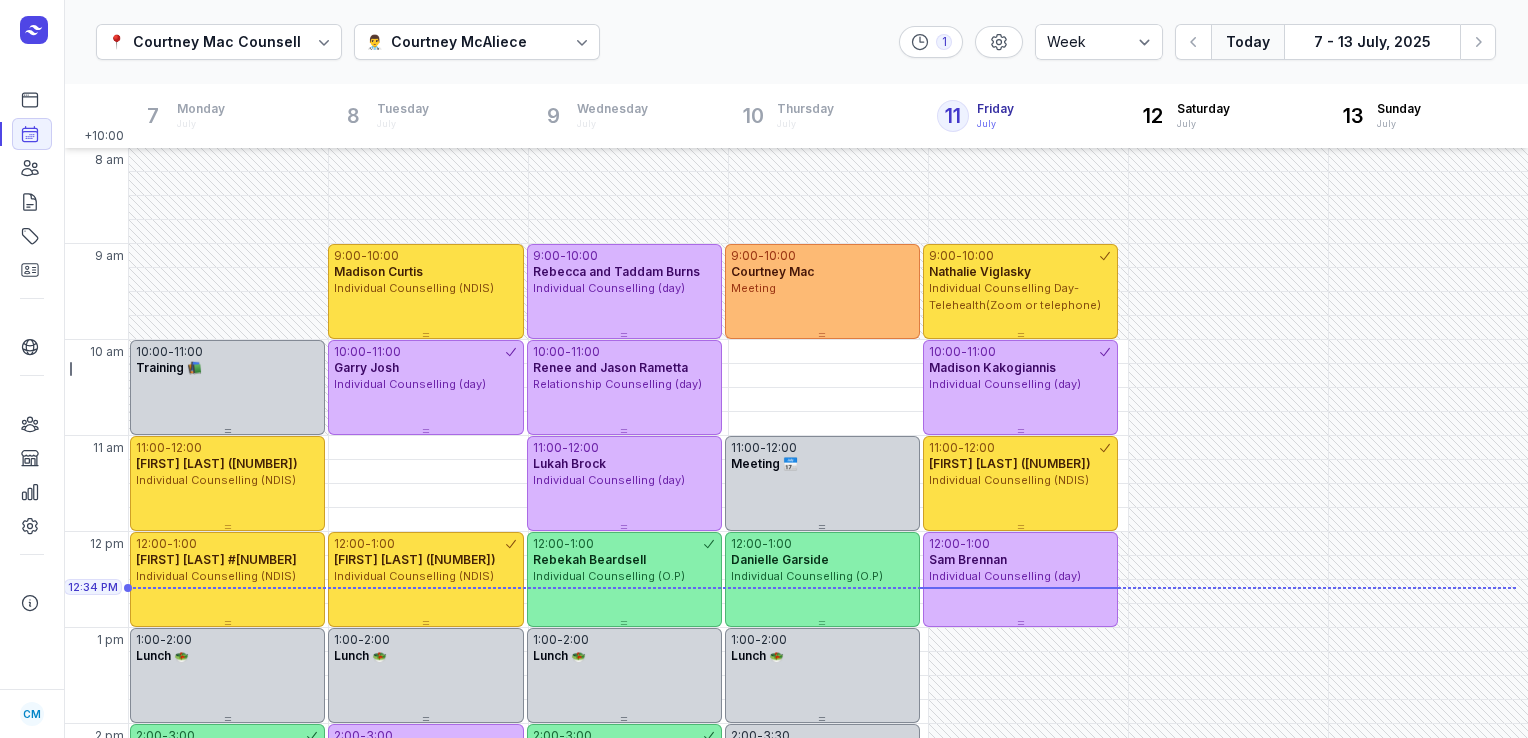type 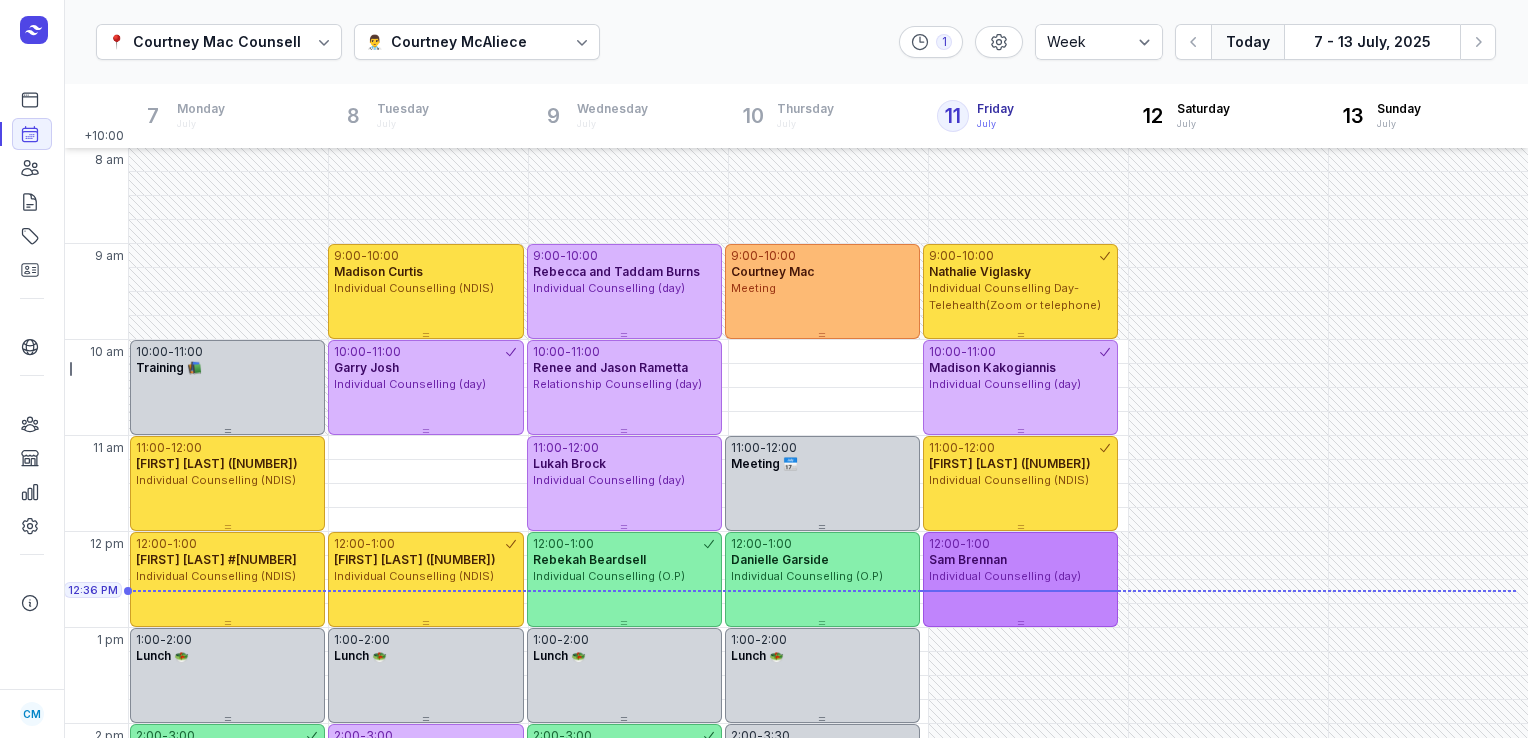 click on "Sam Brennan" at bounding box center [1020, 560] 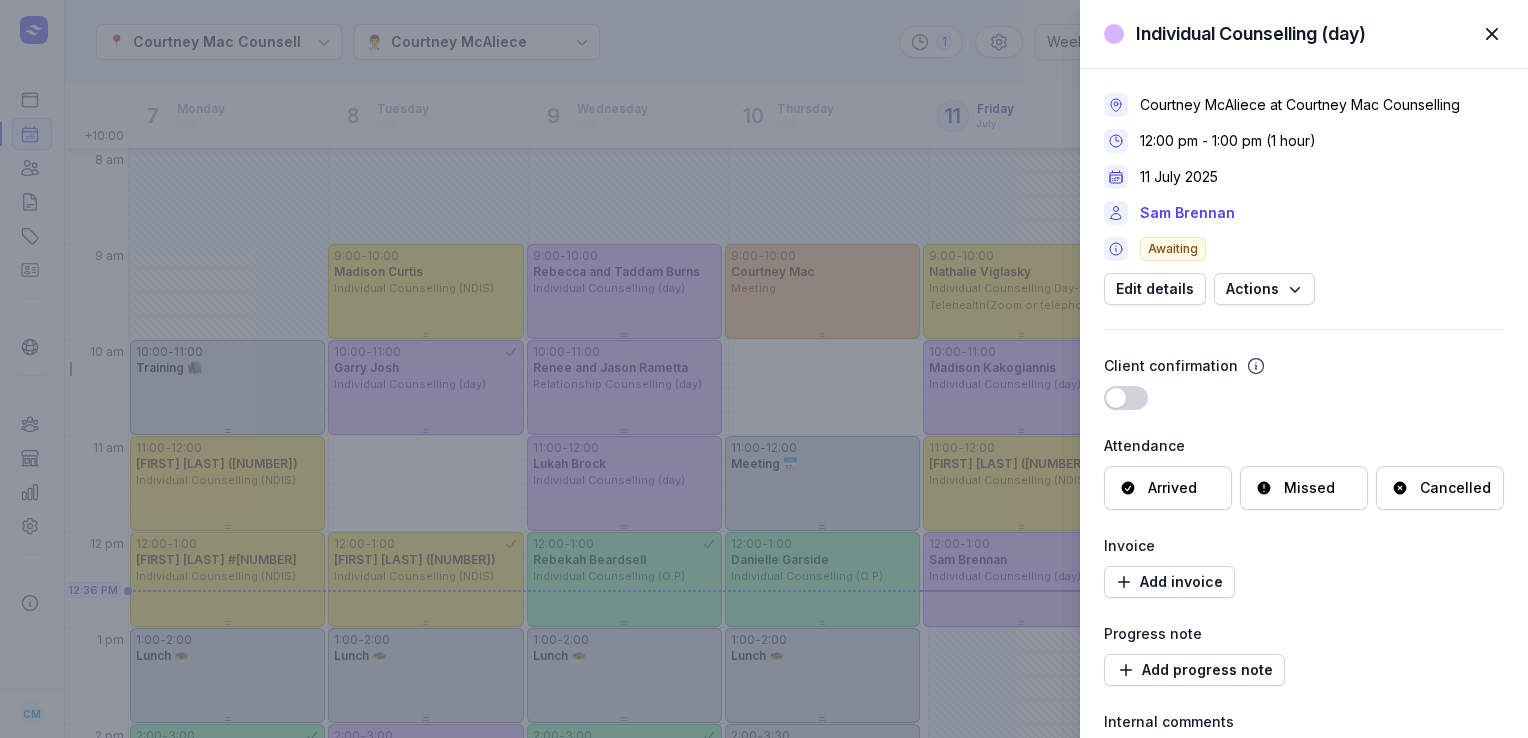 click on "Missed" at bounding box center [1309, 488] 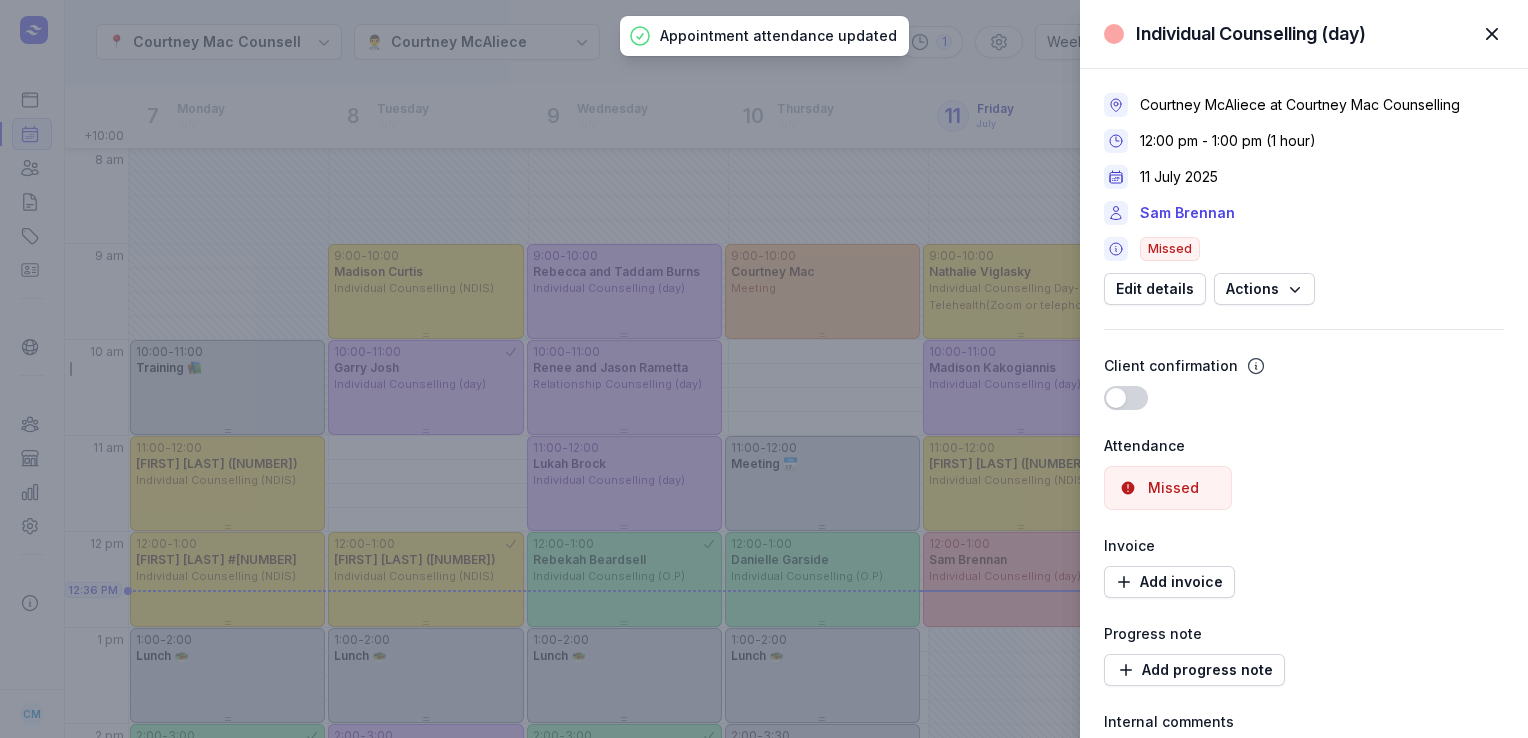click at bounding box center (1492, 34) 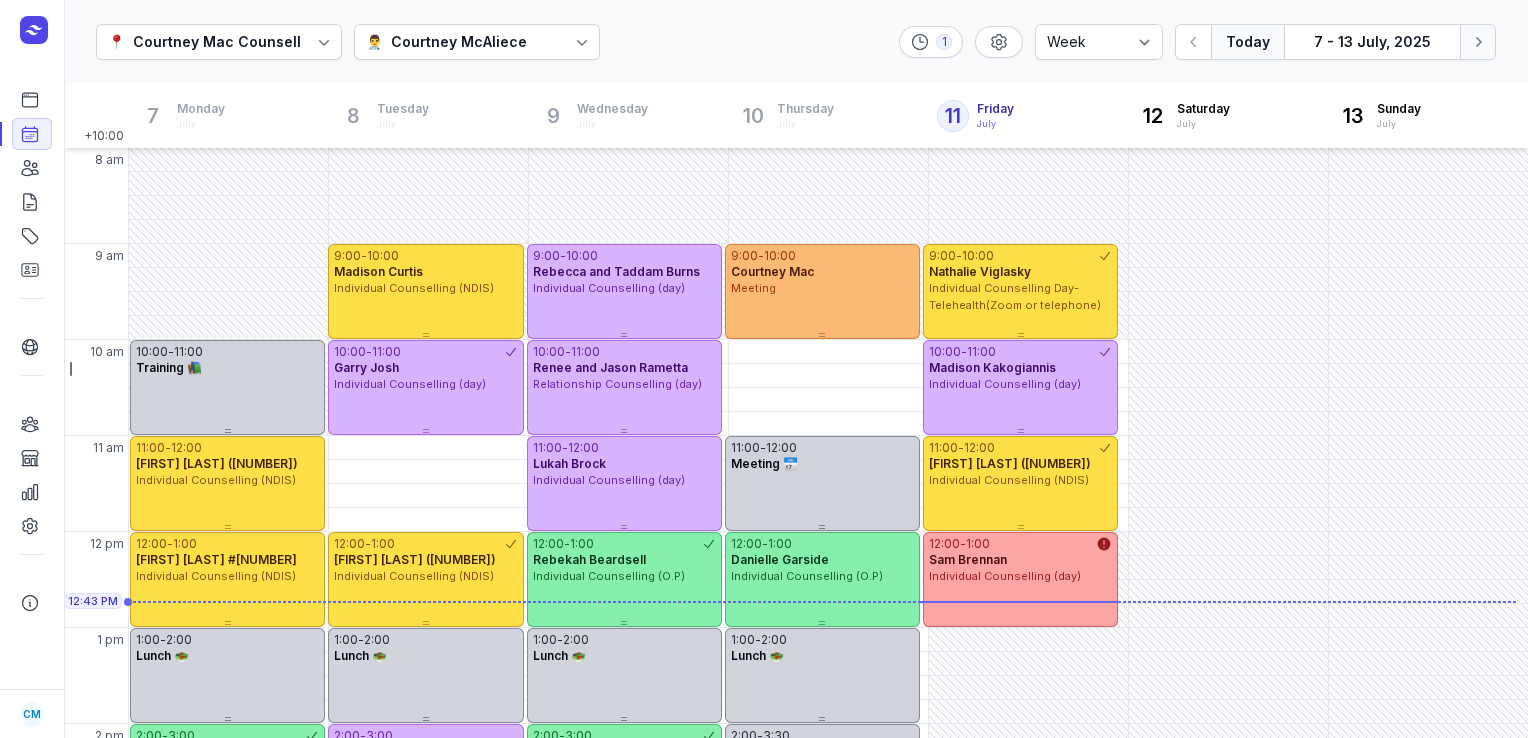 click on "Next week" 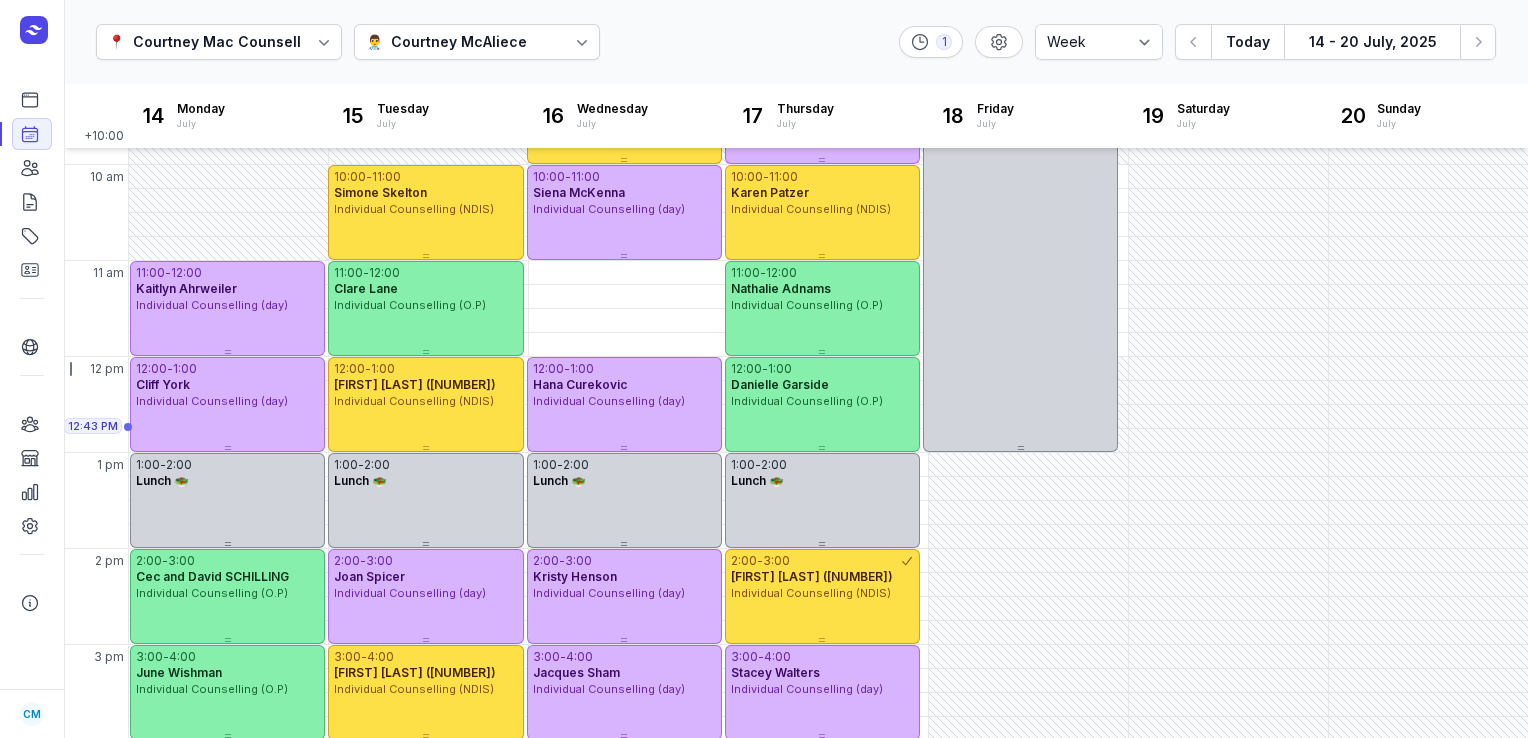 scroll, scrollTop: 75, scrollLeft: 0, axis: vertical 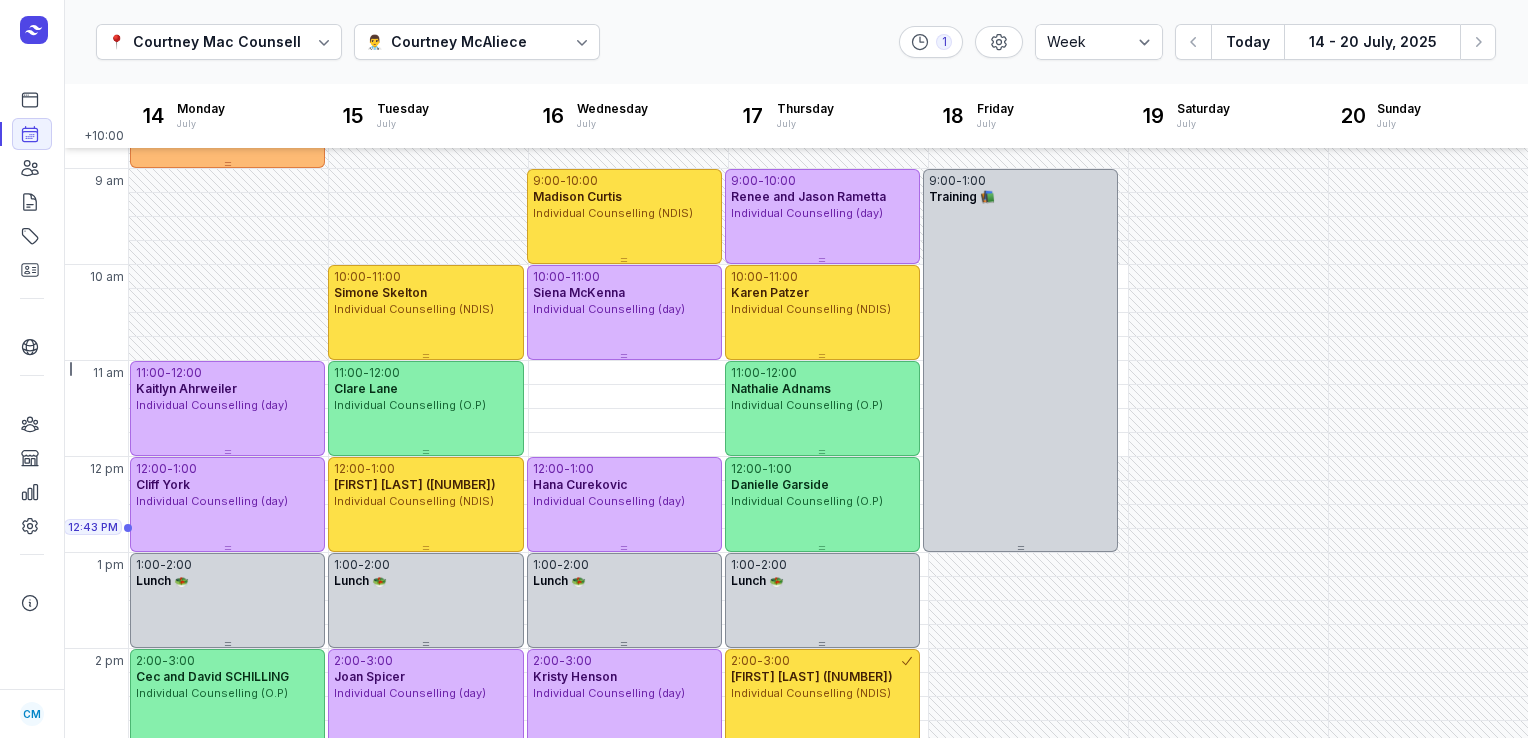 click on "👨‍⚕️ Courtney McAliece" at bounding box center [477, 42] 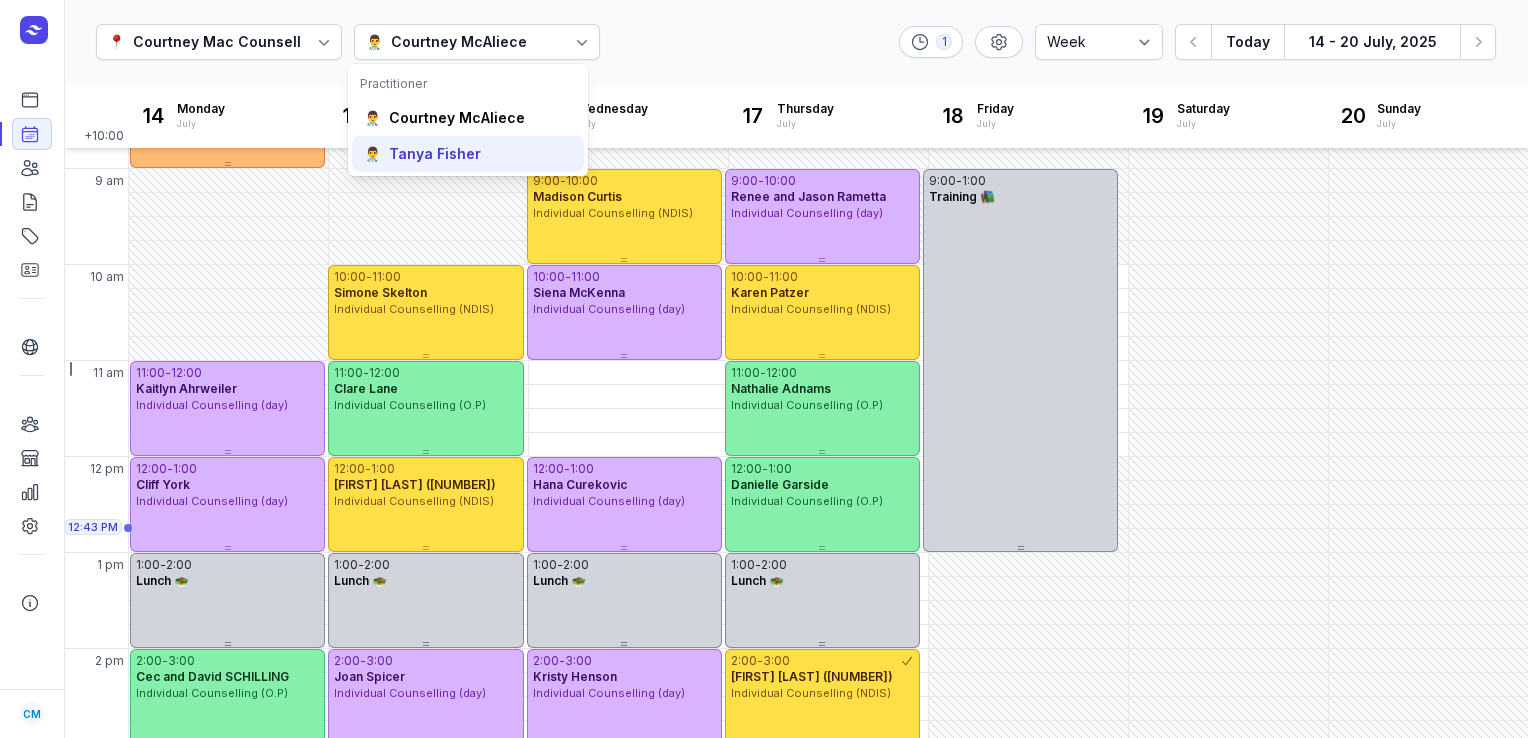 click on "👨‍⚕️ Tanya Fisher" 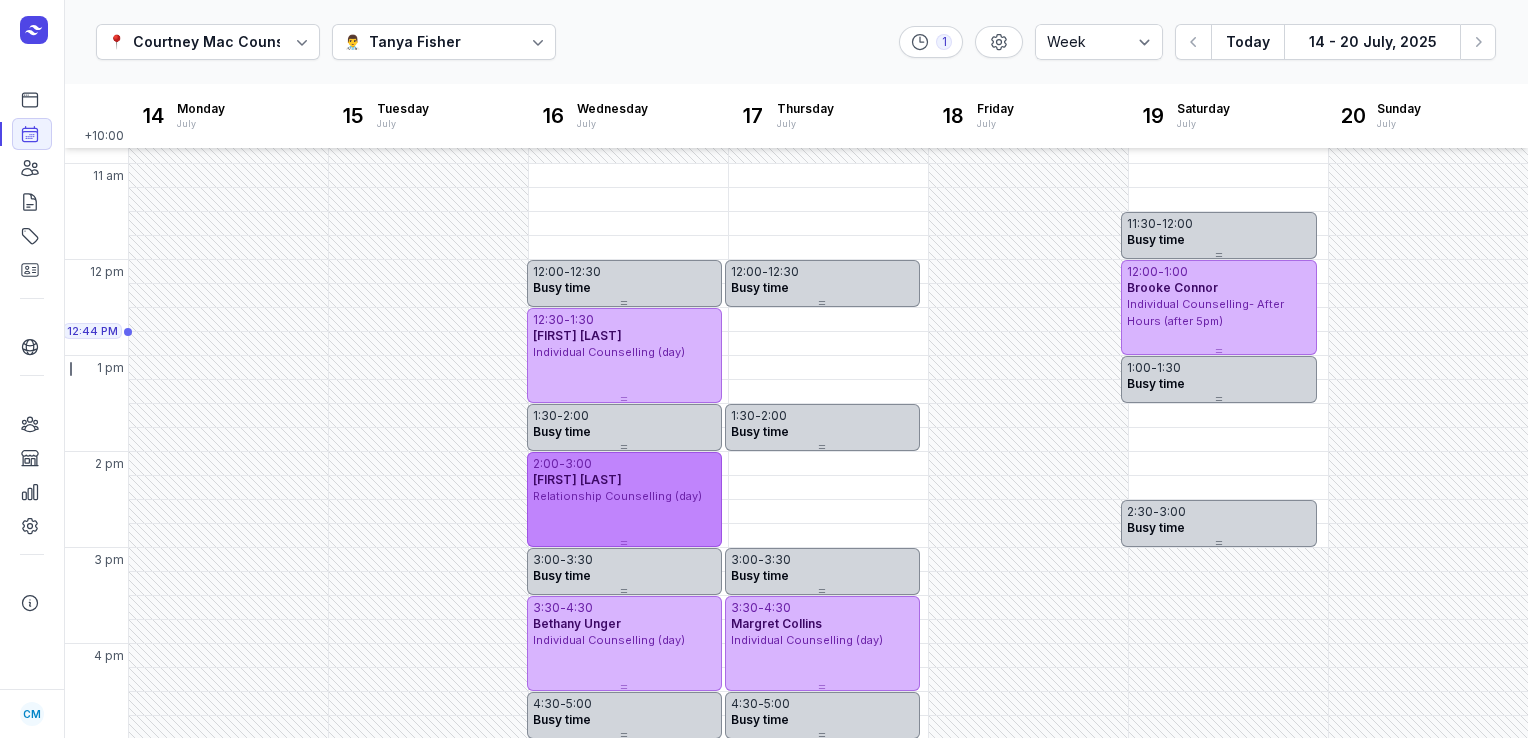 scroll, scrollTop: 108, scrollLeft: 0, axis: vertical 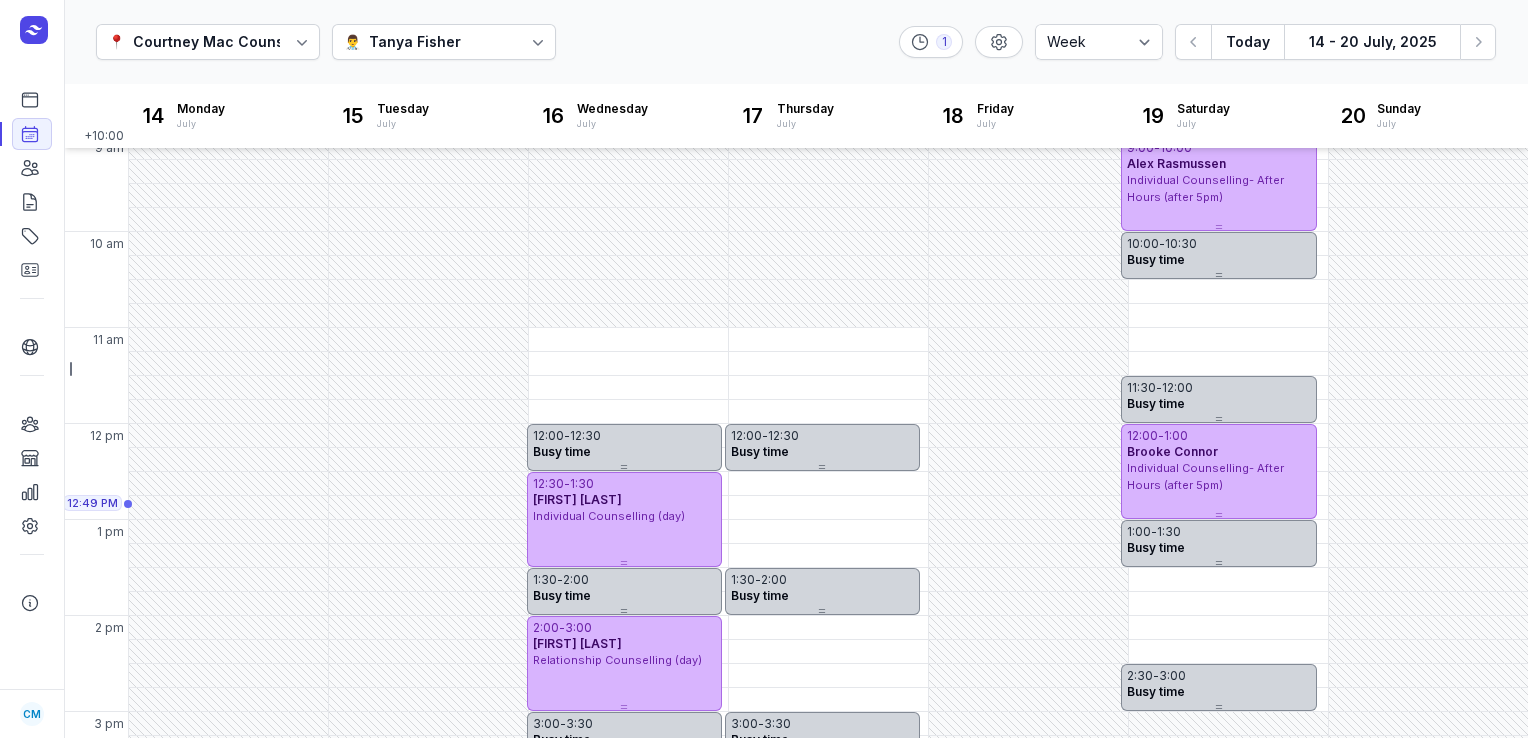 click on "Tanya Fisher" at bounding box center [415, 42] 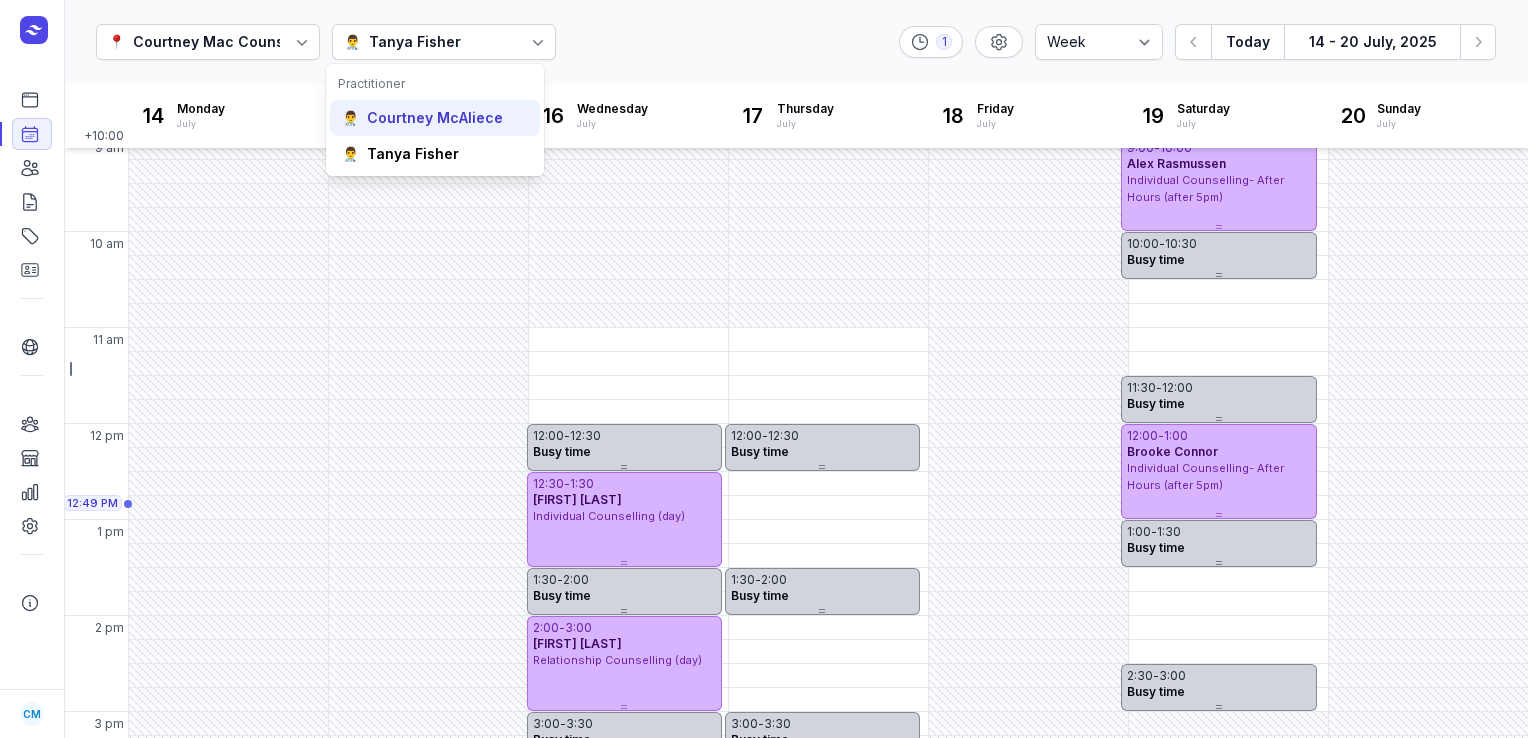 click on "Courtney McAliece" at bounding box center (435, 118) 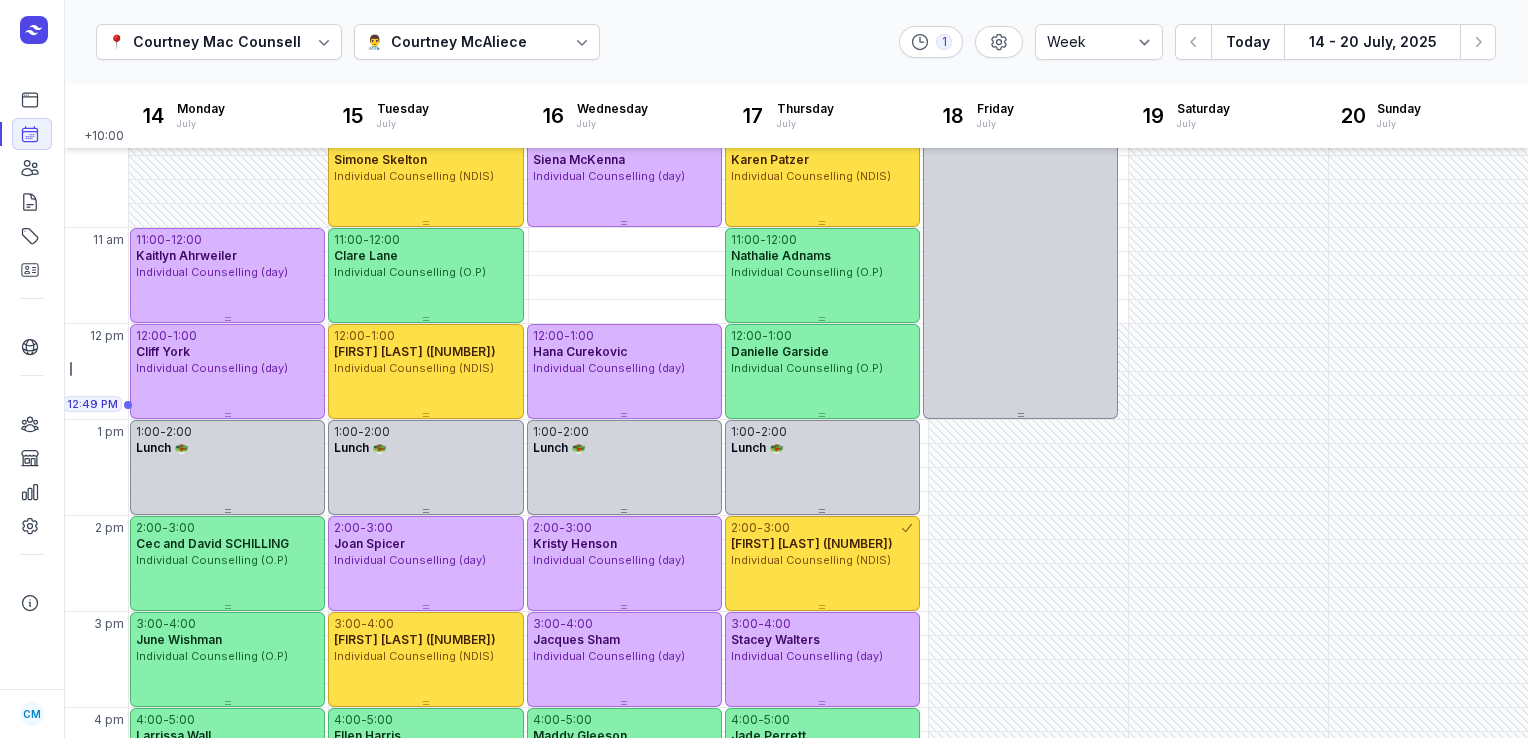 scroll, scrollTop: 207, scrollLeft: 0, axis: vertical 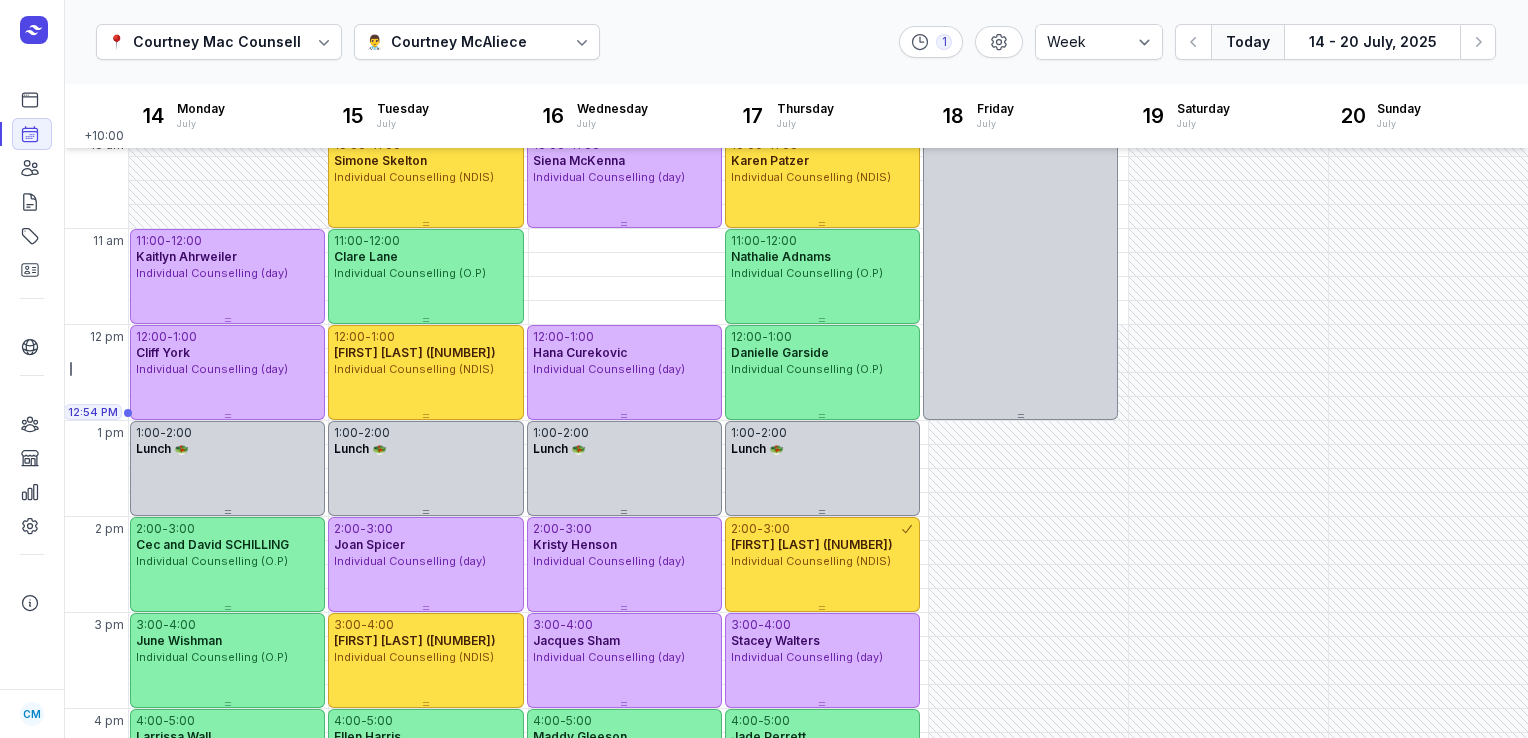 click on "Today" at bounding box center [1247, 42] 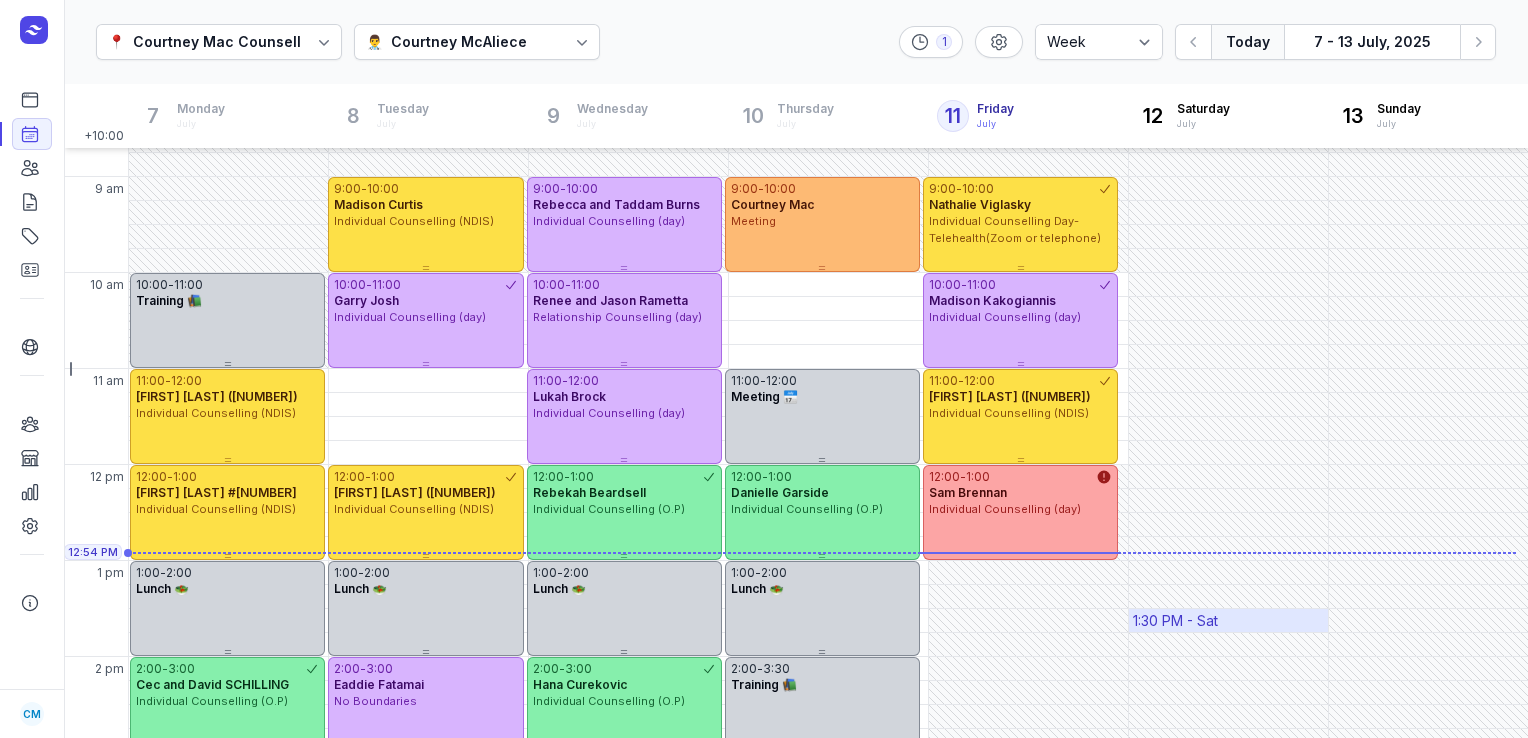 scroll, scrollTop: 52, scrollLeft: 0, axis: vertical 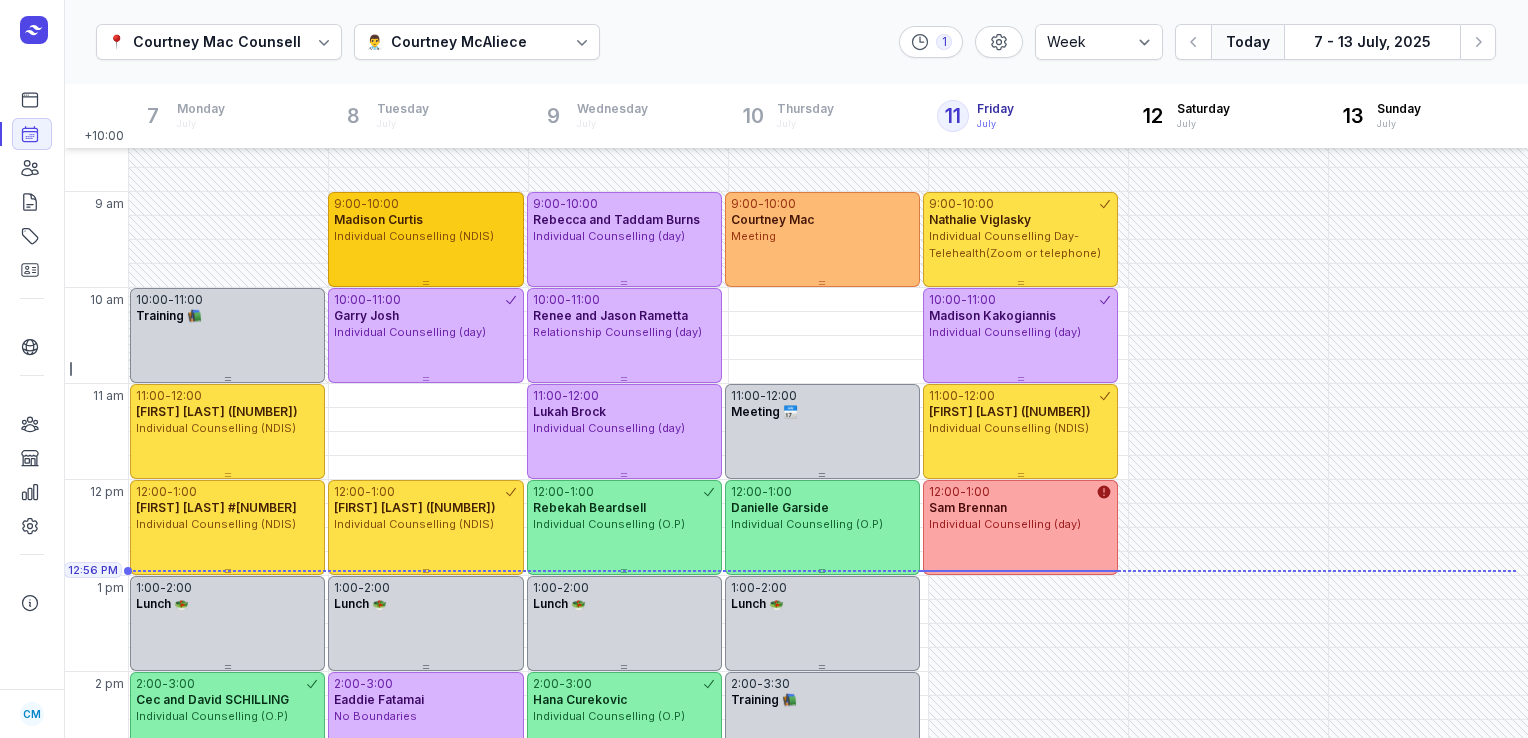 click on "10:00" at bounding box center [383, 204] 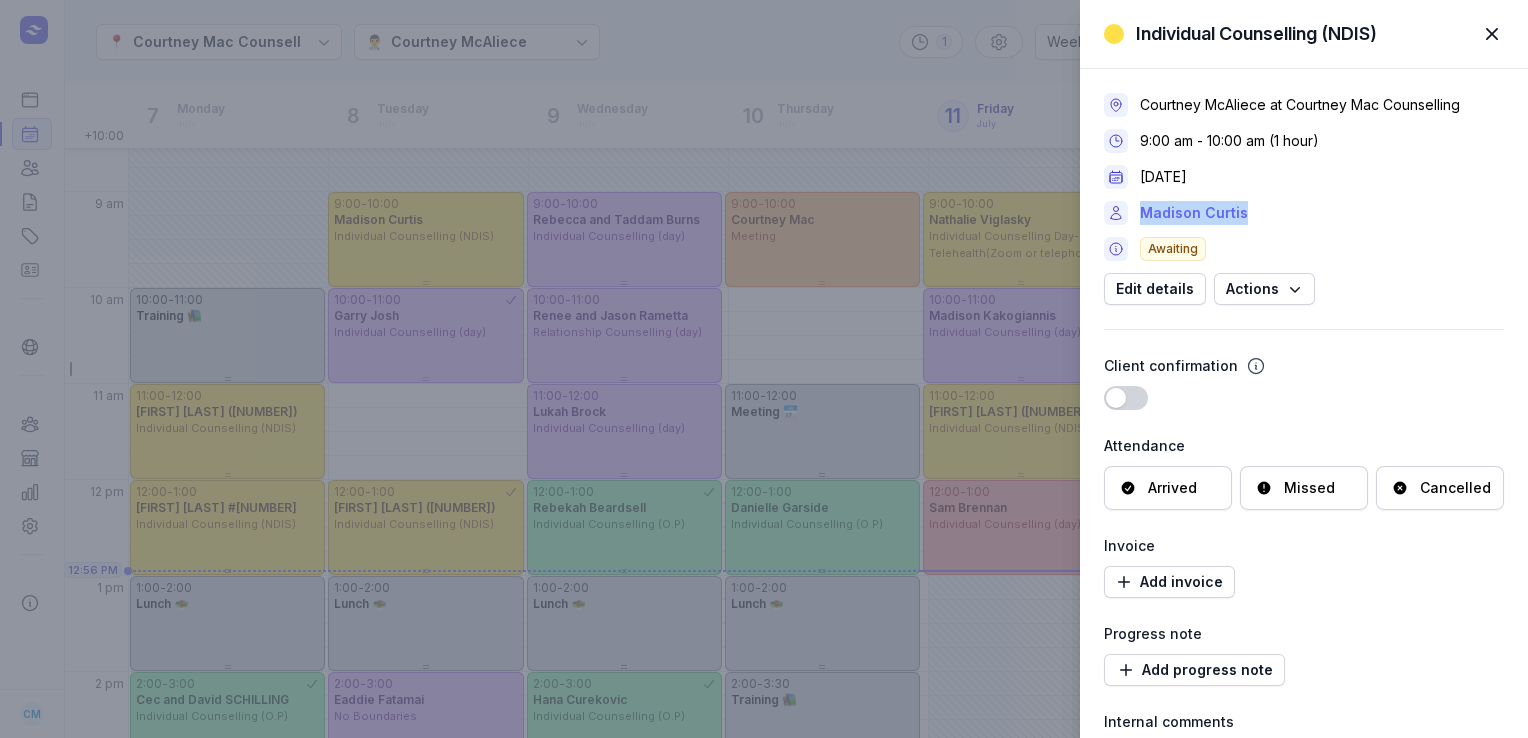 drag, startPoint x: 1244, startPoint y: 216, endPoint x: 1145, endPoint y: 218, distance: 99.0202 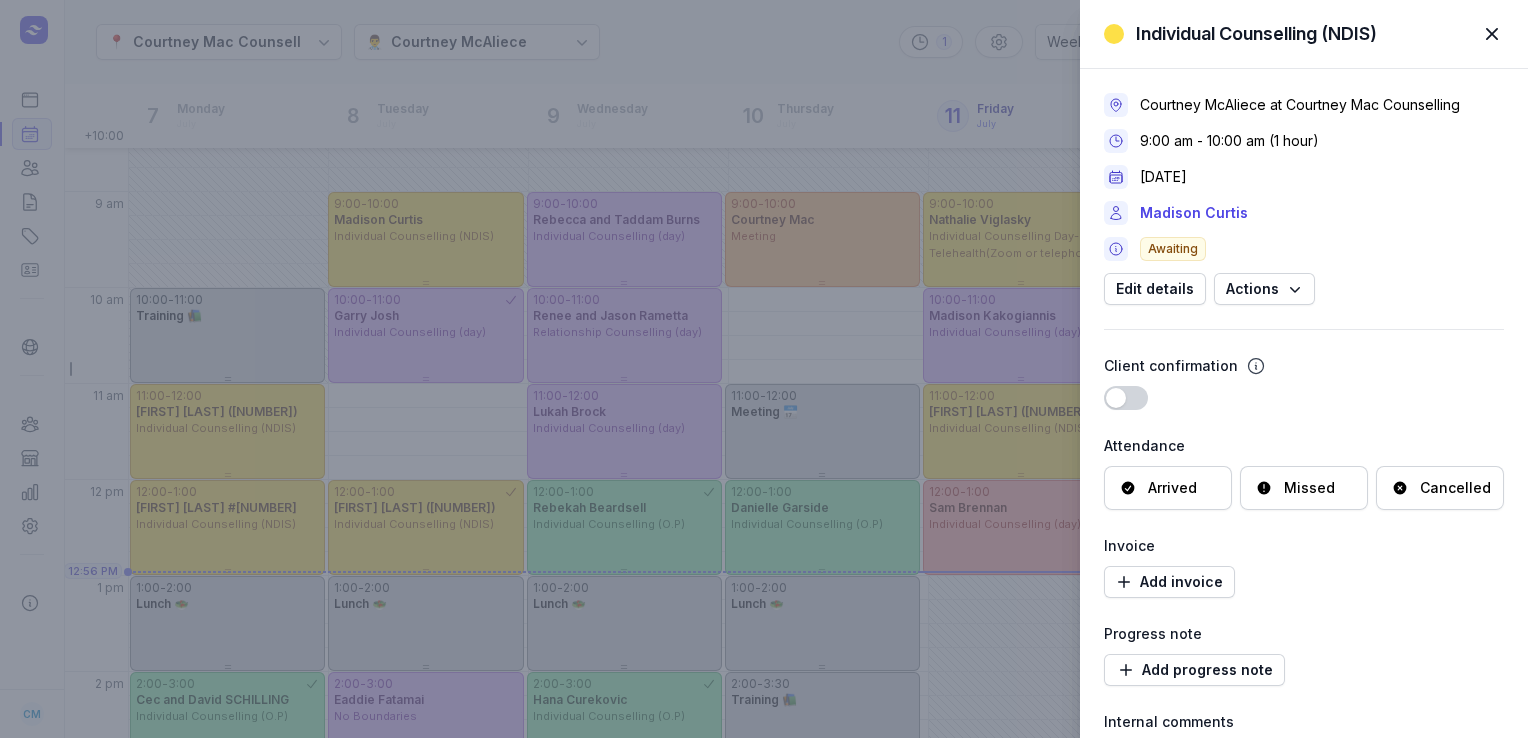 click on "Individual Counselling (NDIS) Close panel [NAME] at [COMPANY] [TIME] - [TIME] ([DURATION]) [DATE] [NAME] Awaiting Edit details Actions Client confirmation Use setting Attendance Arrived Missed Cancelled Invoice Add invoice Progress note Add progress note Internal comments" at bounding box center [764, 369] 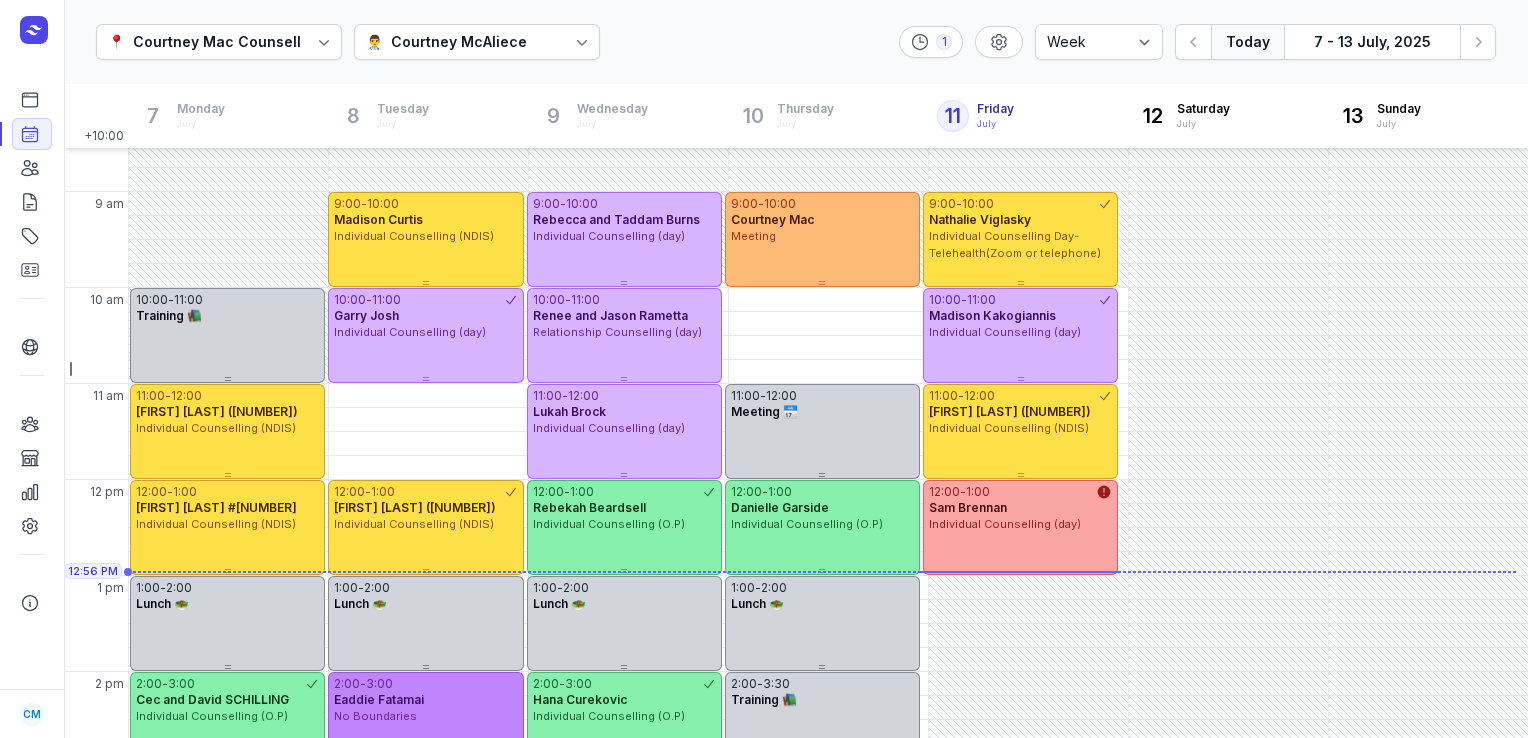 click on "Eaddie Fatamai" at bounding box center [379, 699] 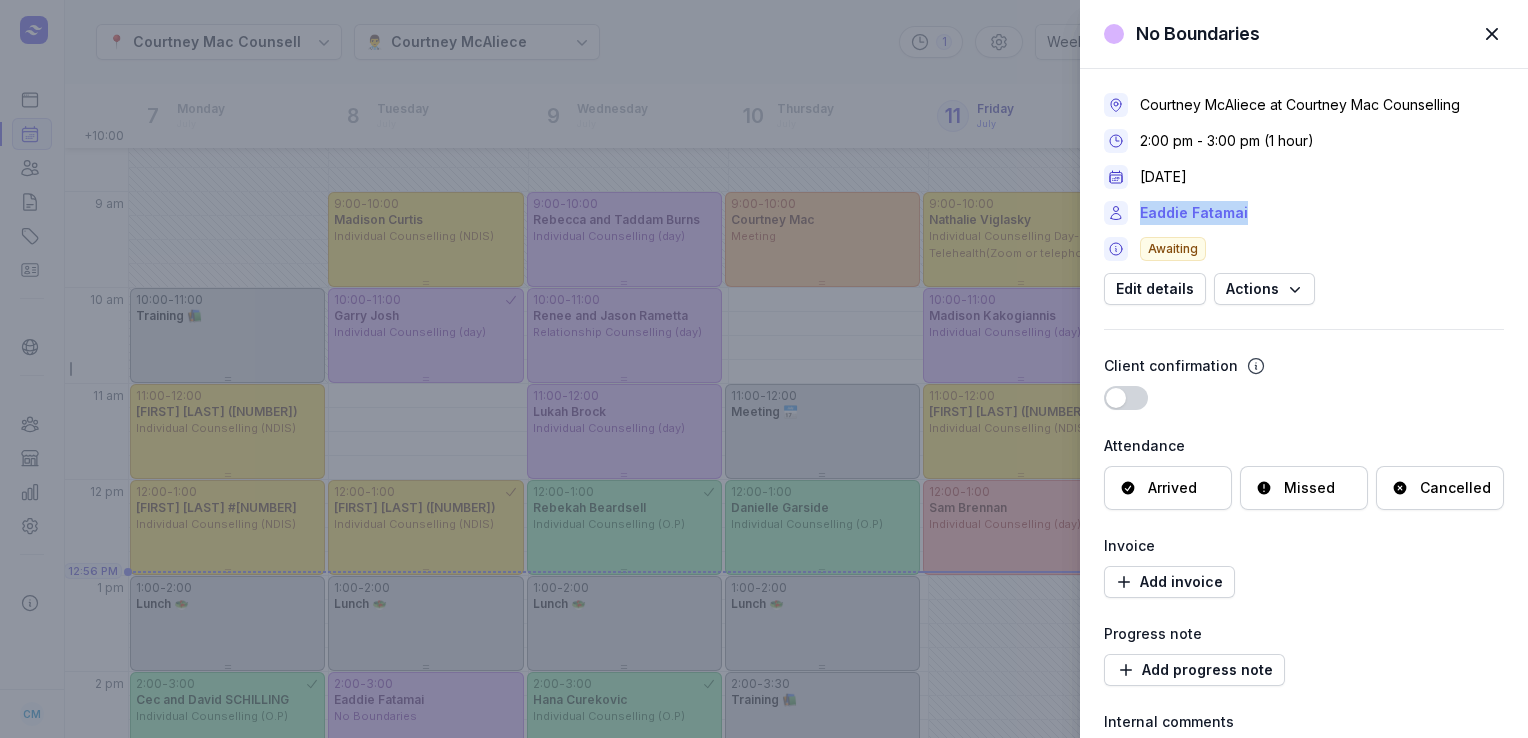 drag, startPoint x: 1263, startPoint y: 218, endPoint x: 1142, endPoint y: 217, distance: 121.004135 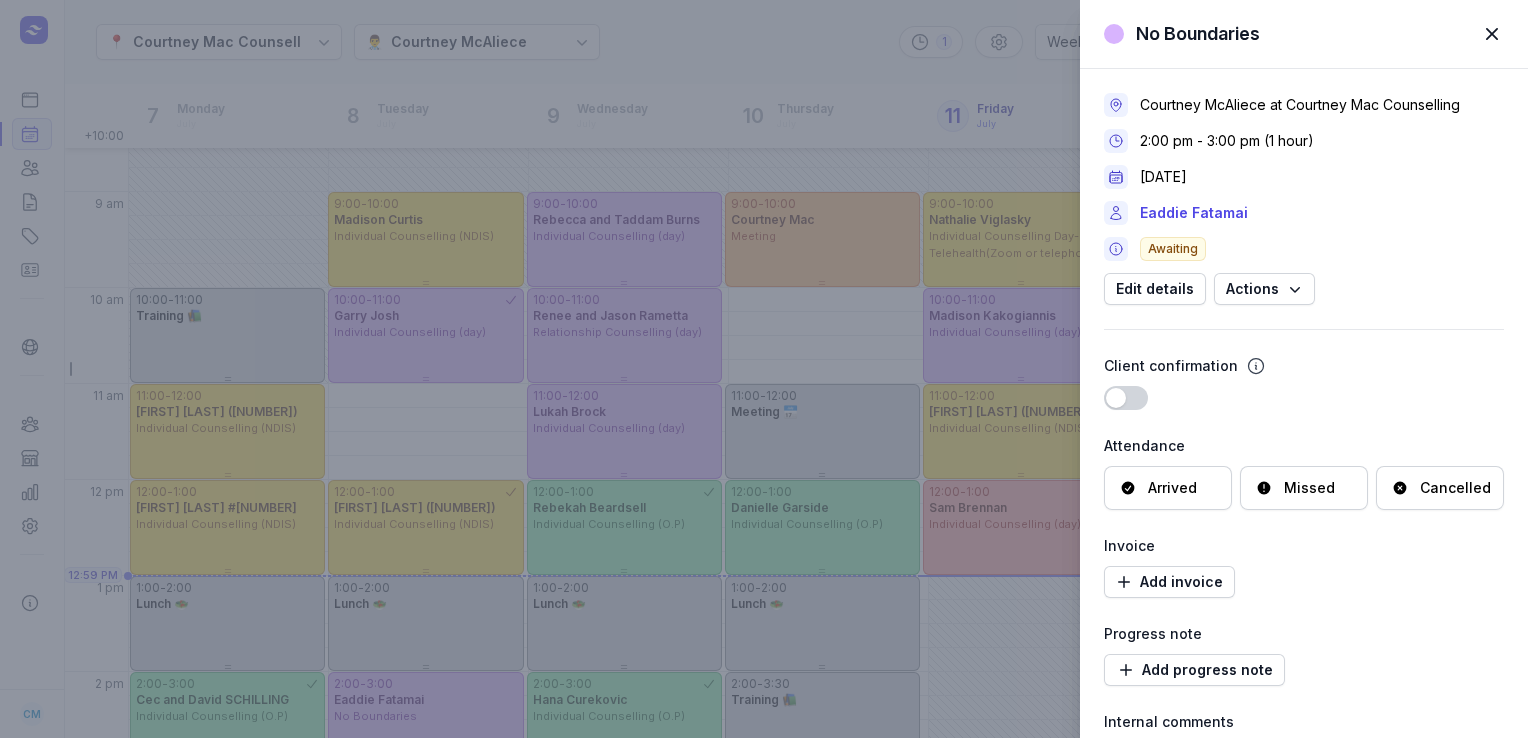 click on "No Boundaries Close panel [NAME] at [COMPANY] [TIME] - [TIME] ([DURATION]) [DATE] [NAME] Awaiting Edit details Actions Client confirmation Use setting Attendance Arrived Missed Cancelled Invoice Add invoice Progress note Add progress note Internal comments" at bounding box center (764, 369) 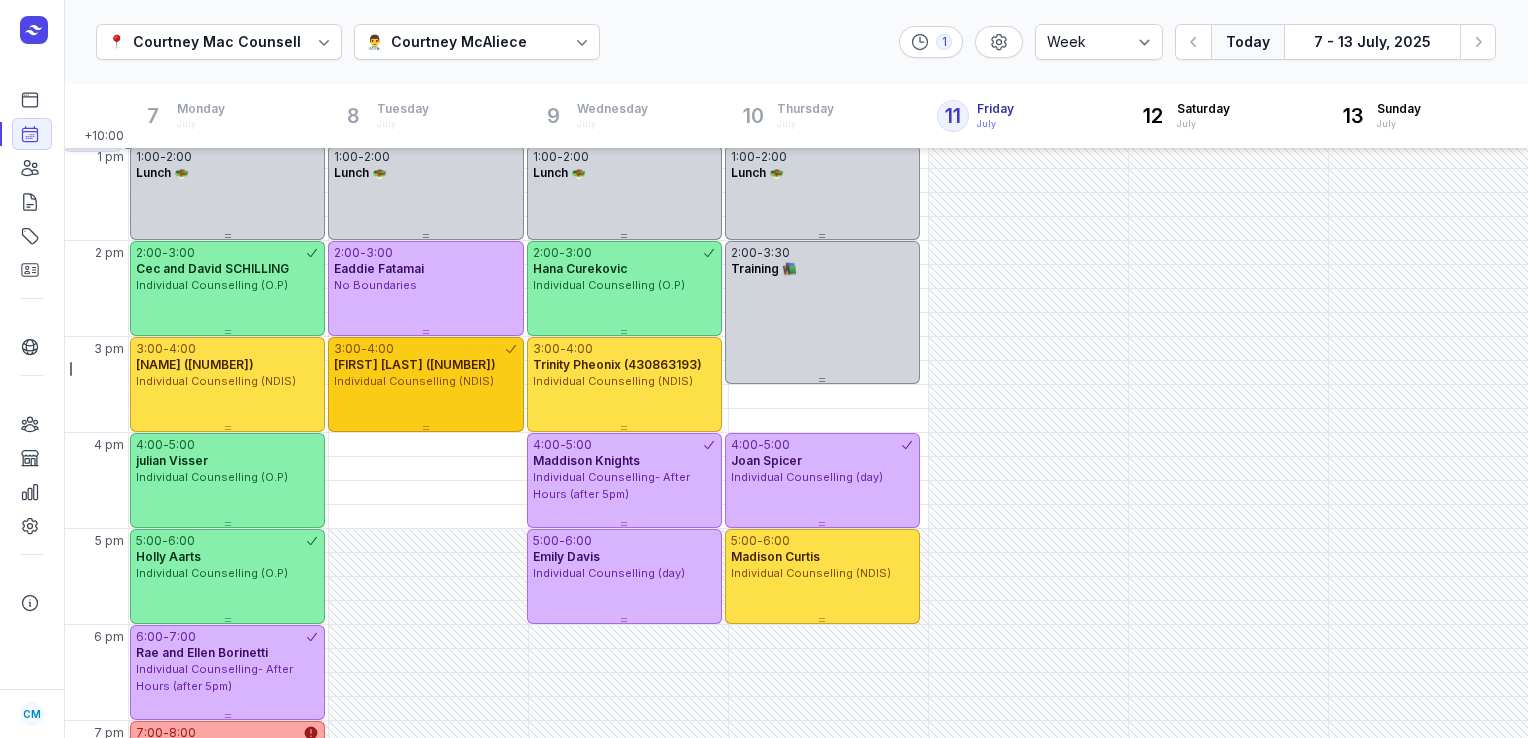 scroll, scrollTop: 482, scrollLeft: 0, axis: vertical 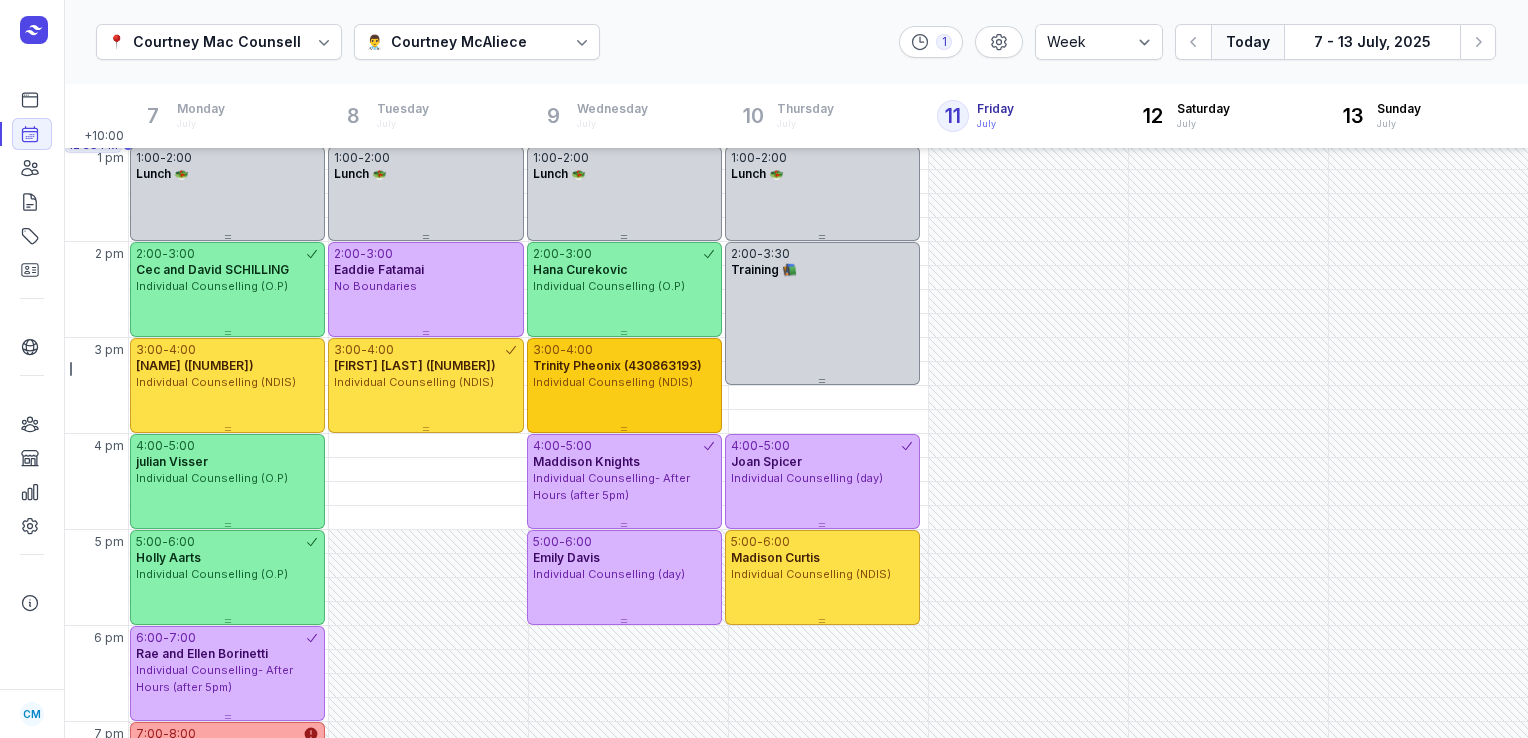 click on "Individual Counselling (NDIS)" at bounding box center (613, 382) 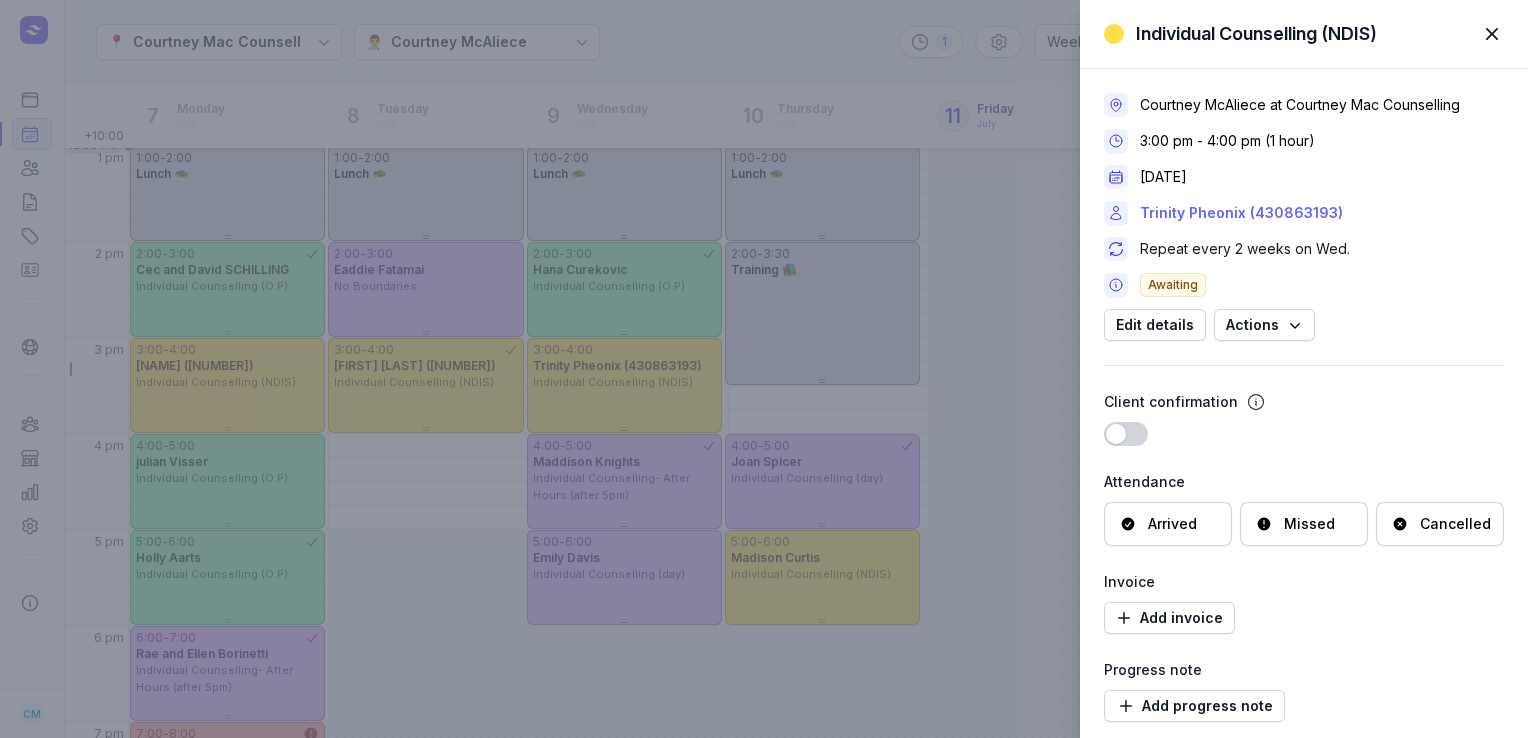 click on "Trinity Pheonix (430863193)" at bounding box center (1241, 213) 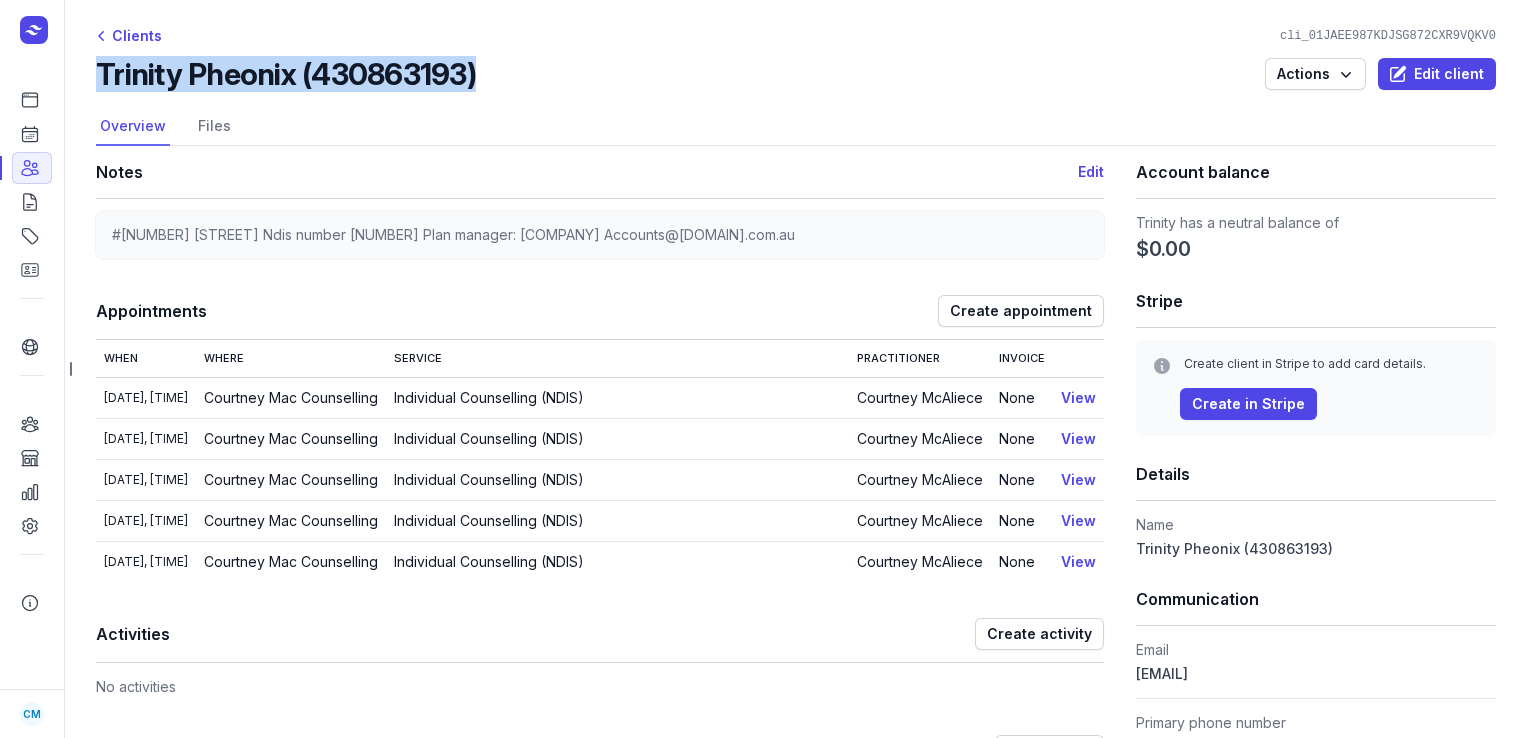 drag, startPoint x: 495, startPoint y: 70, endPoint x: 99, endPoint y: 54, distance: 396.3231 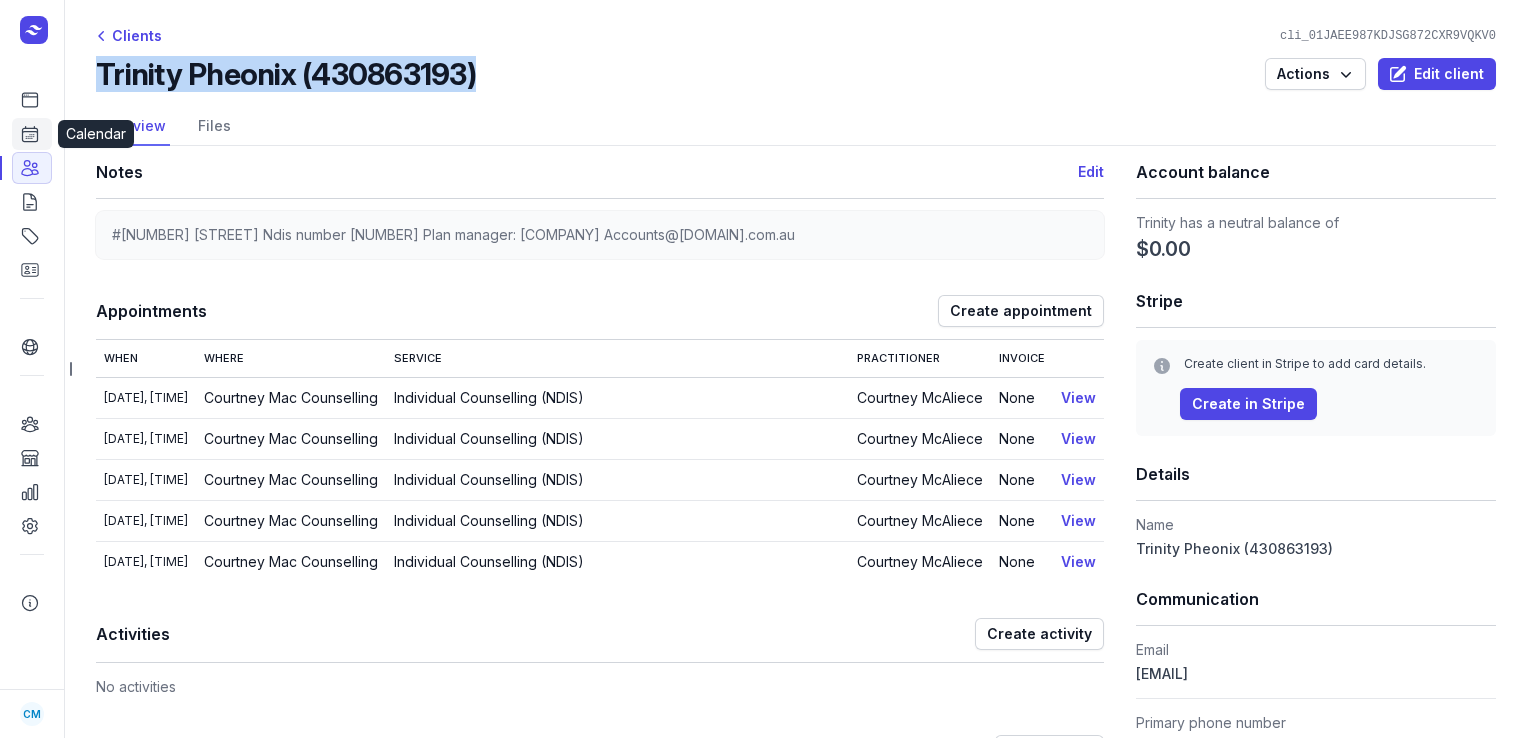 click 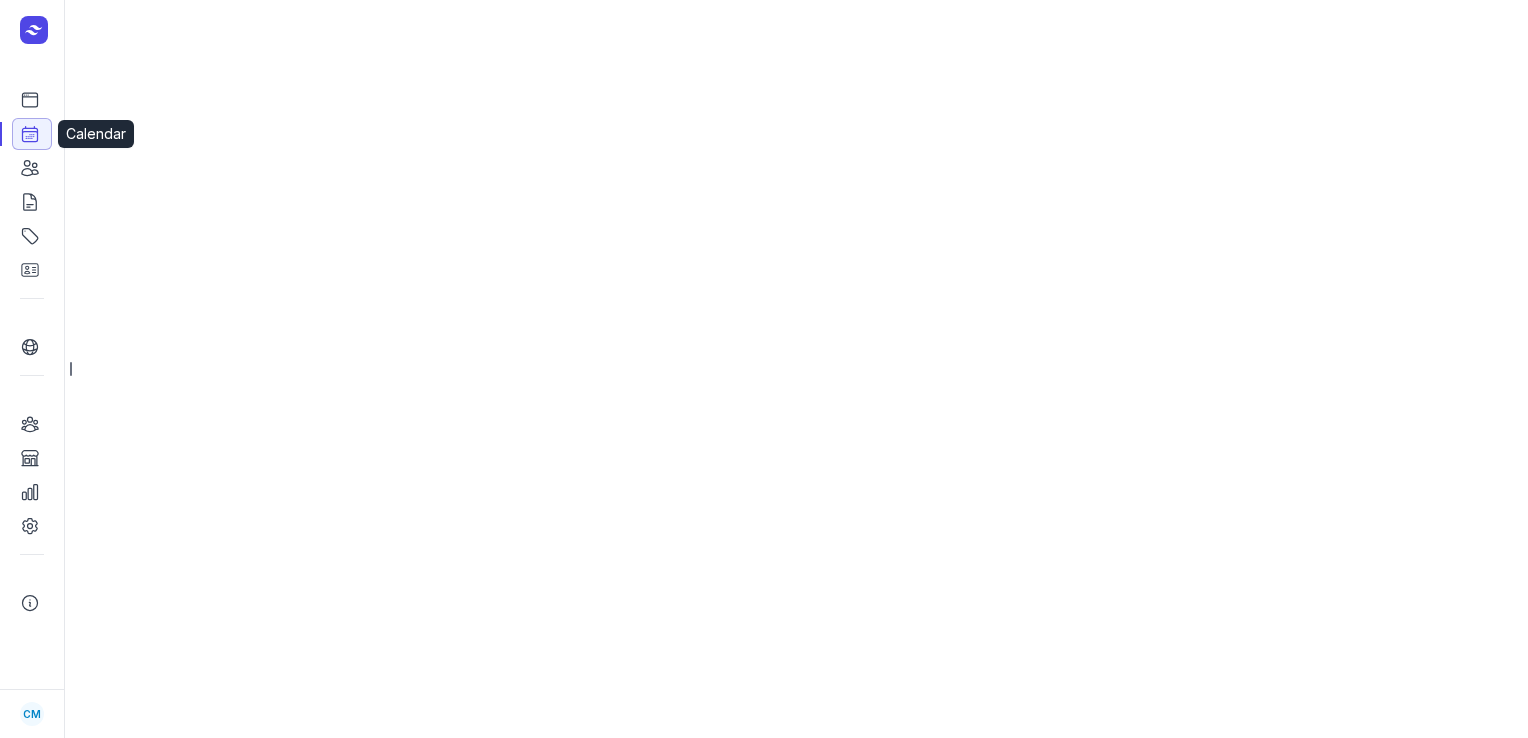 select on "week" 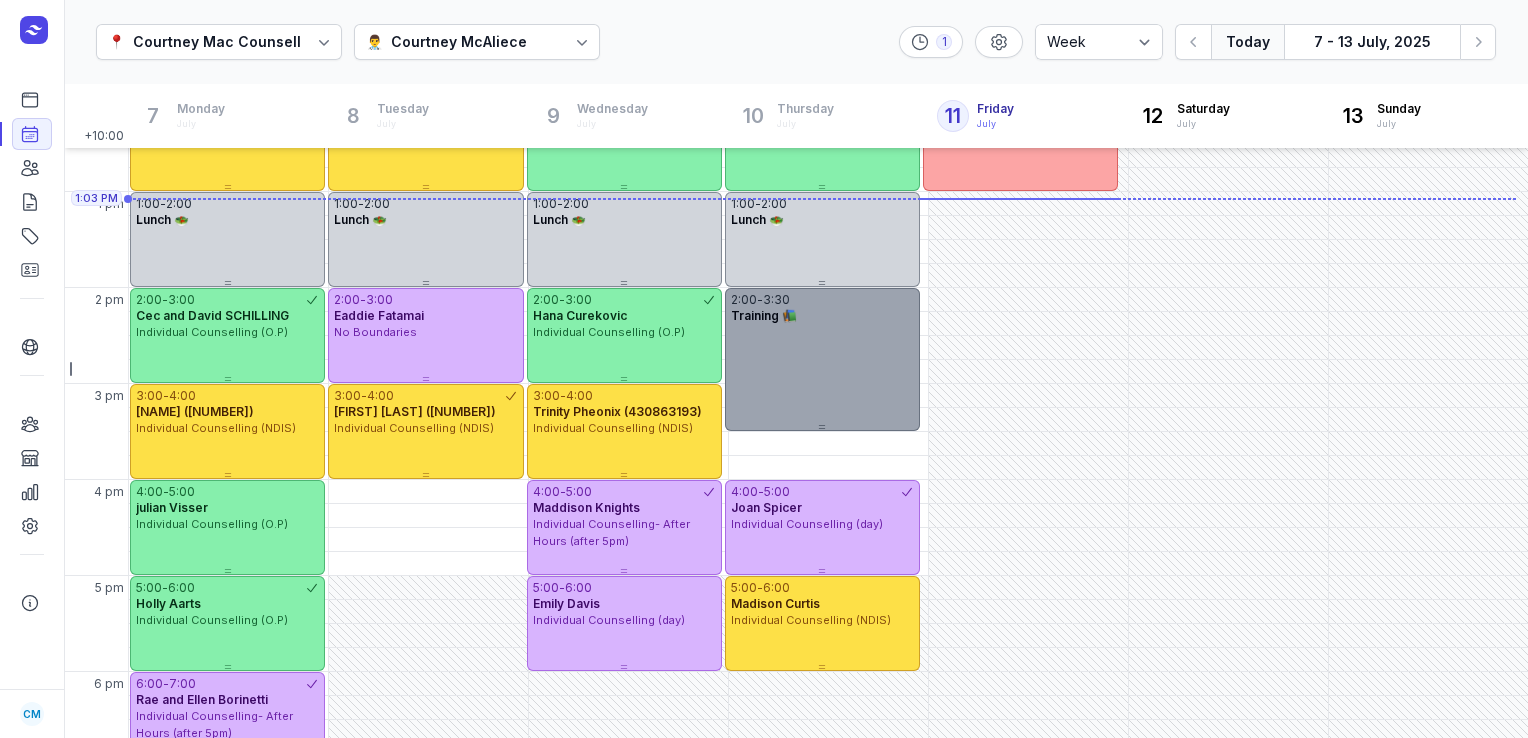 scroll, scrollTop: 476, scrollLeft: 0, axis: vertical 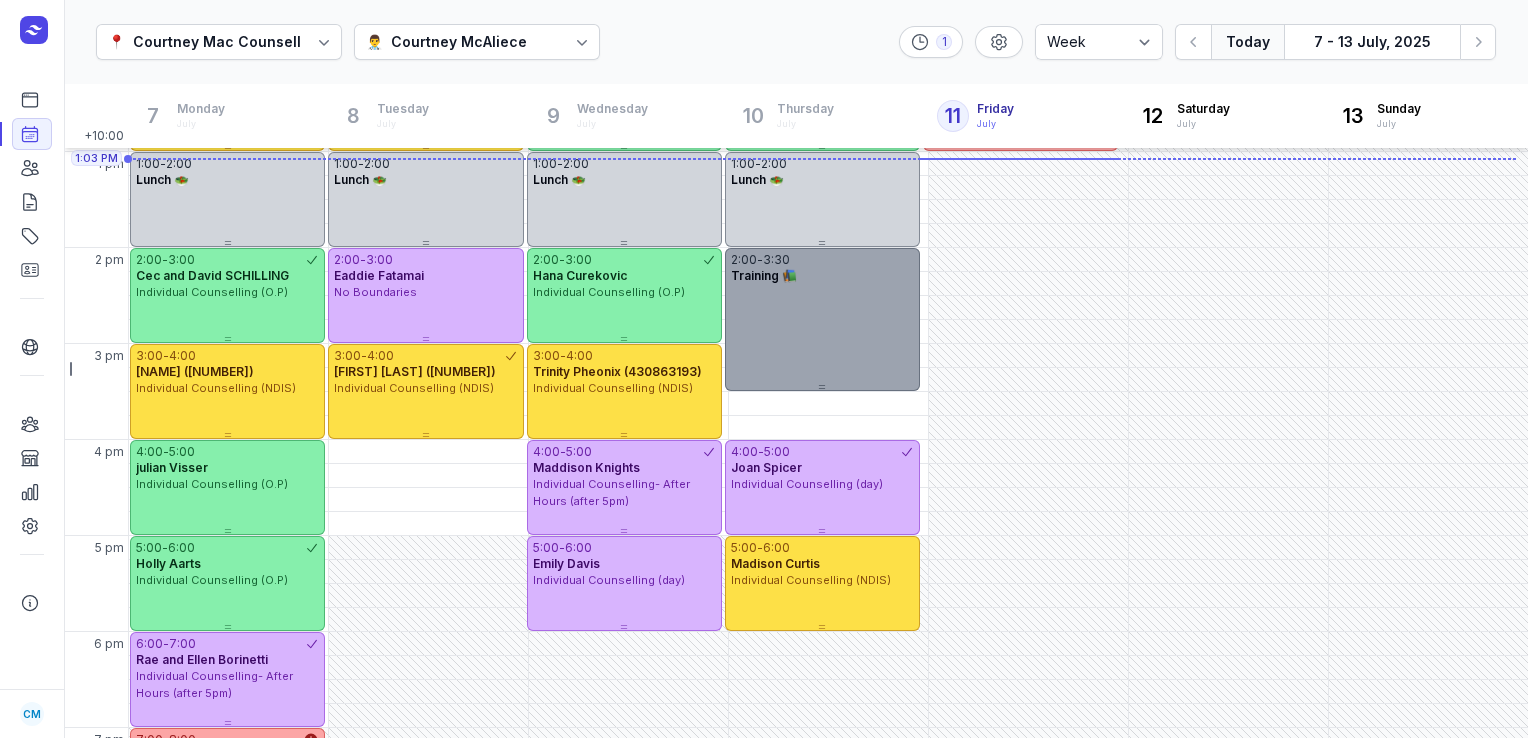 click on "Individual Counselling (NDIS)" at bounding box center [822, 580] 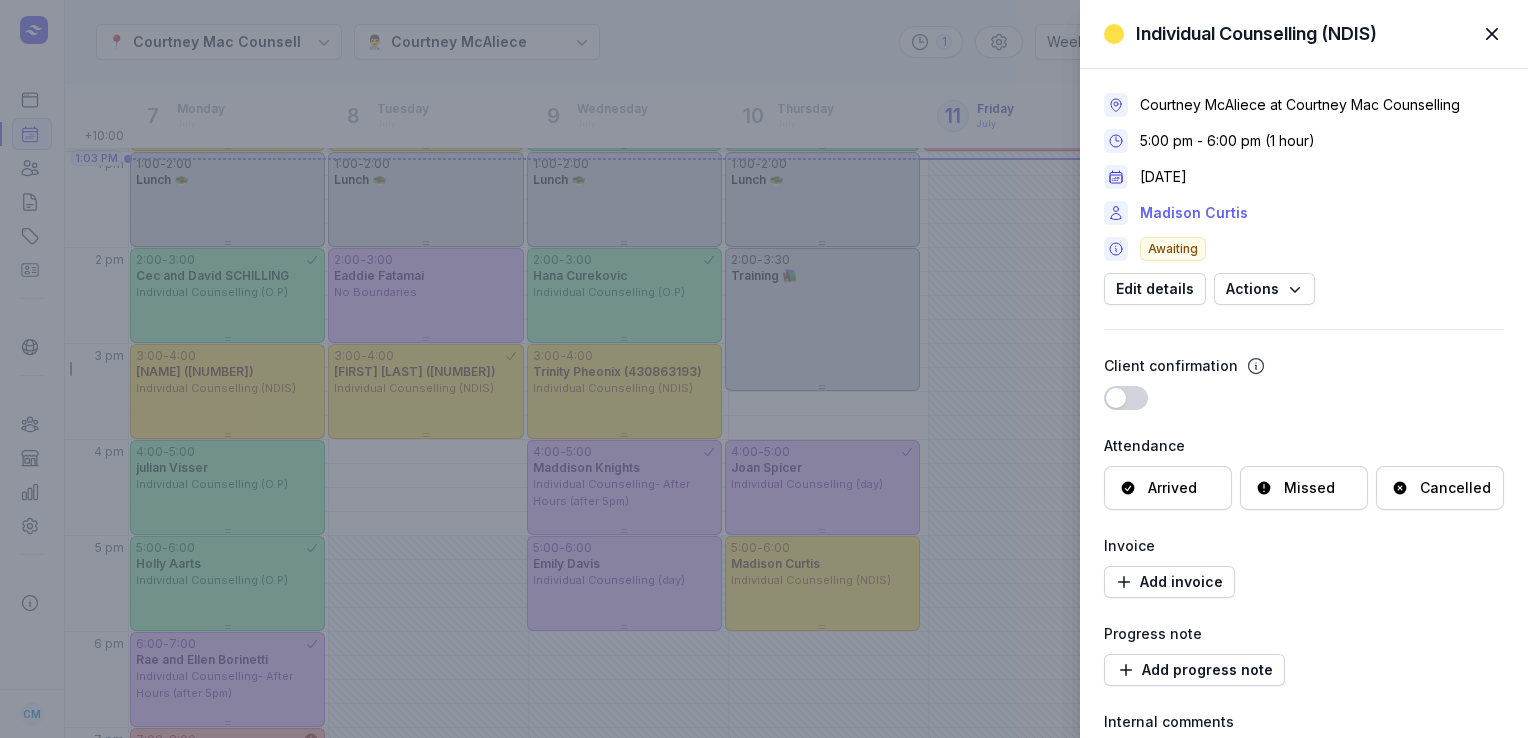 click on "Madison Curtis" at bounding box center [1194, 213] 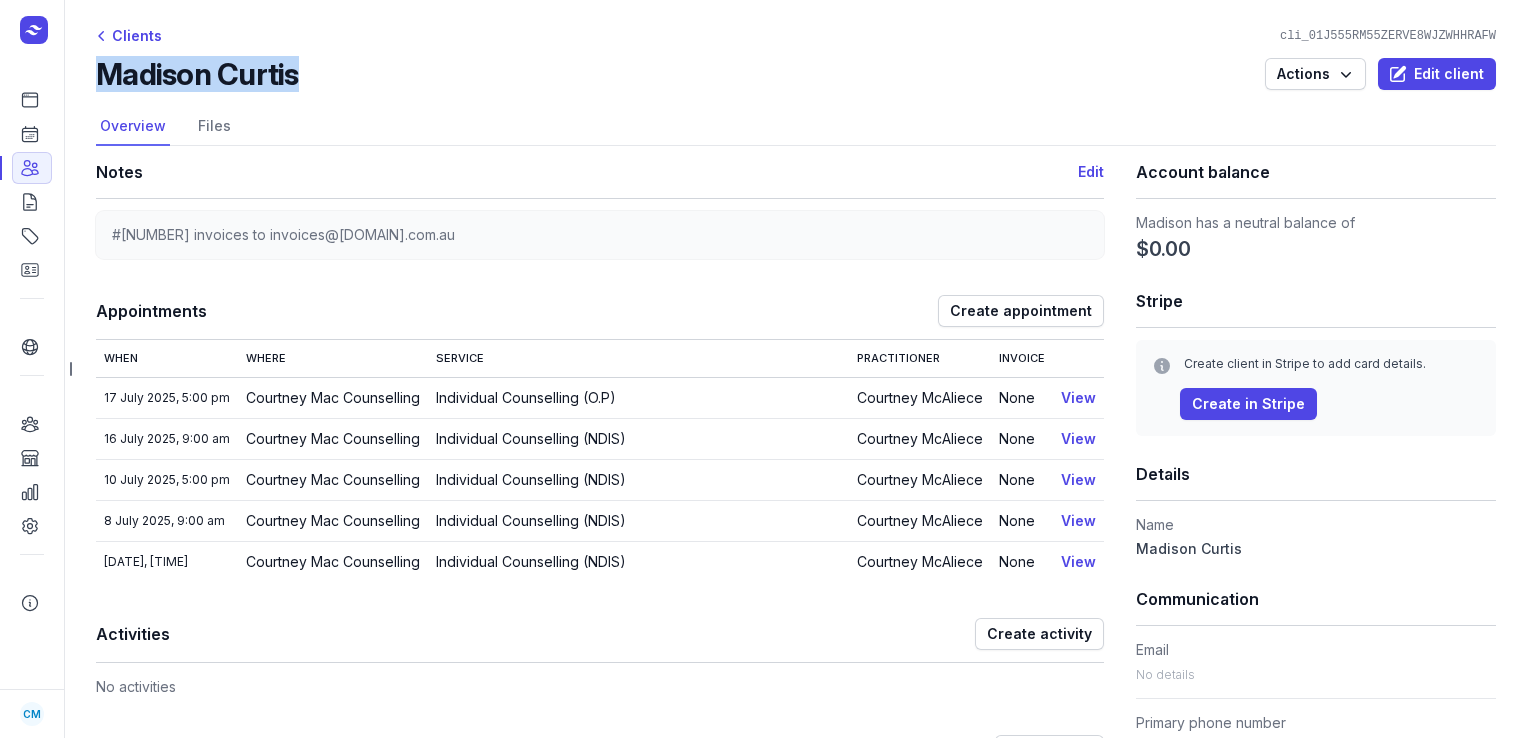 drag, startPoint x: 320, startPoint y: 70, endPoint x: 102, endPoint y: 98, distance: 219.79082 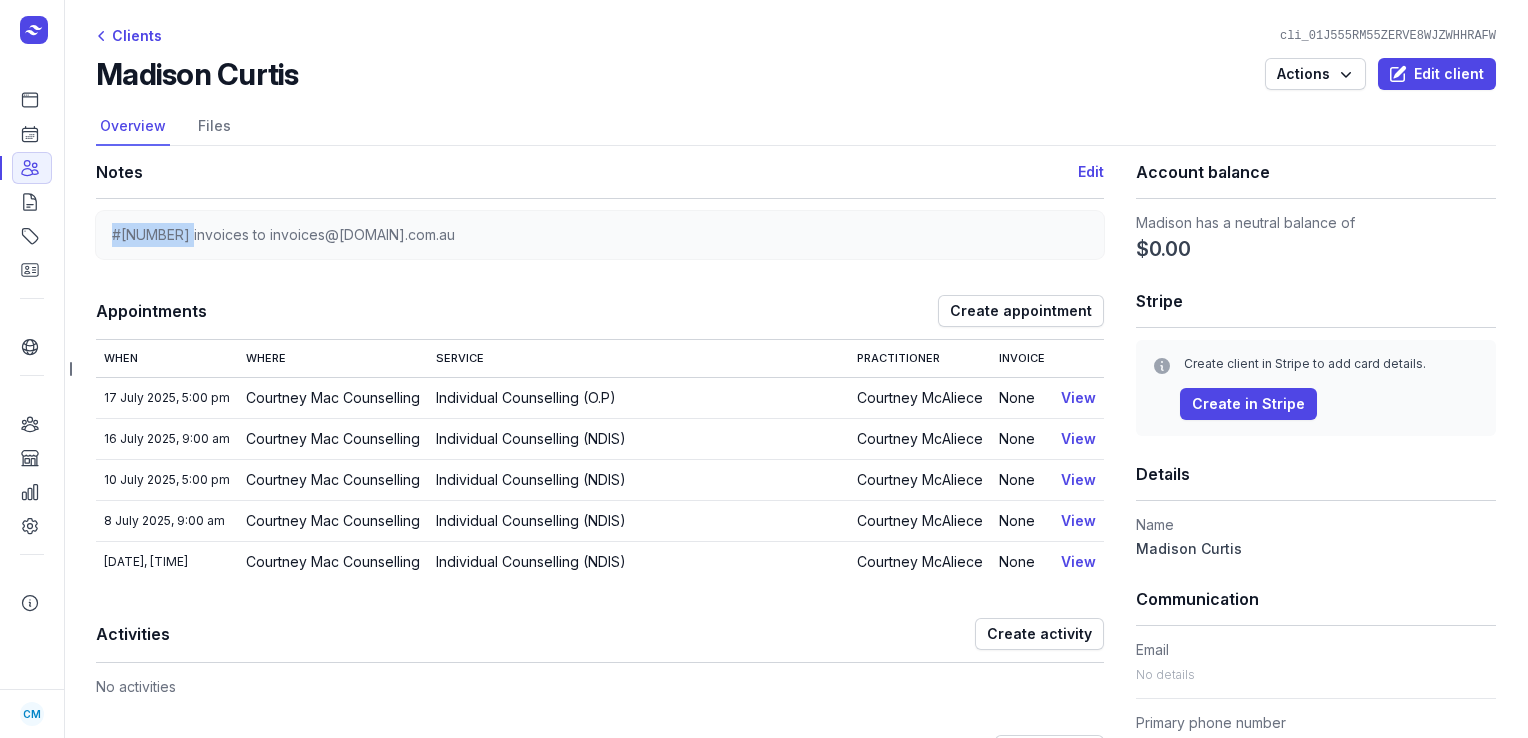 drag, startPoint x: 195, startPoint y: 237, endPoint x: 101, endPoint y: 238, distance: 94.00532 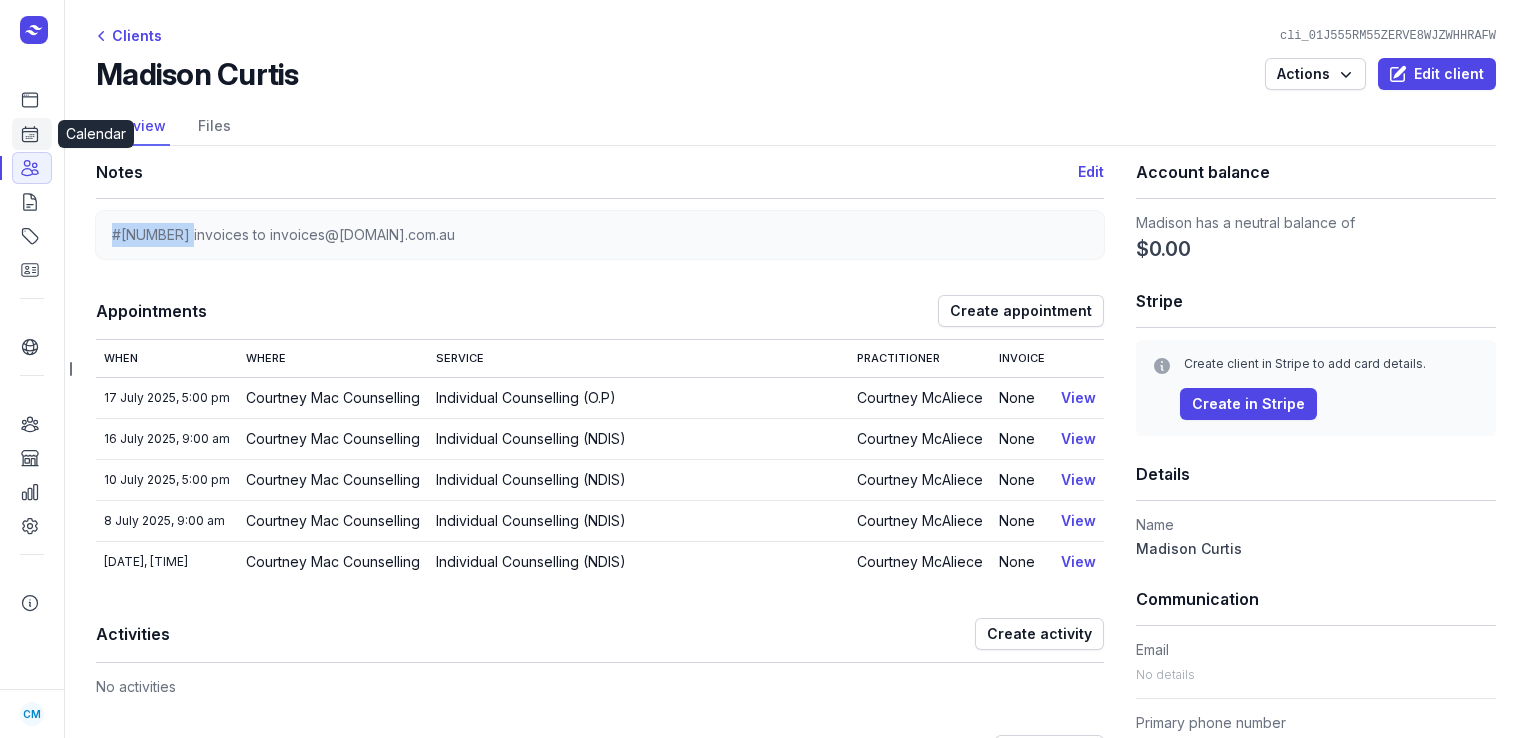 click 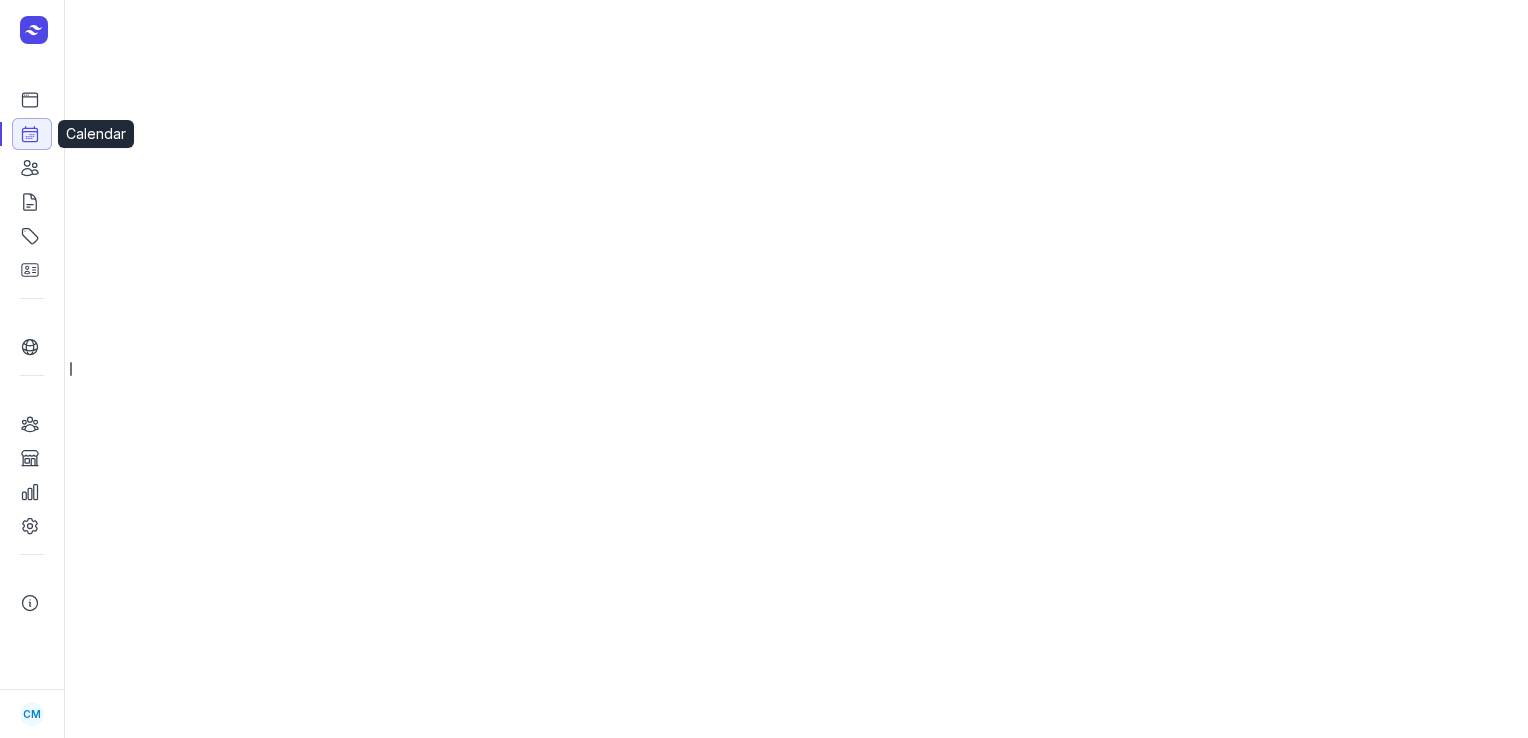 select on "week" 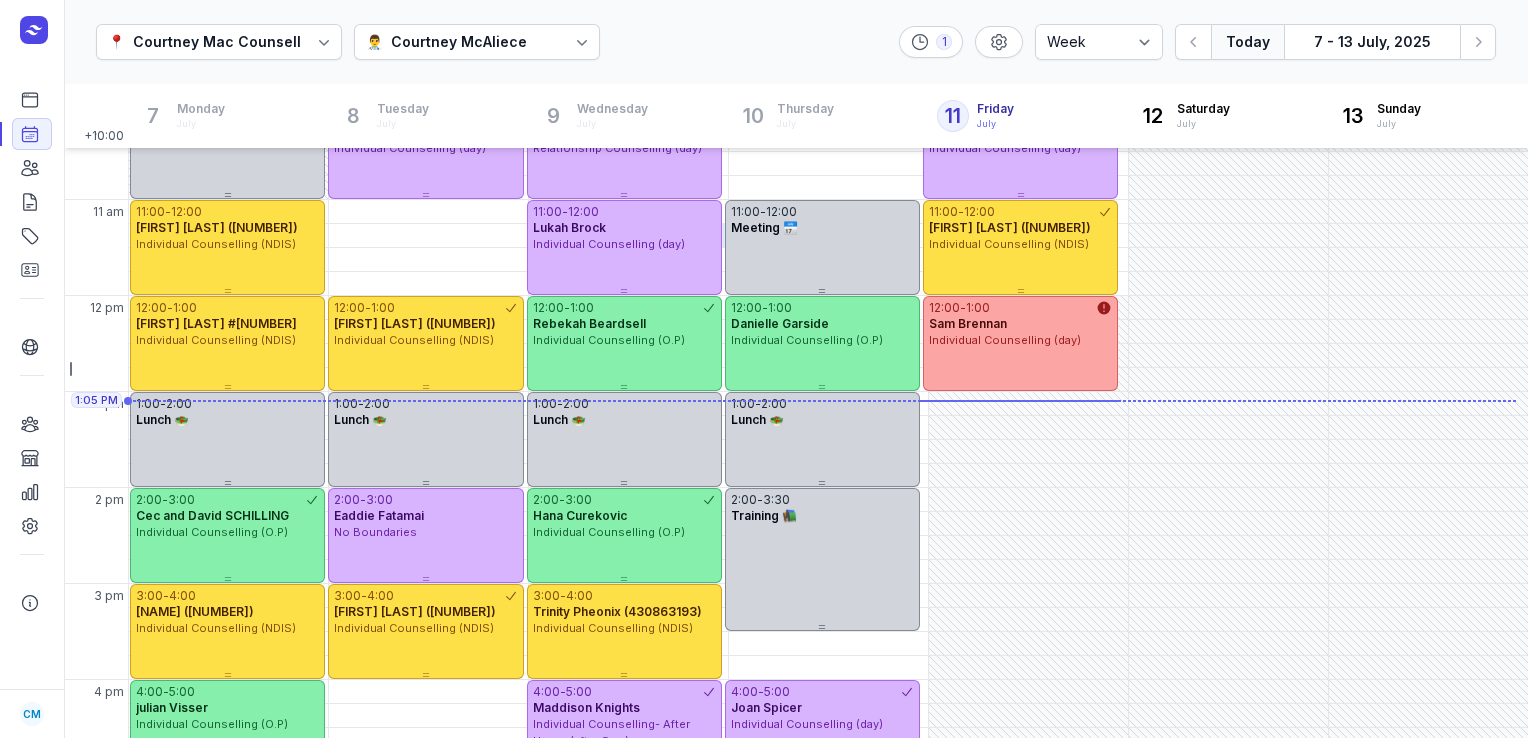 scroll, scrollTop: 238, scrollLeft: 0, axis: vertical 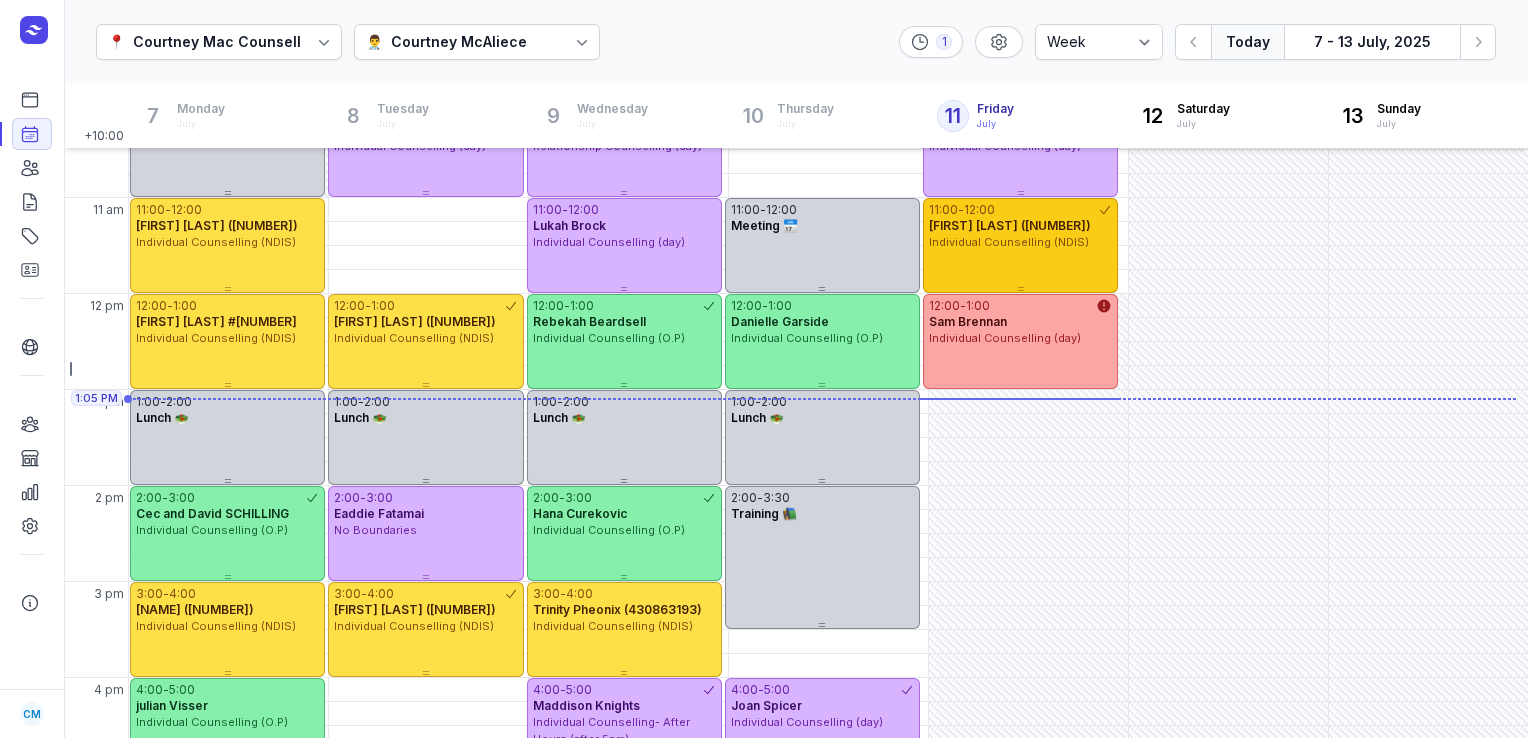 click on "[FIRST] [LAST] ([NUMBER])" at bounding box center [1010, 225] 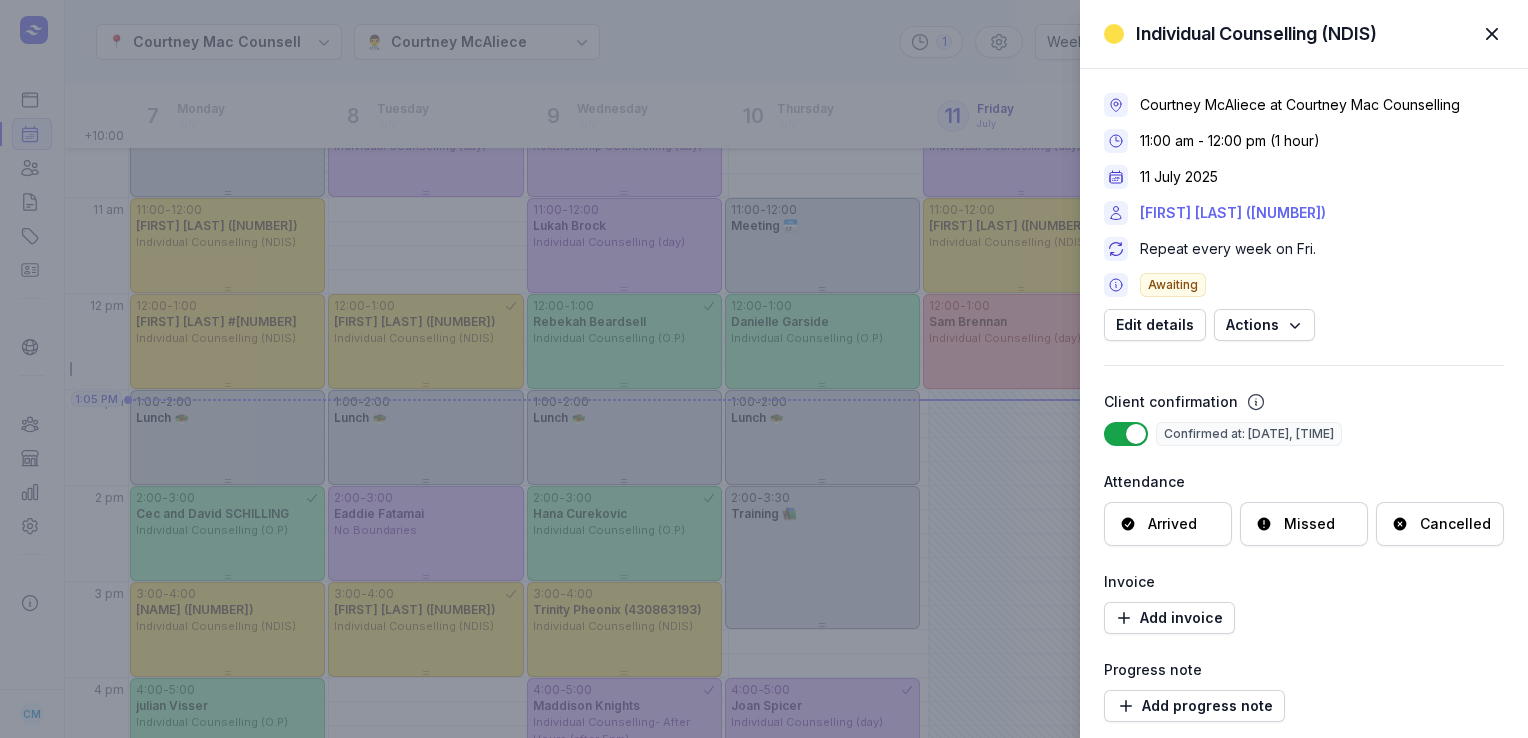 click on "[FIRST] [LAST] ([NUMBER])" at bounding box center [1233, 213] 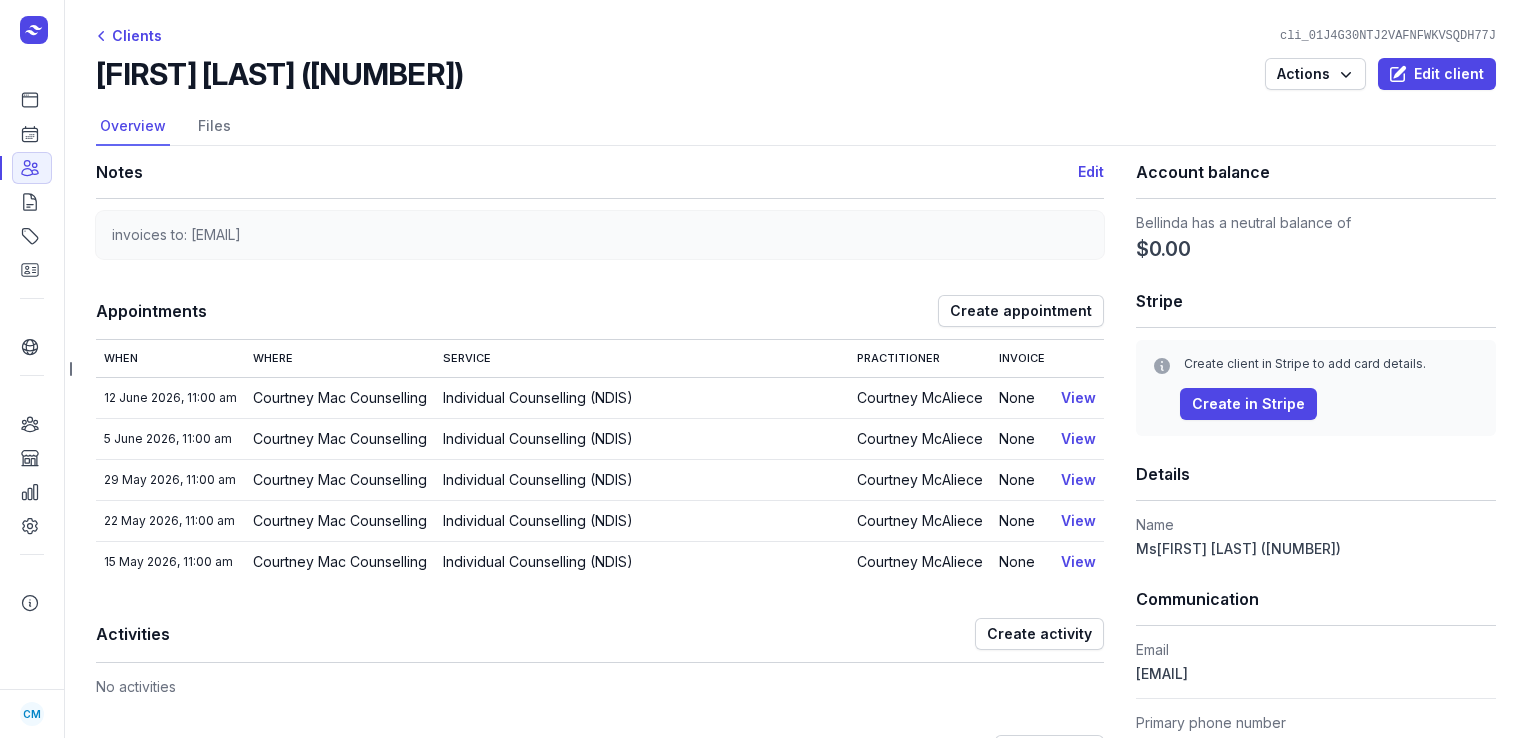 drag, startPoint x: 494, startPoint y: 66, endPoint x: 98, endPoint y: 72, distance: 396.04544 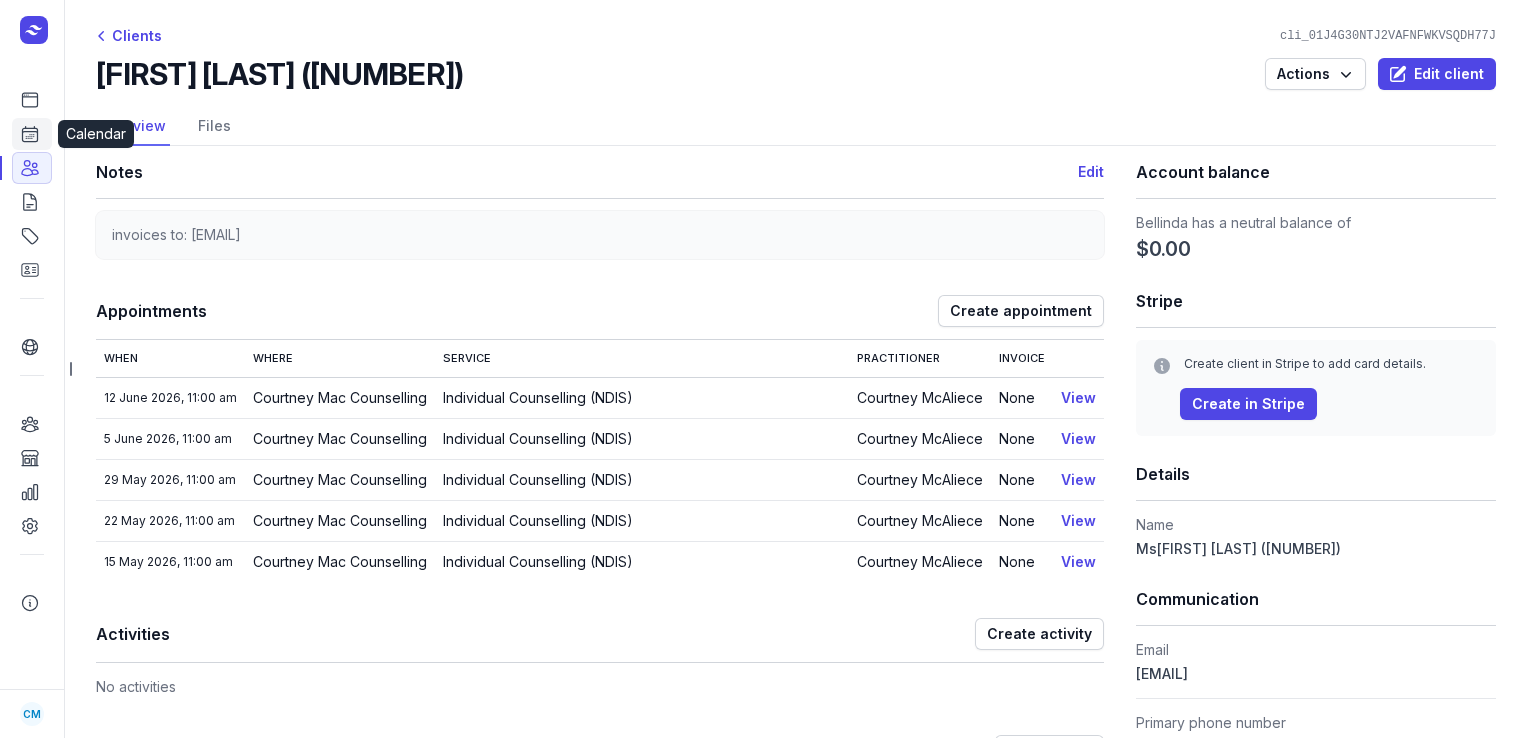 click 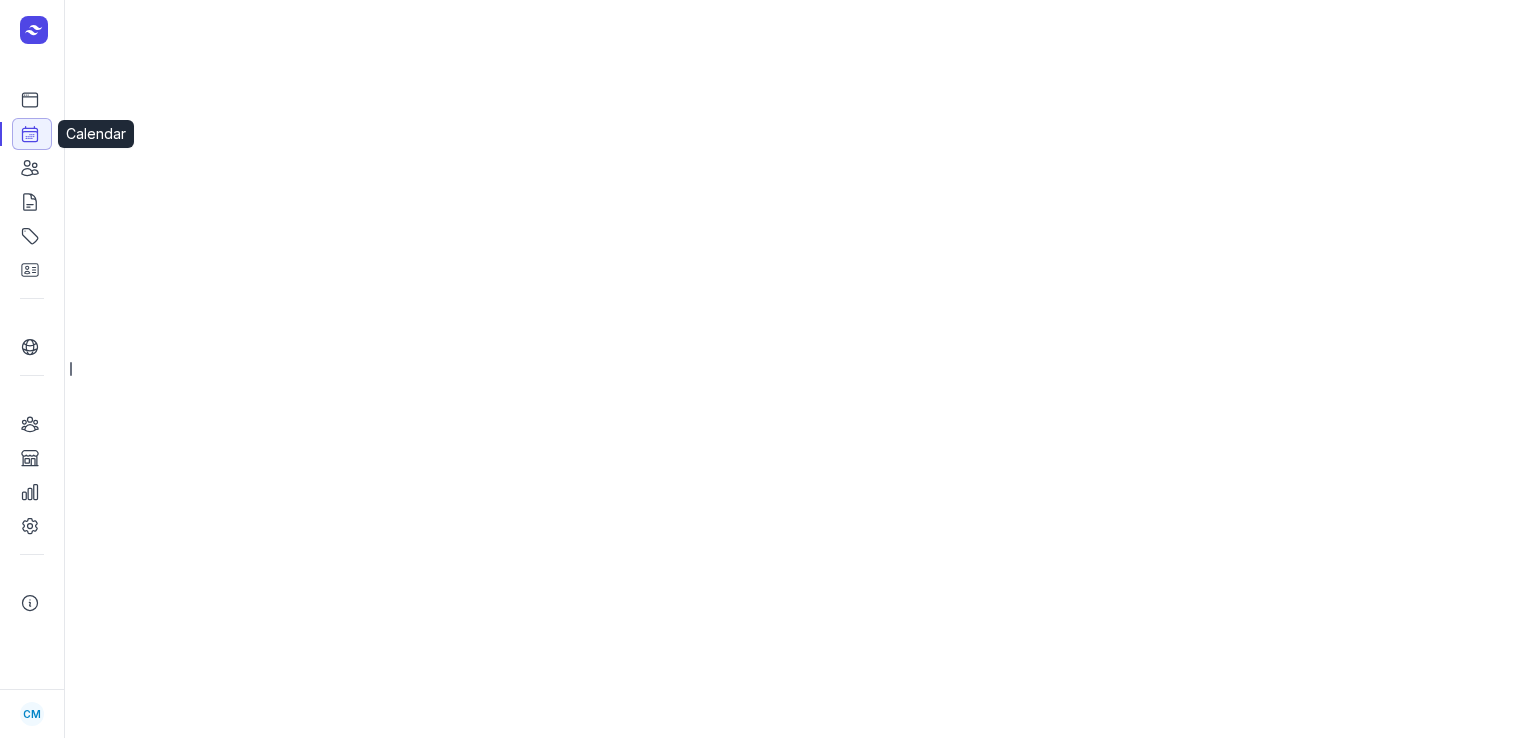 select on "week" 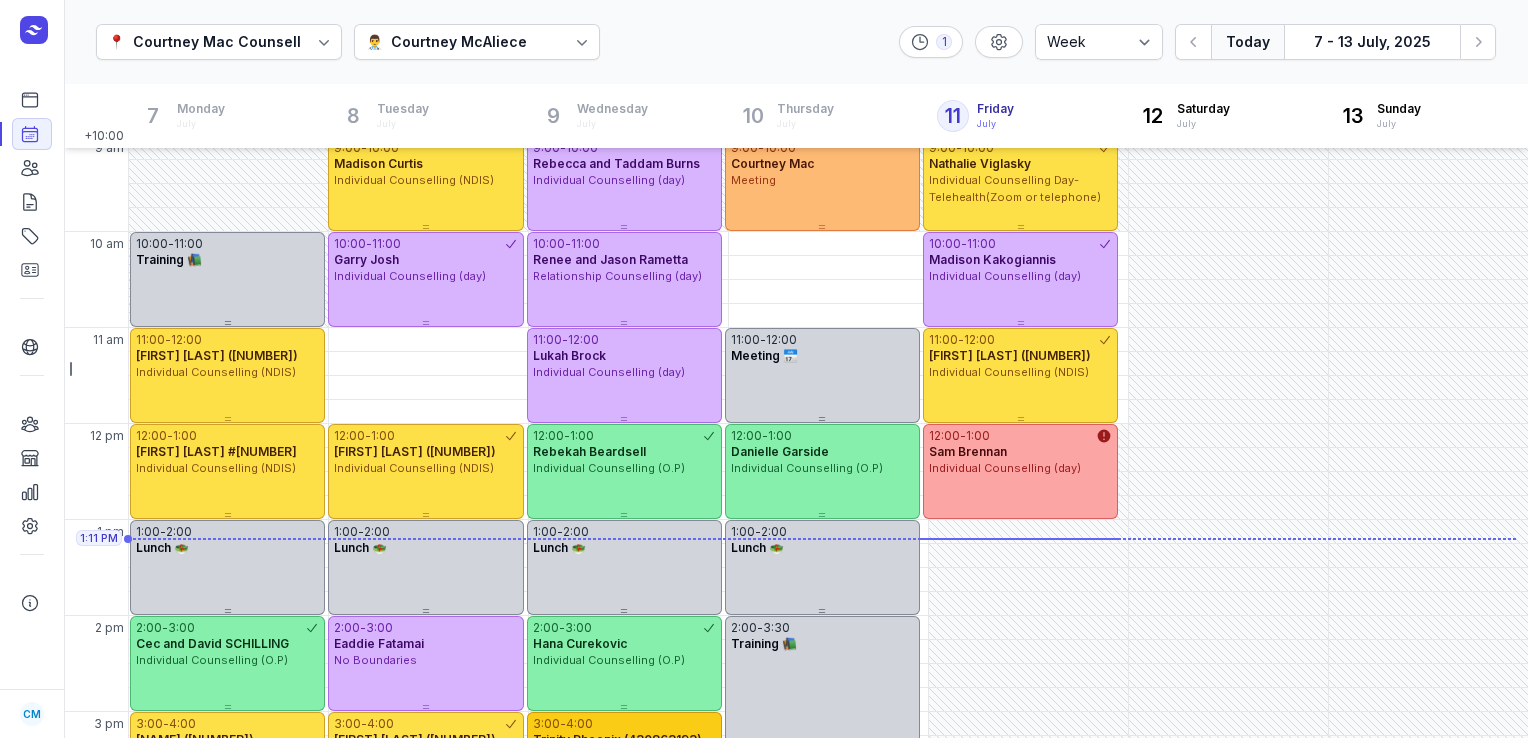 scroll, scrollTop: 0, scrollLeft: 0, axis: both 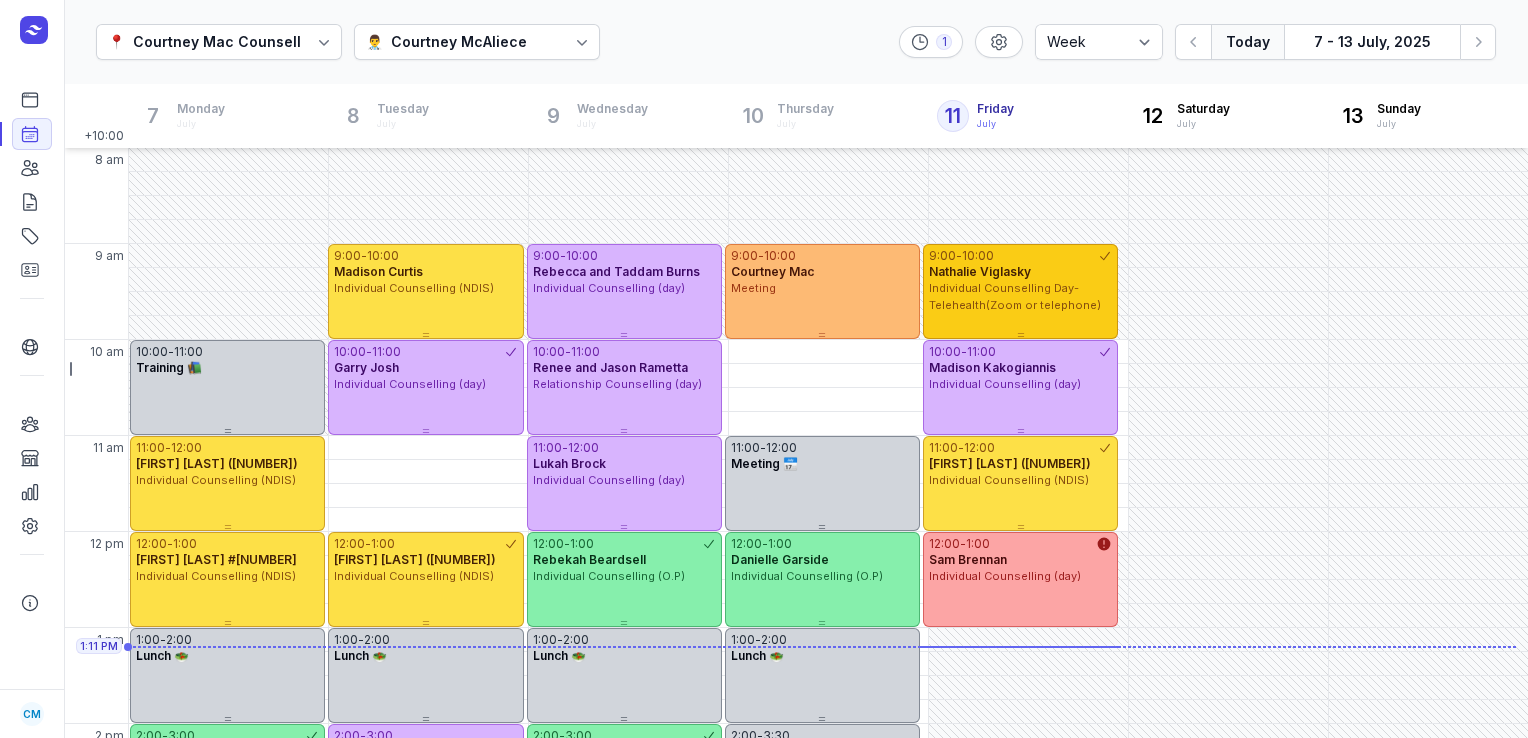 click on "Individual Counselling Day- Telehealth(Zoom or telephone)" at bounding box center (1015, 296) 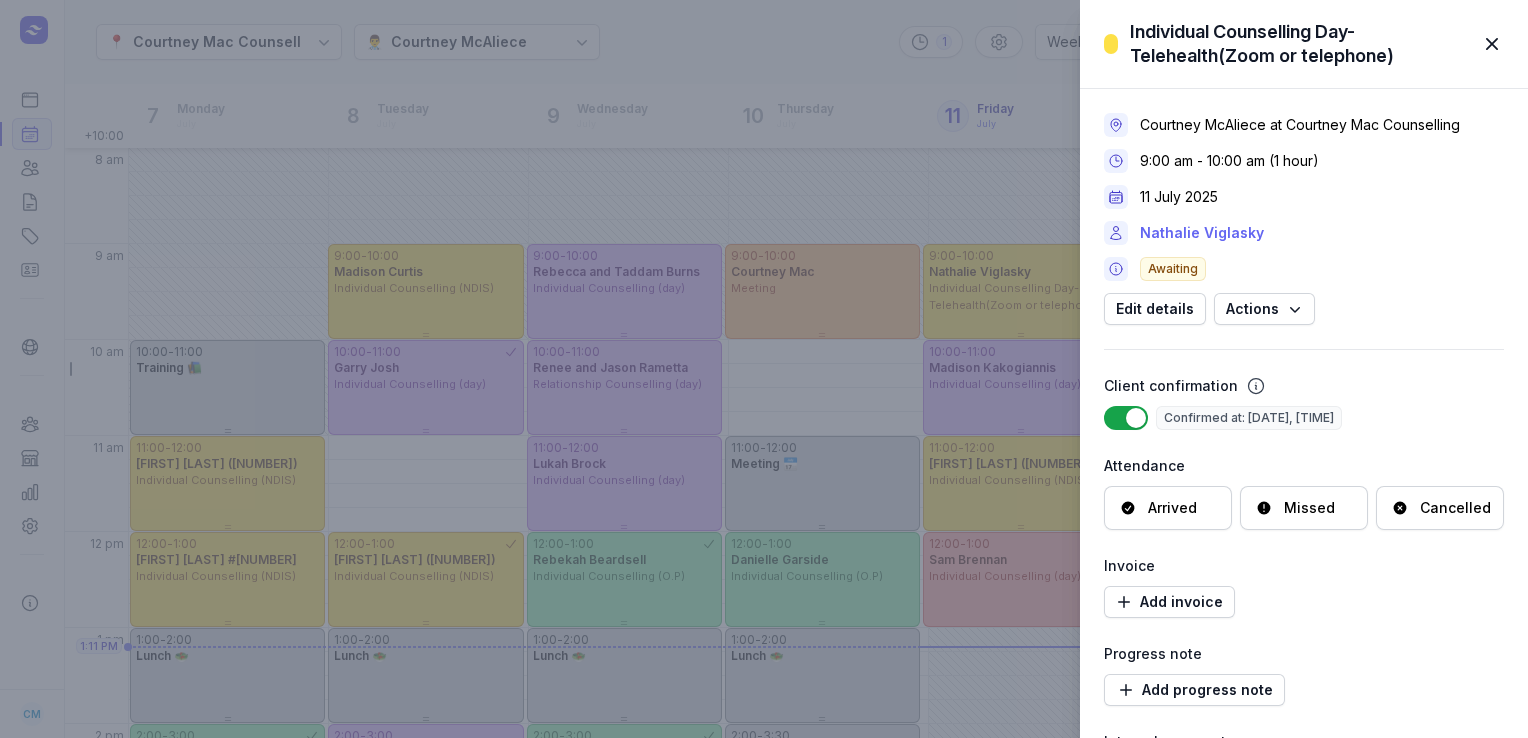 click on "Nathalie Viglasky" at bounding box center [1202, 233] 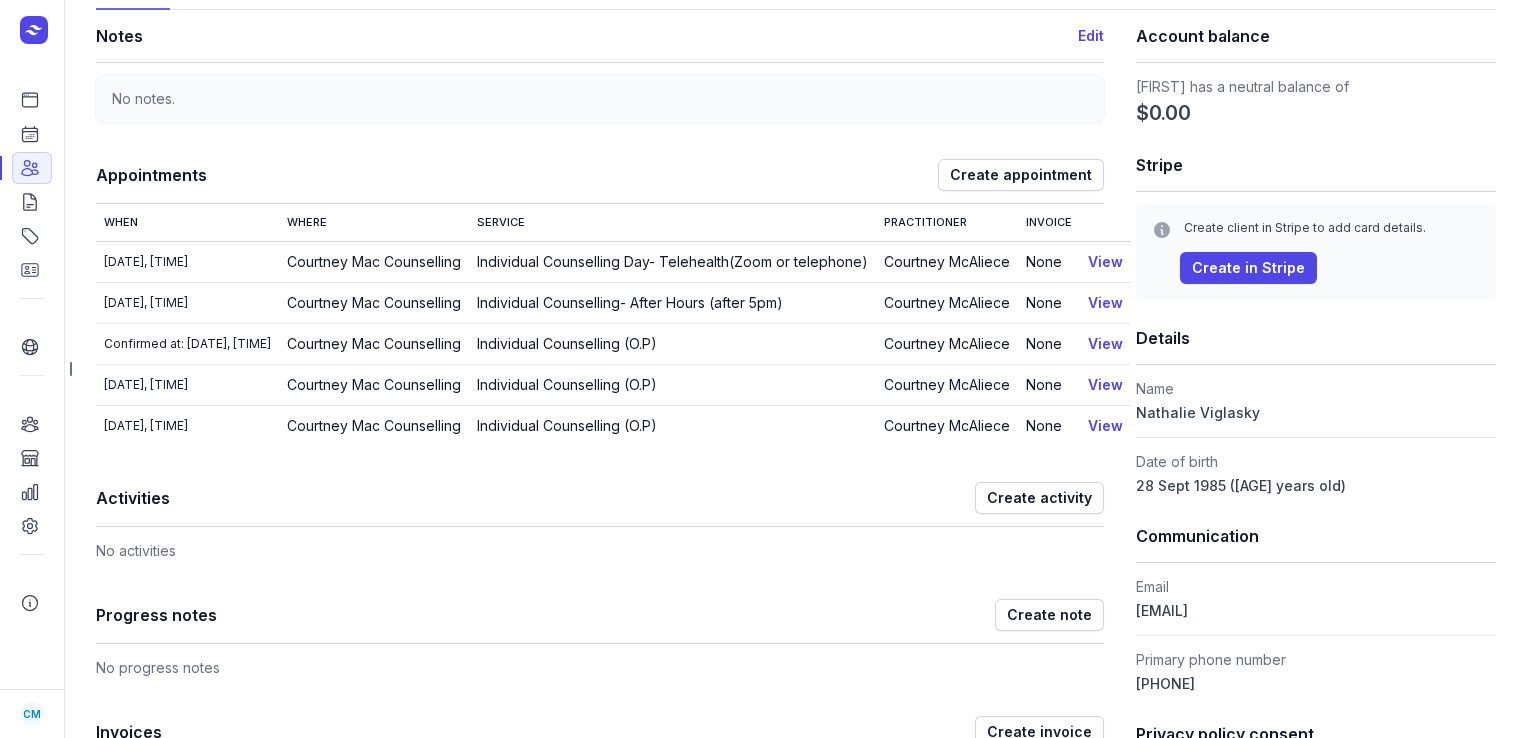 scroll, scrollTop: 138, scrollLeft: 0, axis: vertical 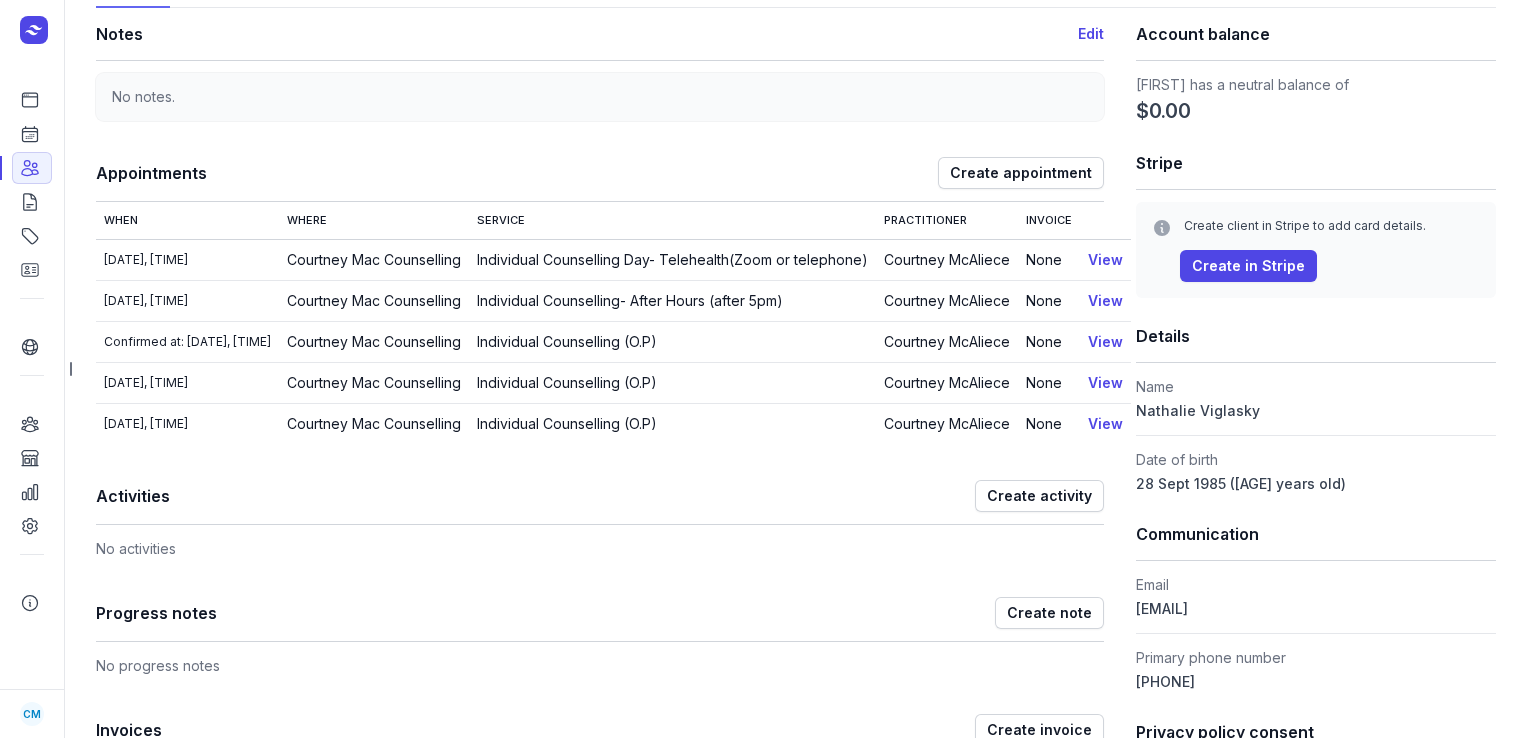 drag, startPoint x: 1277, startPoint y: 607, endPoint x: 1124, endPoint y: 621, distance: 153.63919 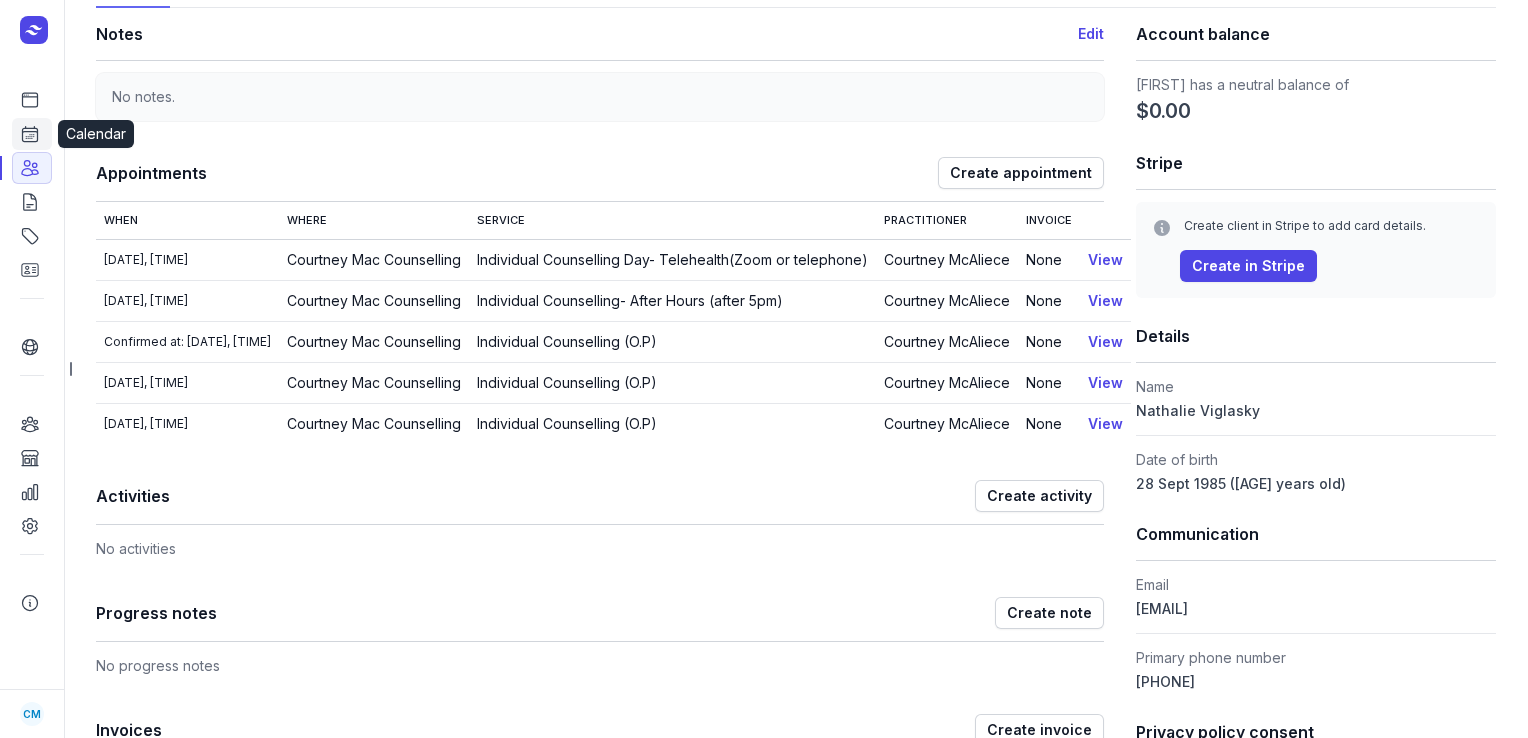 click on "Calendar" 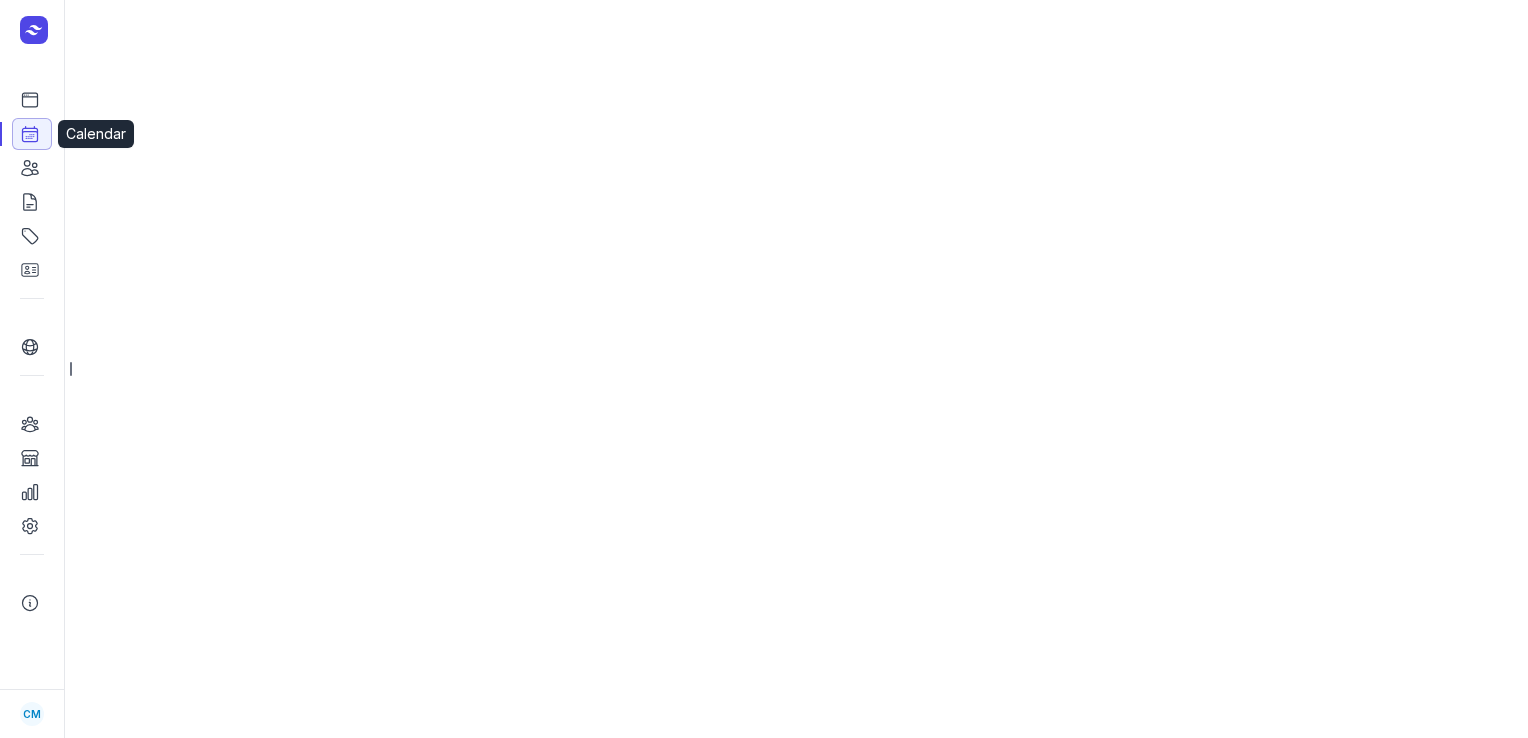 select on "week" 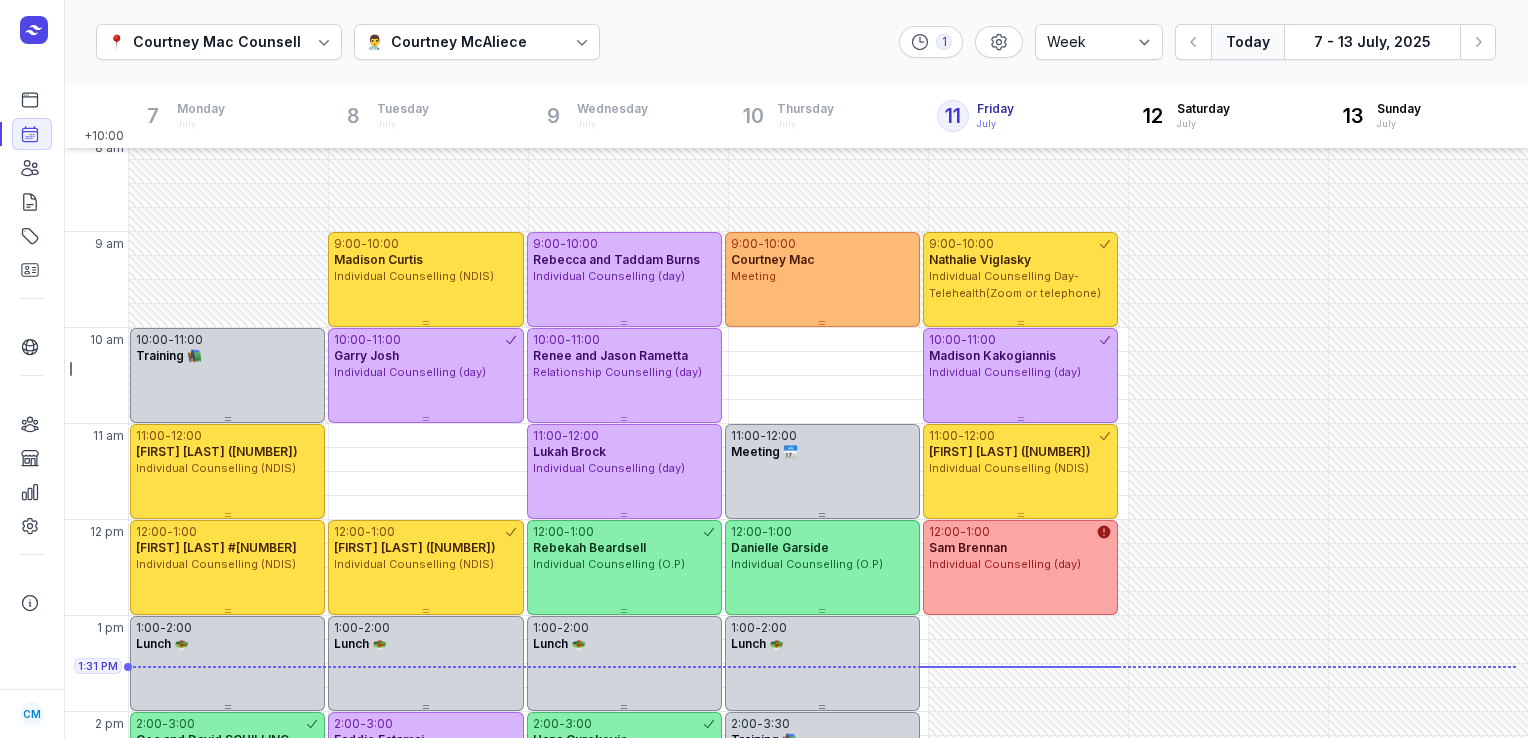 scroll, scrollTop: 8, scrollLeft: 0, axis: vertical 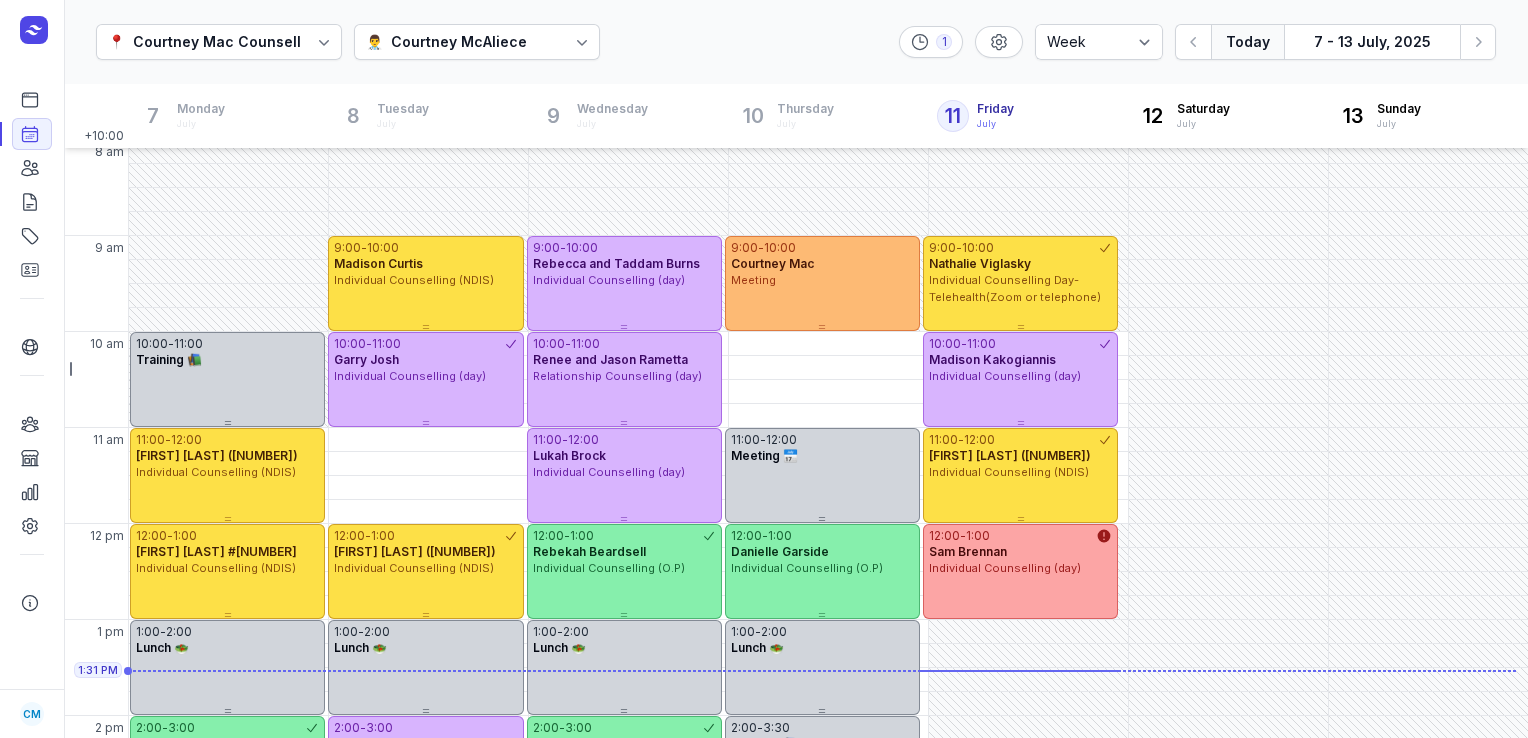 click at bounding box center [582, 42] 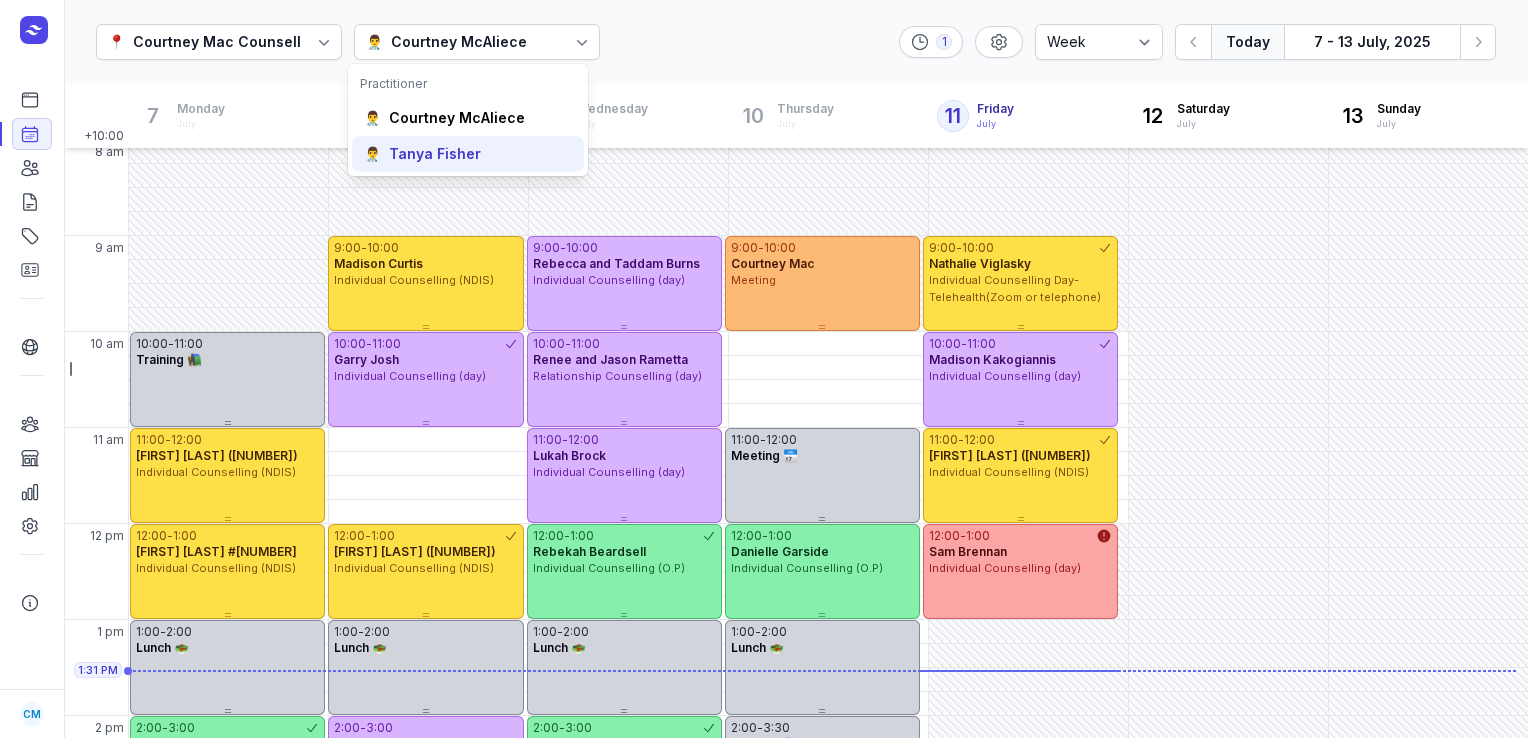 click on "👨‍⚕️ Tanya Fisher" 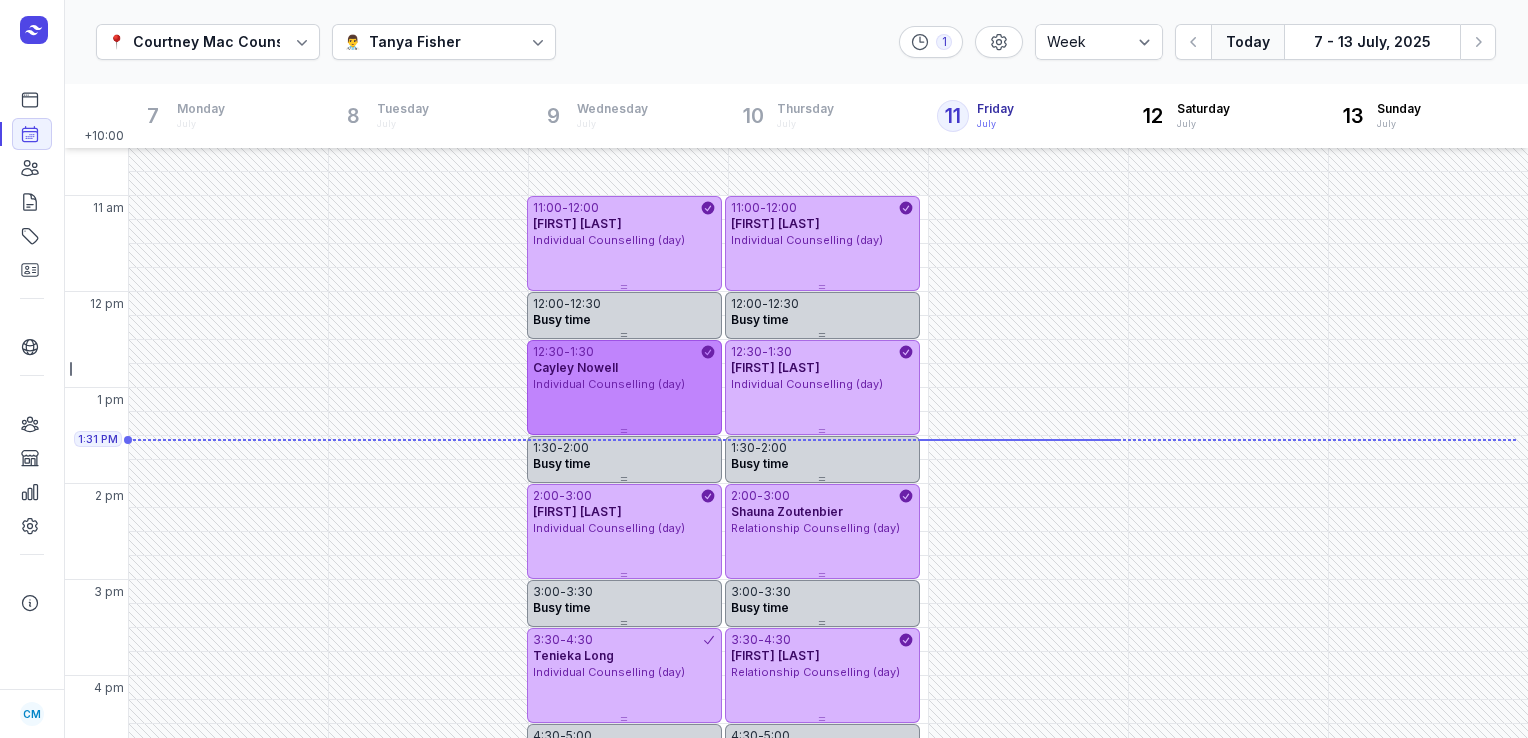 scroll, scrollTop: 222, scrollLeft: 0, axis: vertical 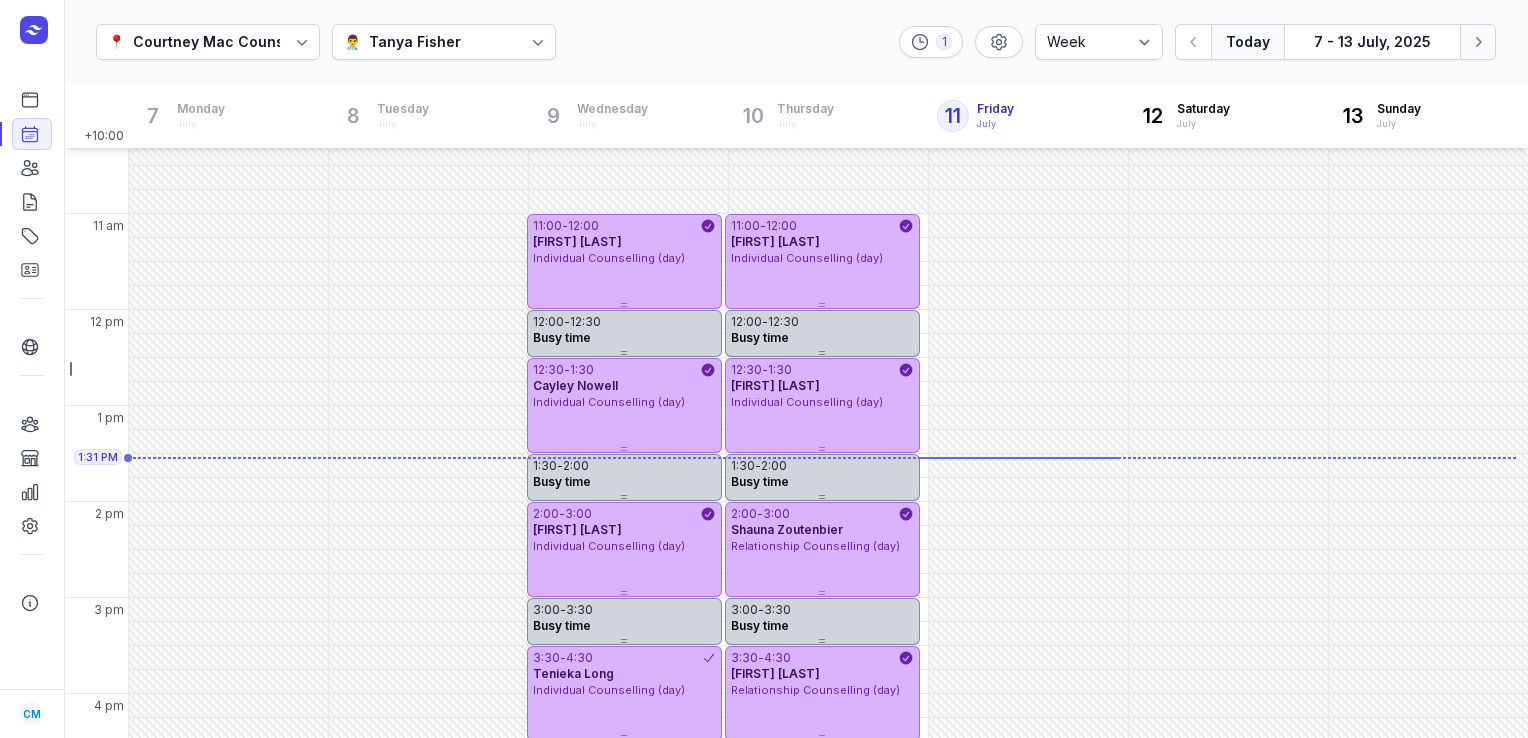 click on "Next week" 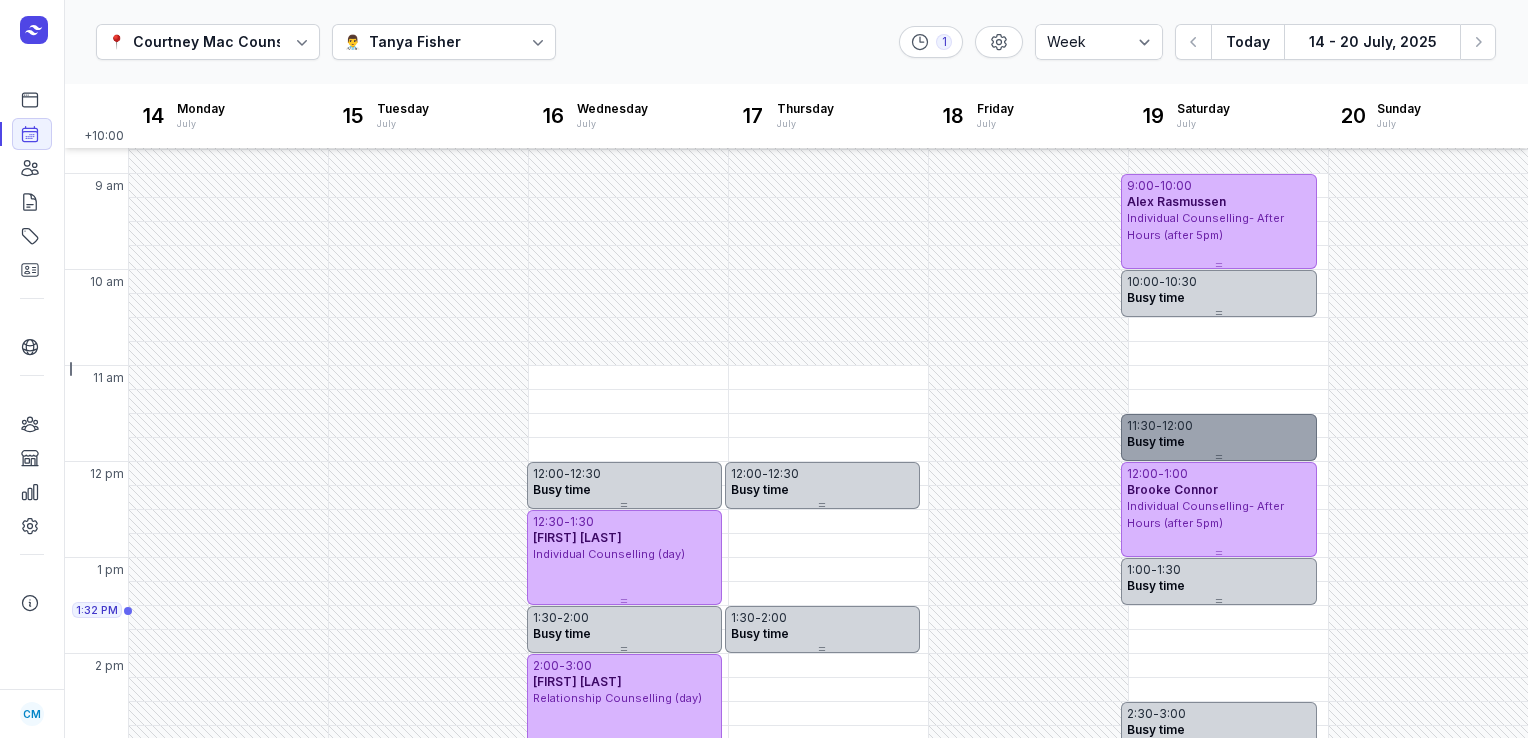 scroll, scrollTop: 28, scrollLeft: 0, axis: vertical 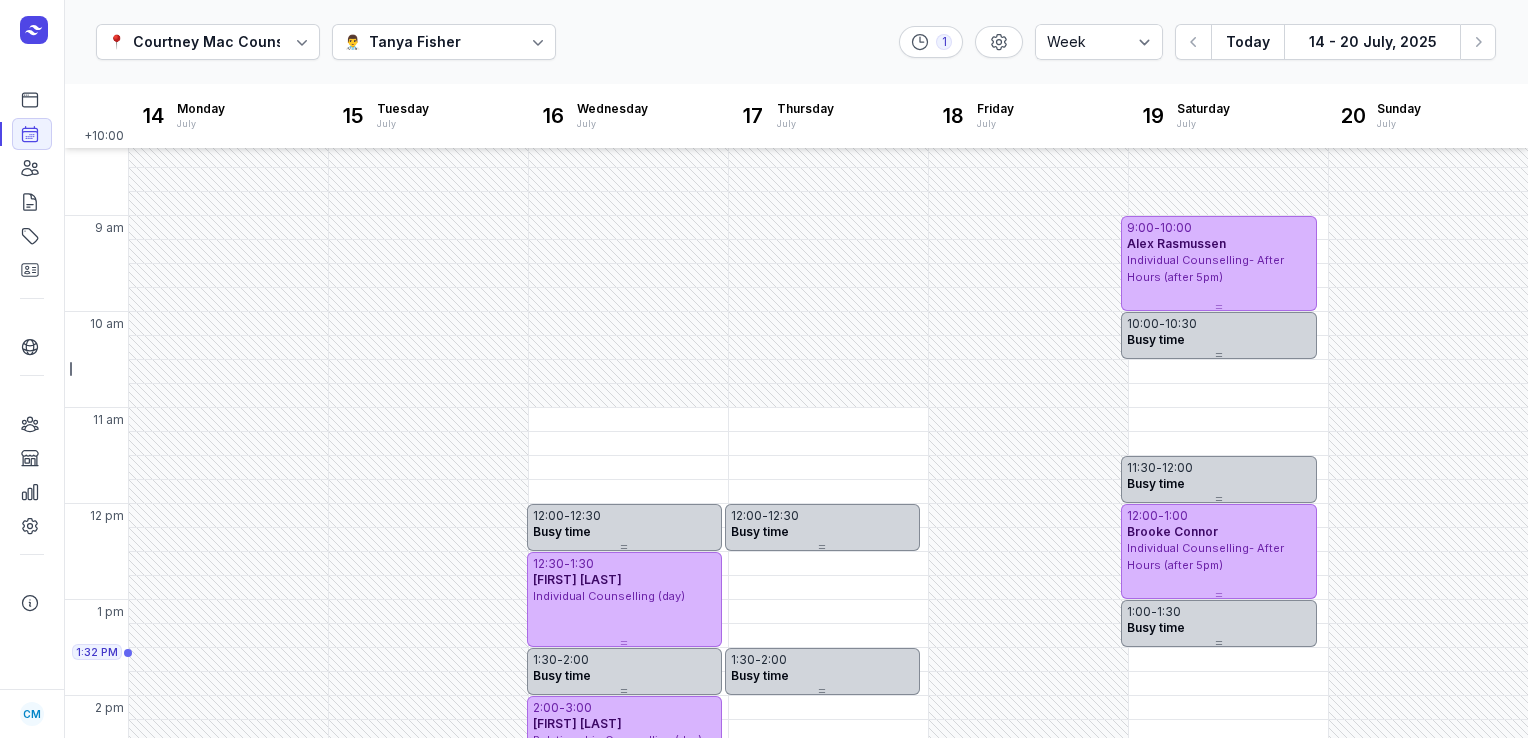 click on "👨‍⚕️ Tanya Fisher" at bounding box center (444, 42) 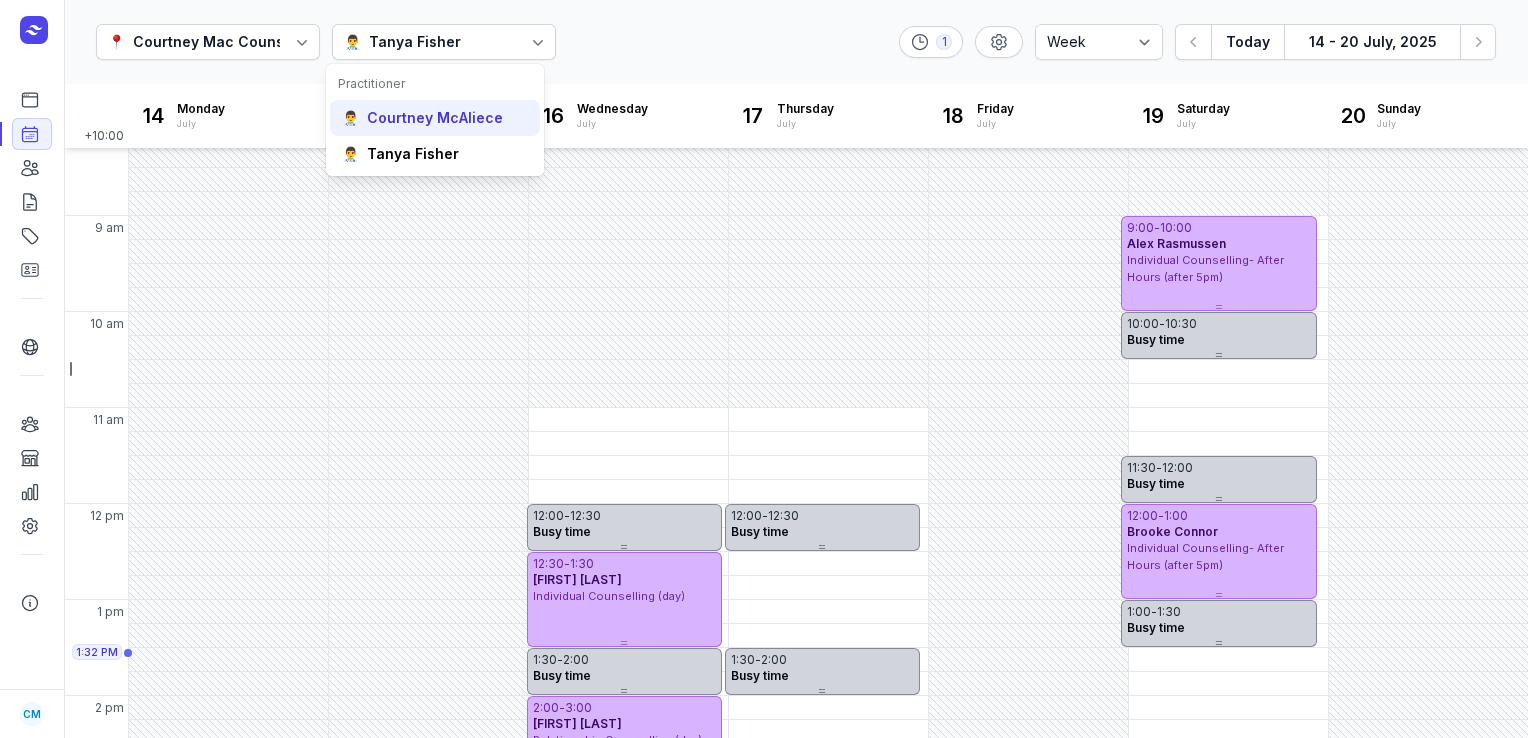 click on "Courtney McAliece" at bounding box center [435, 118] 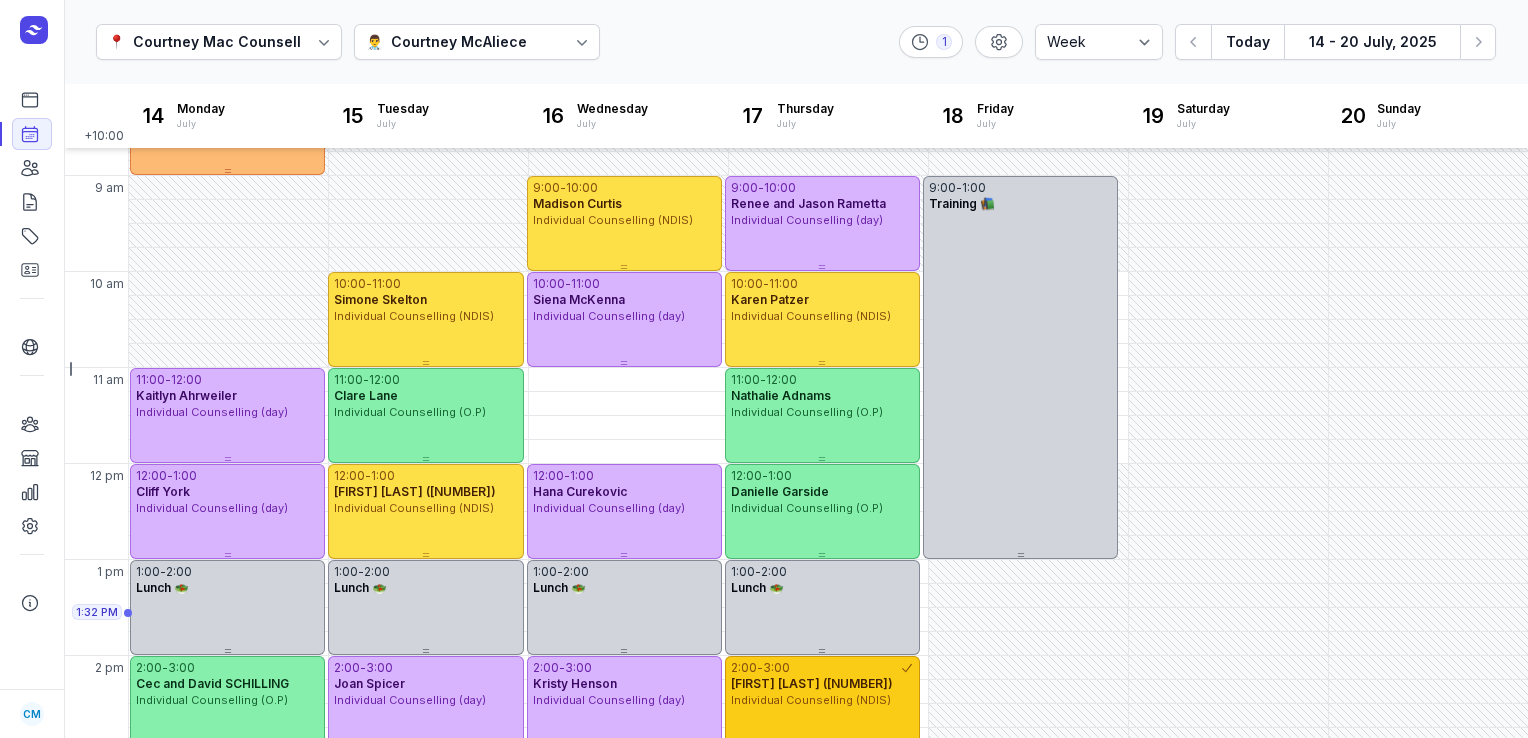 scroll, scrollTop: 65, scrollLeft: 0, axis: vertical 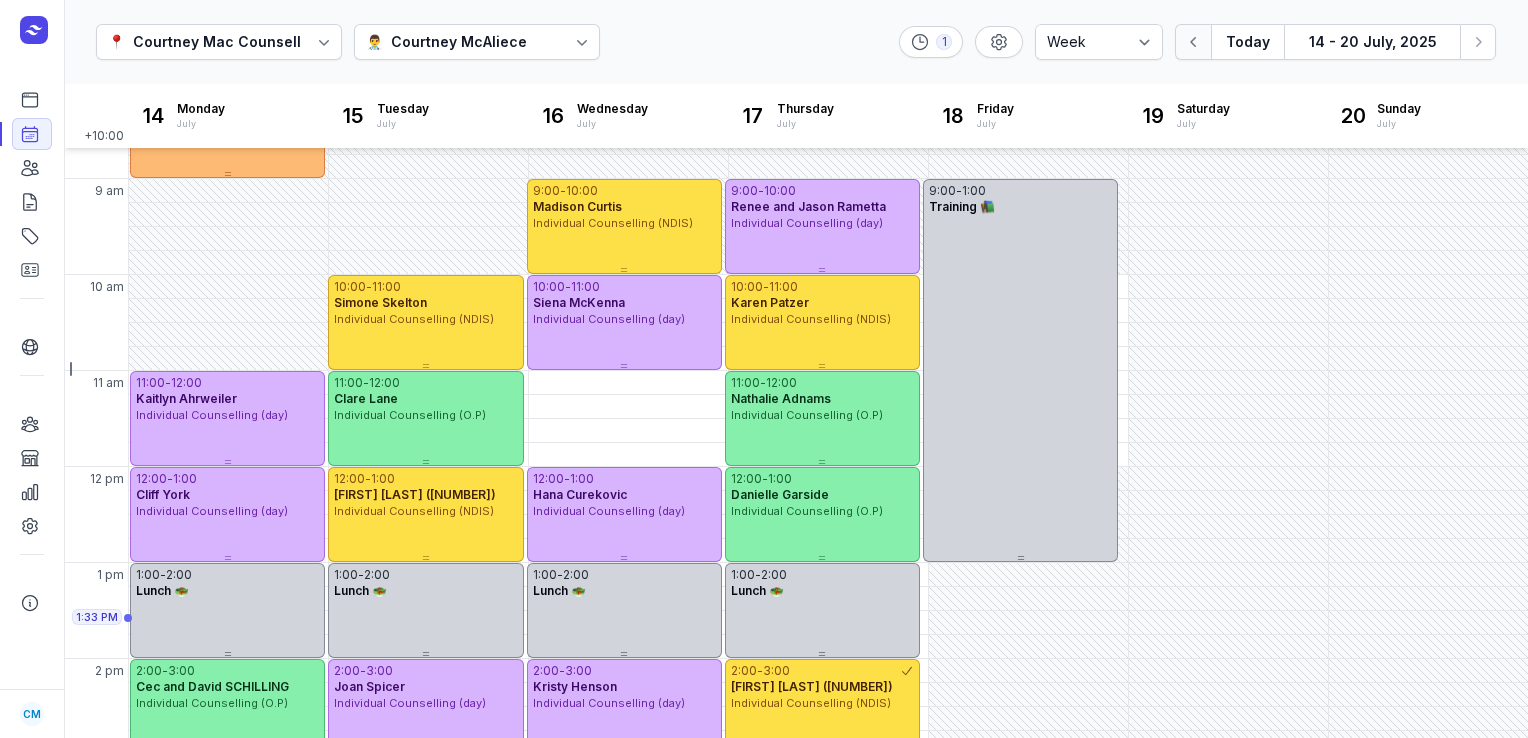 click 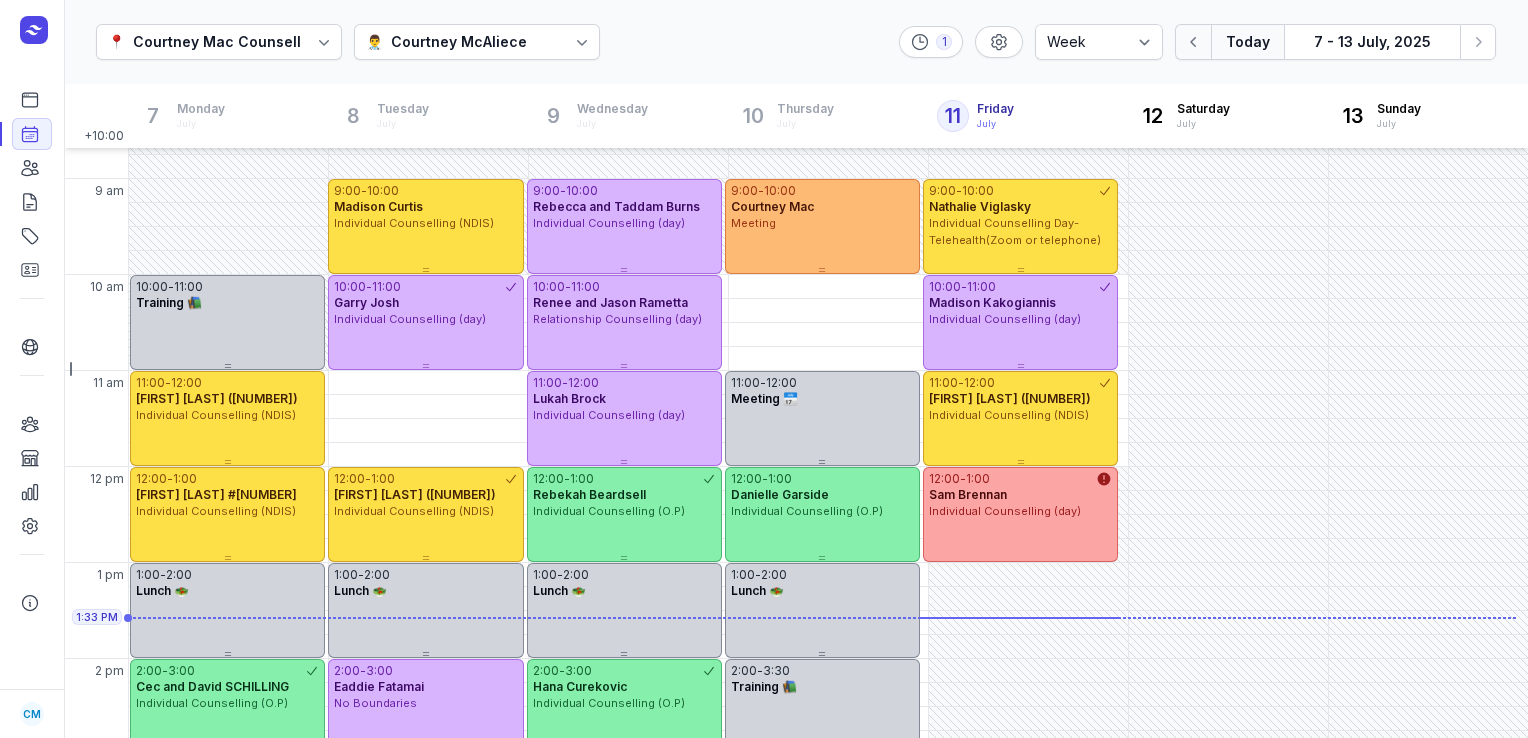 click 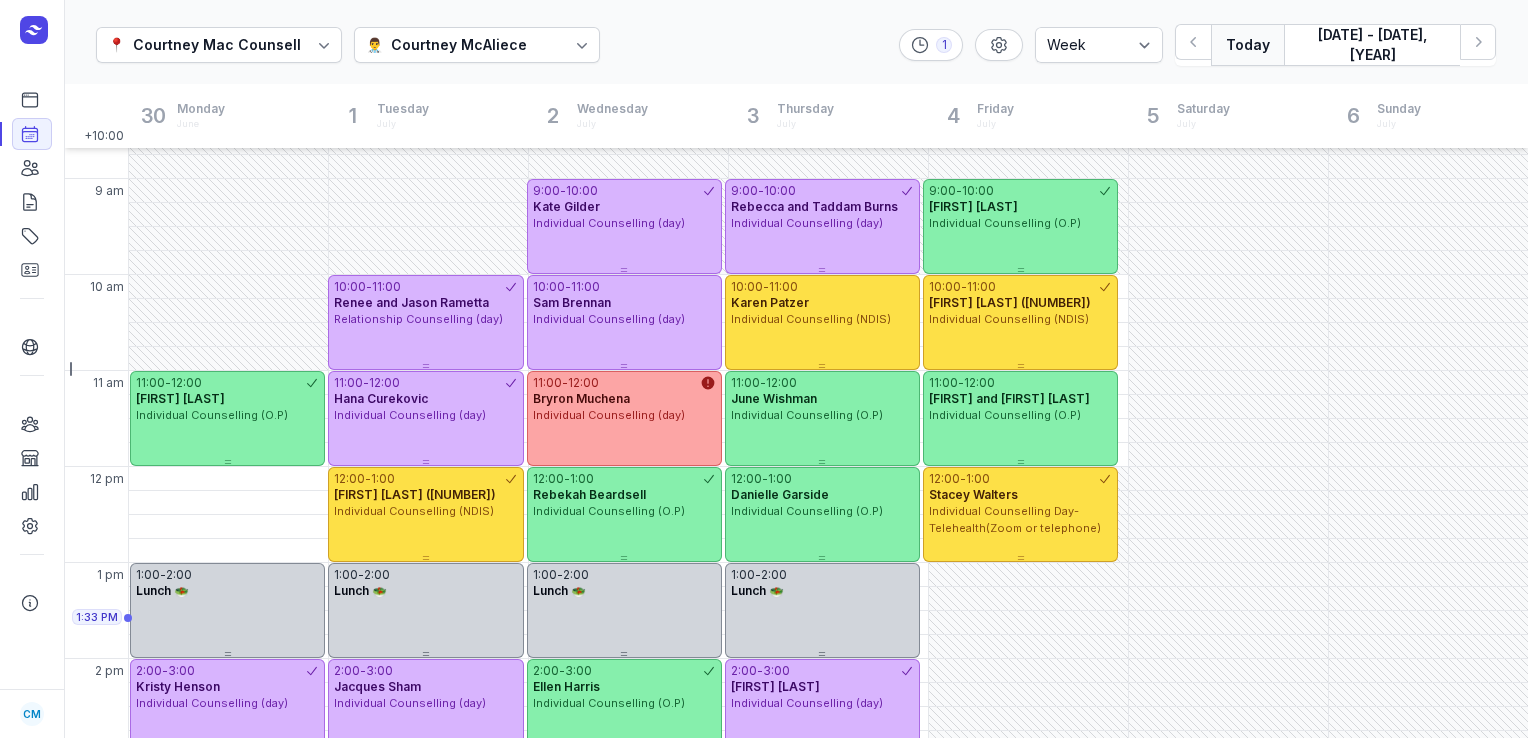 click on "Today" at bounding box center [1247, 45] 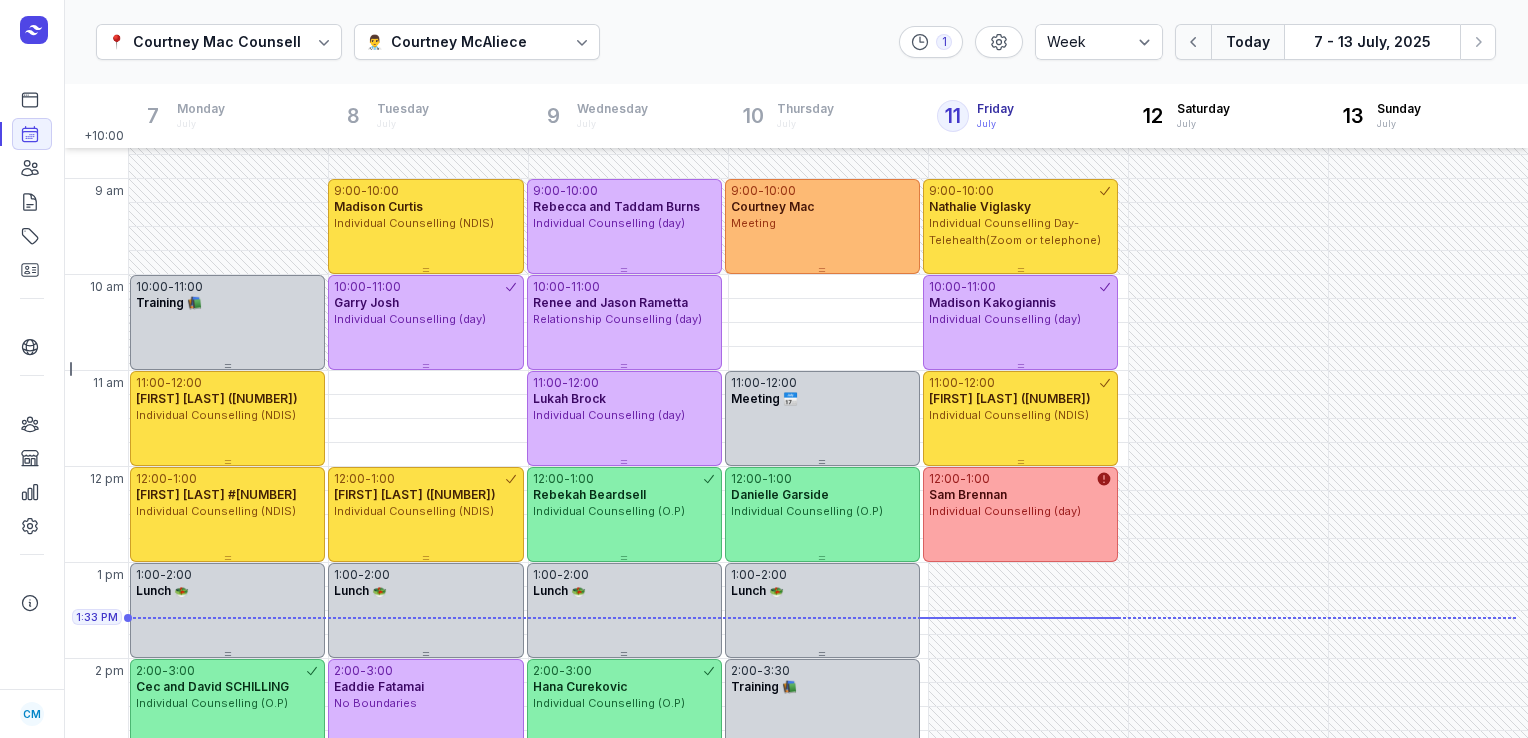 click 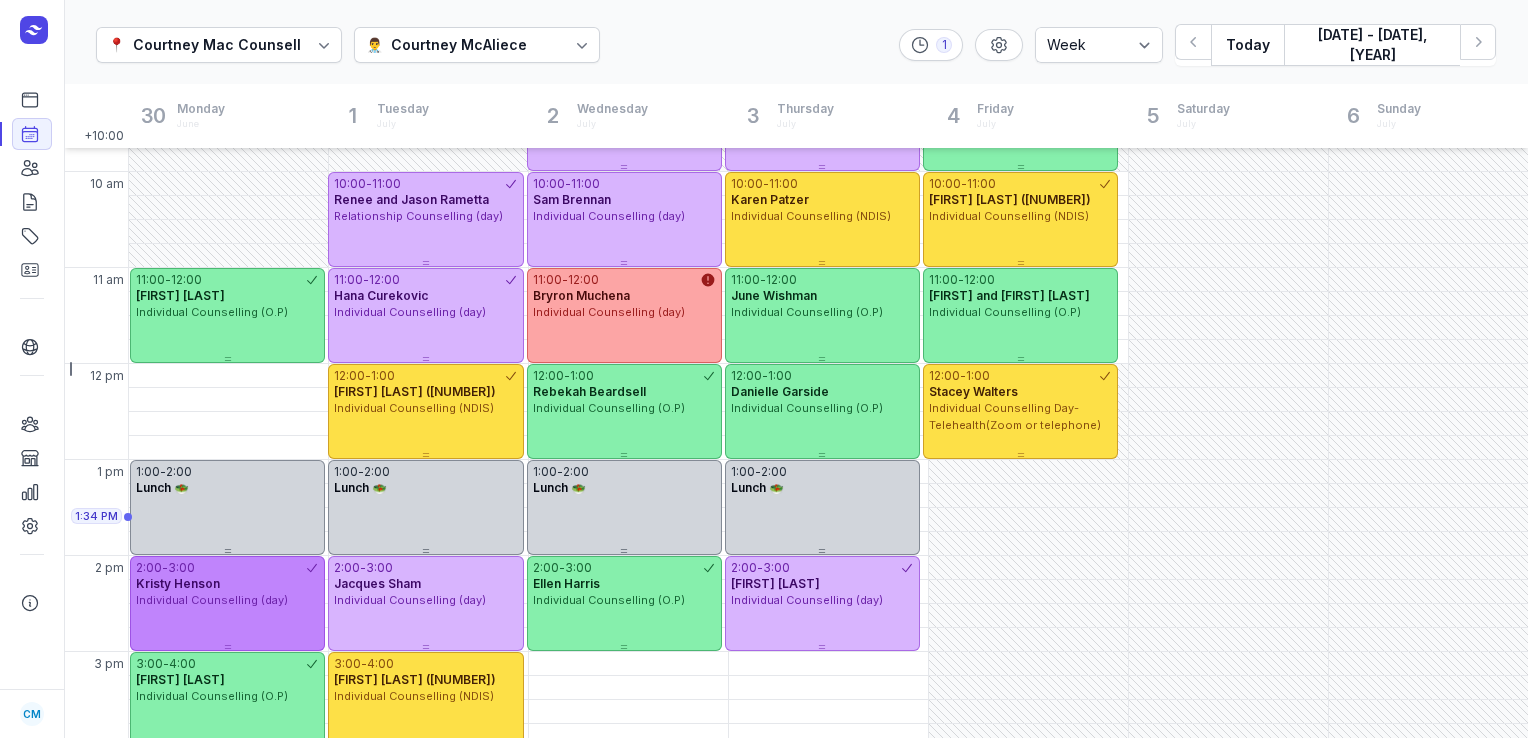 scroll, scrollTop: 168, scrollLeft: 0, axis: vertical 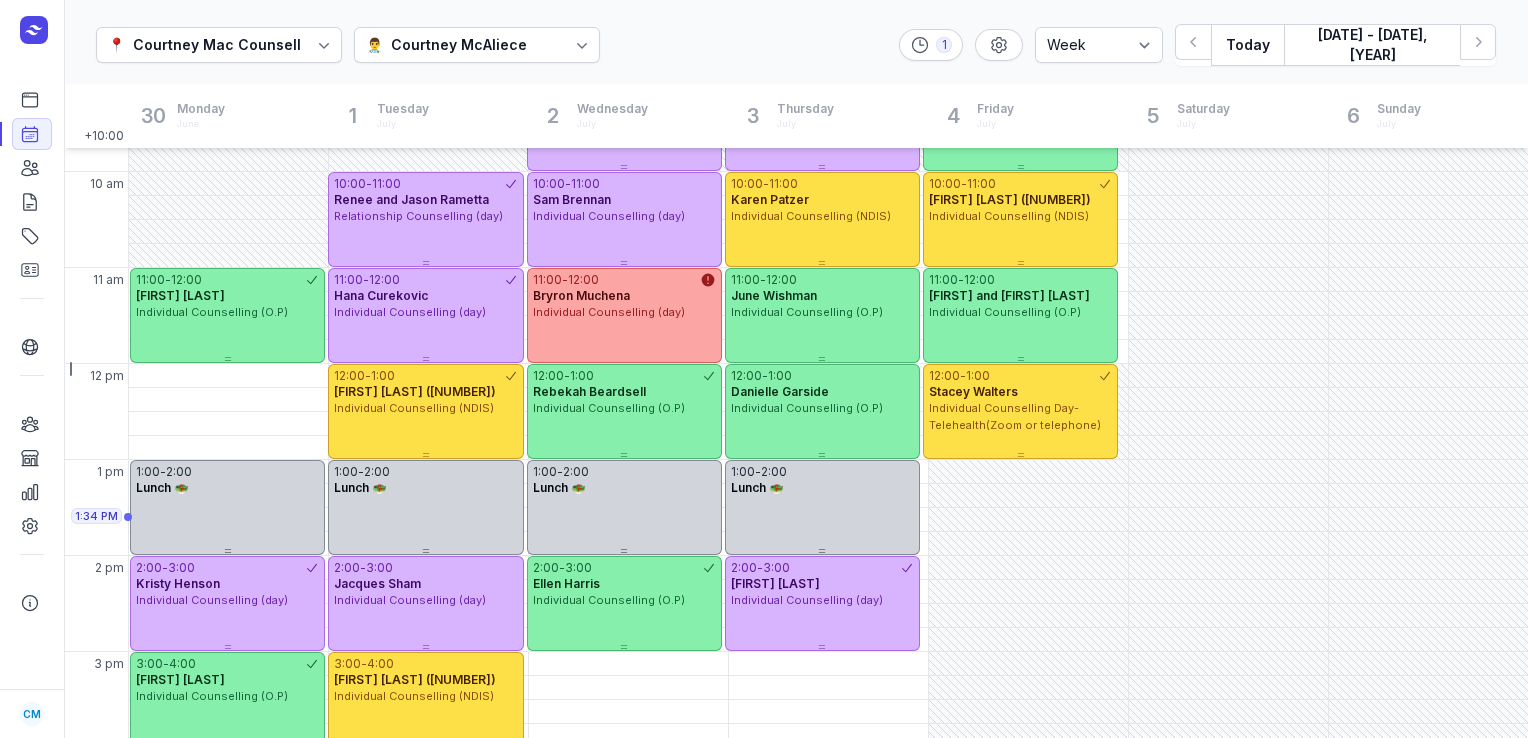 click on "Courtney McAliece" at bounding box center [459, 45] 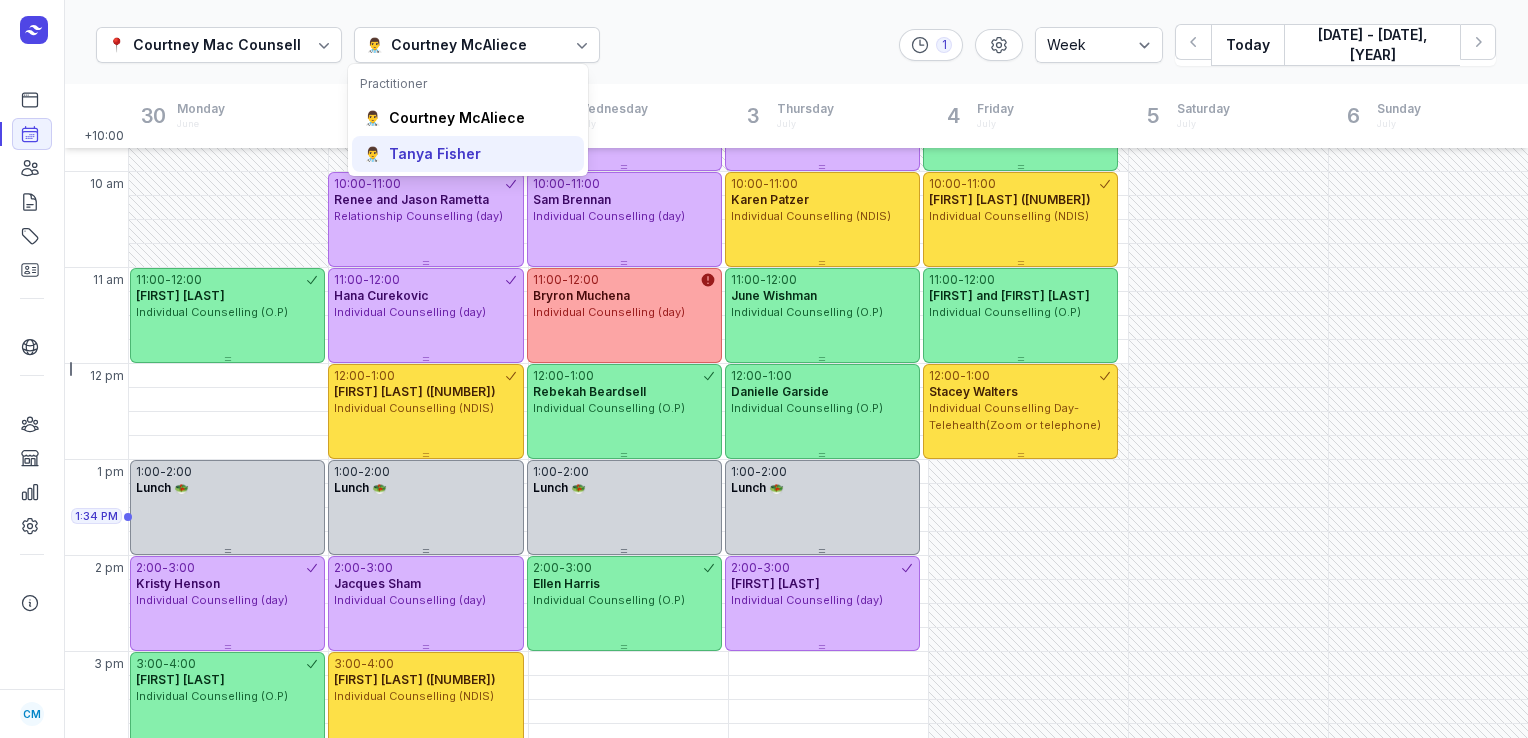 click on "Tanya Fisher" at bounding box center (435, 154) 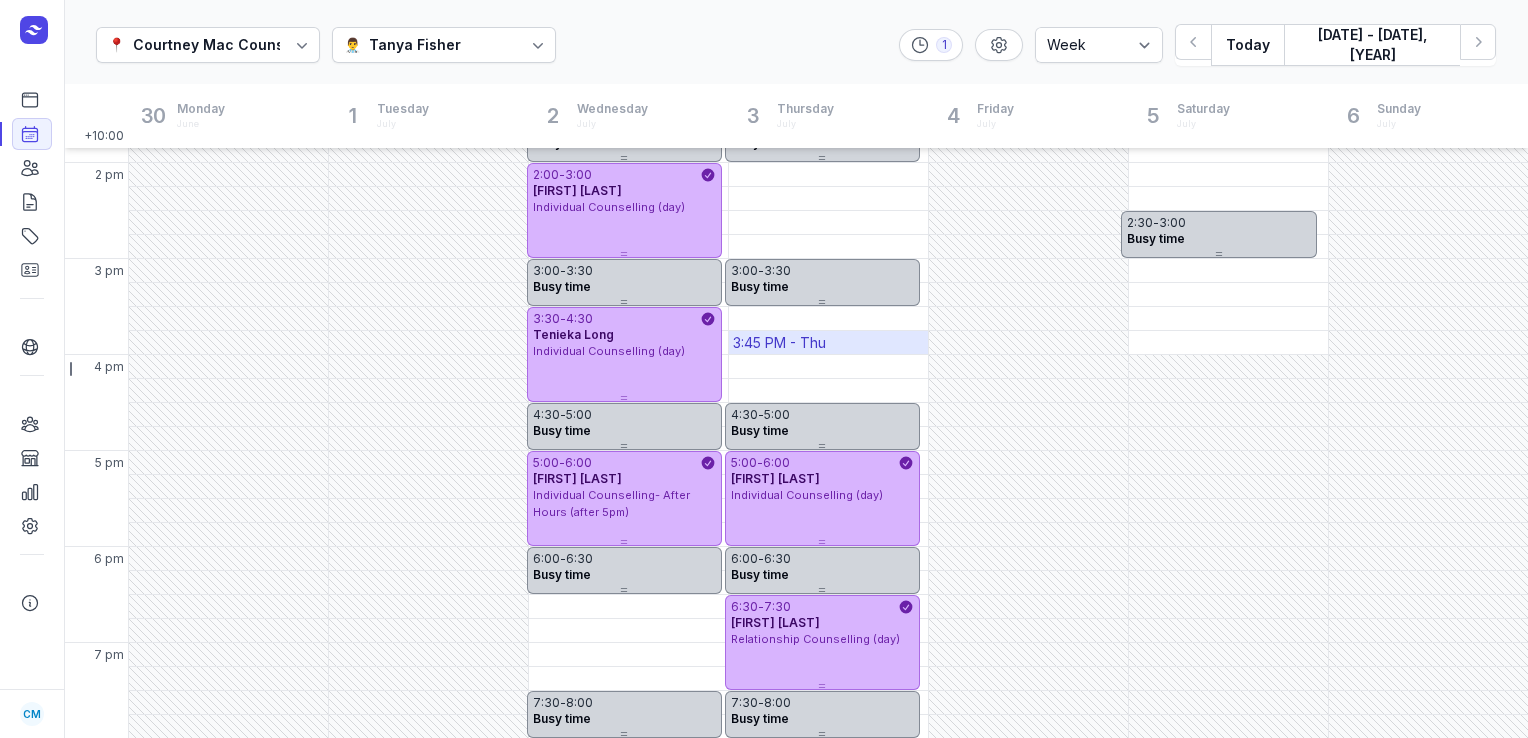 scroll, scrollTop: 510, scrollLeft: 0, axis: vertical 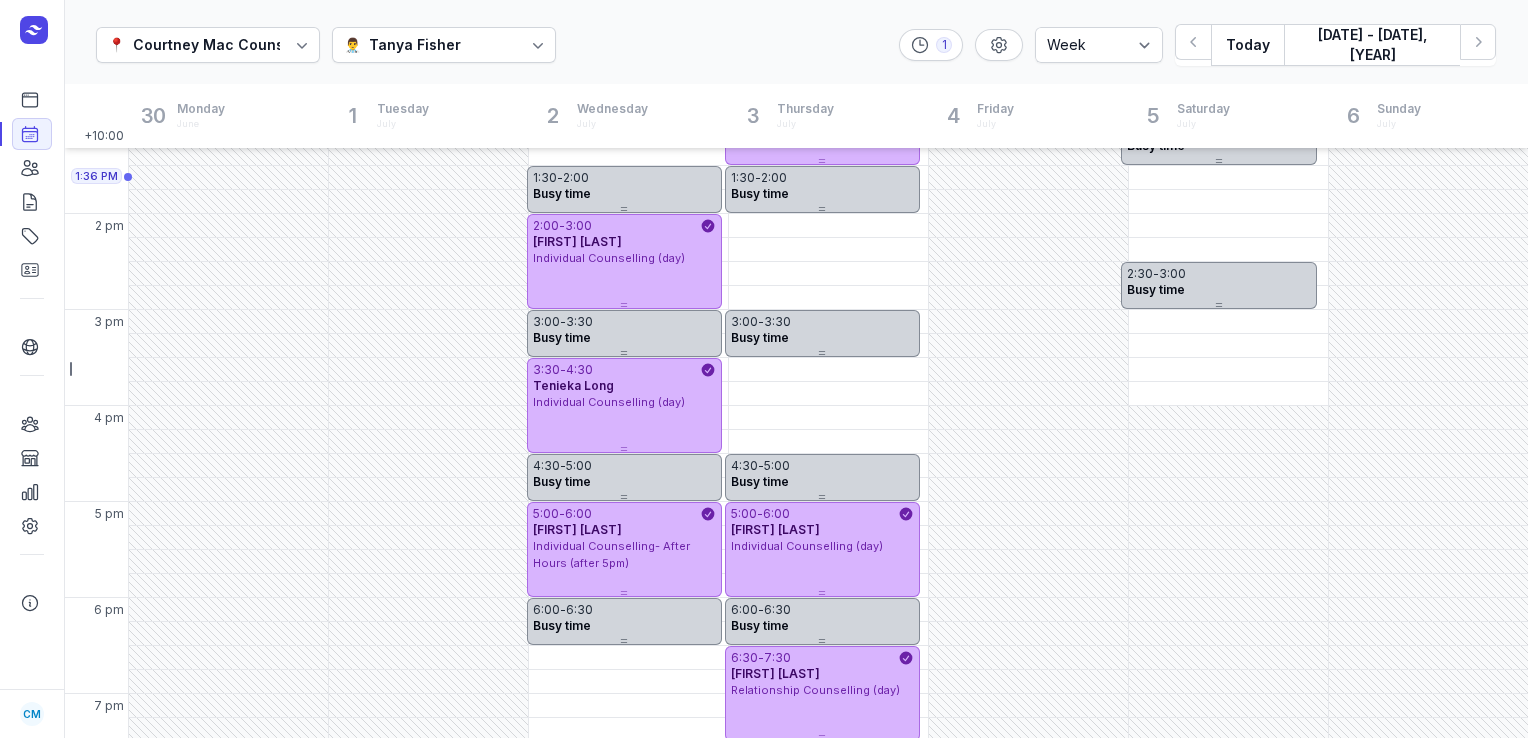 click at bounding box center (538, 45) 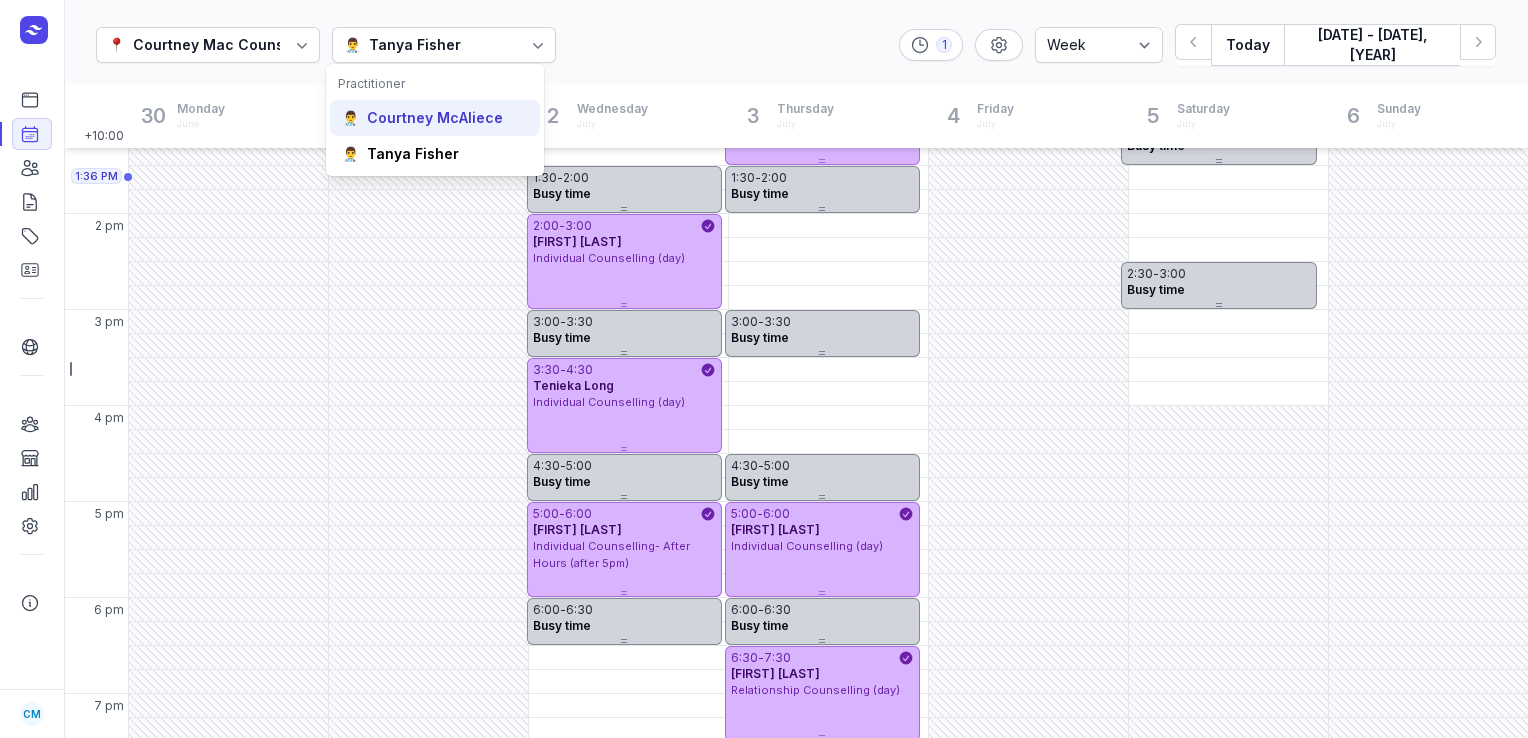 click on "Courtney McAliece" at bounding box center [435, 118] 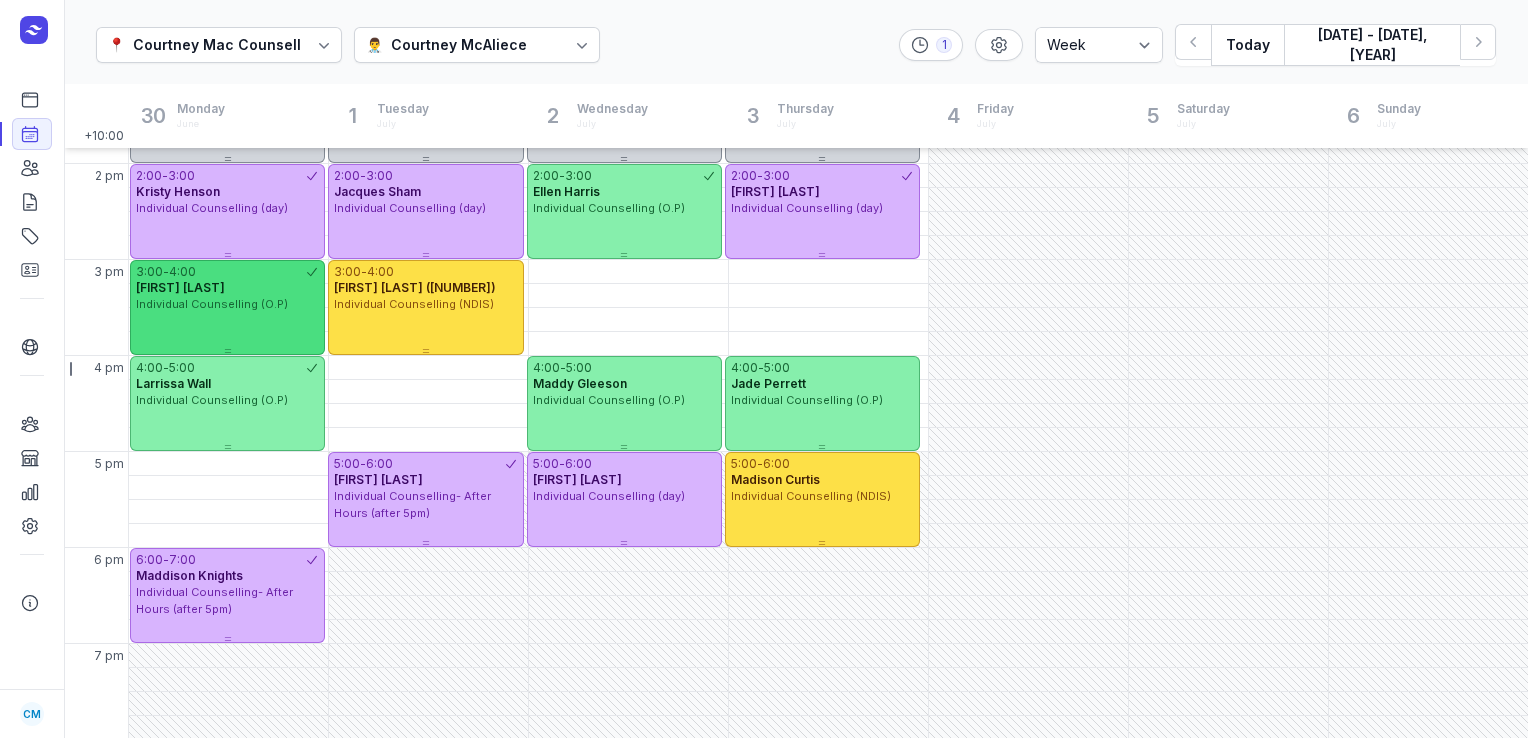 scroll, scrollTop: 561, scrollLeft: 0, axis: vertical 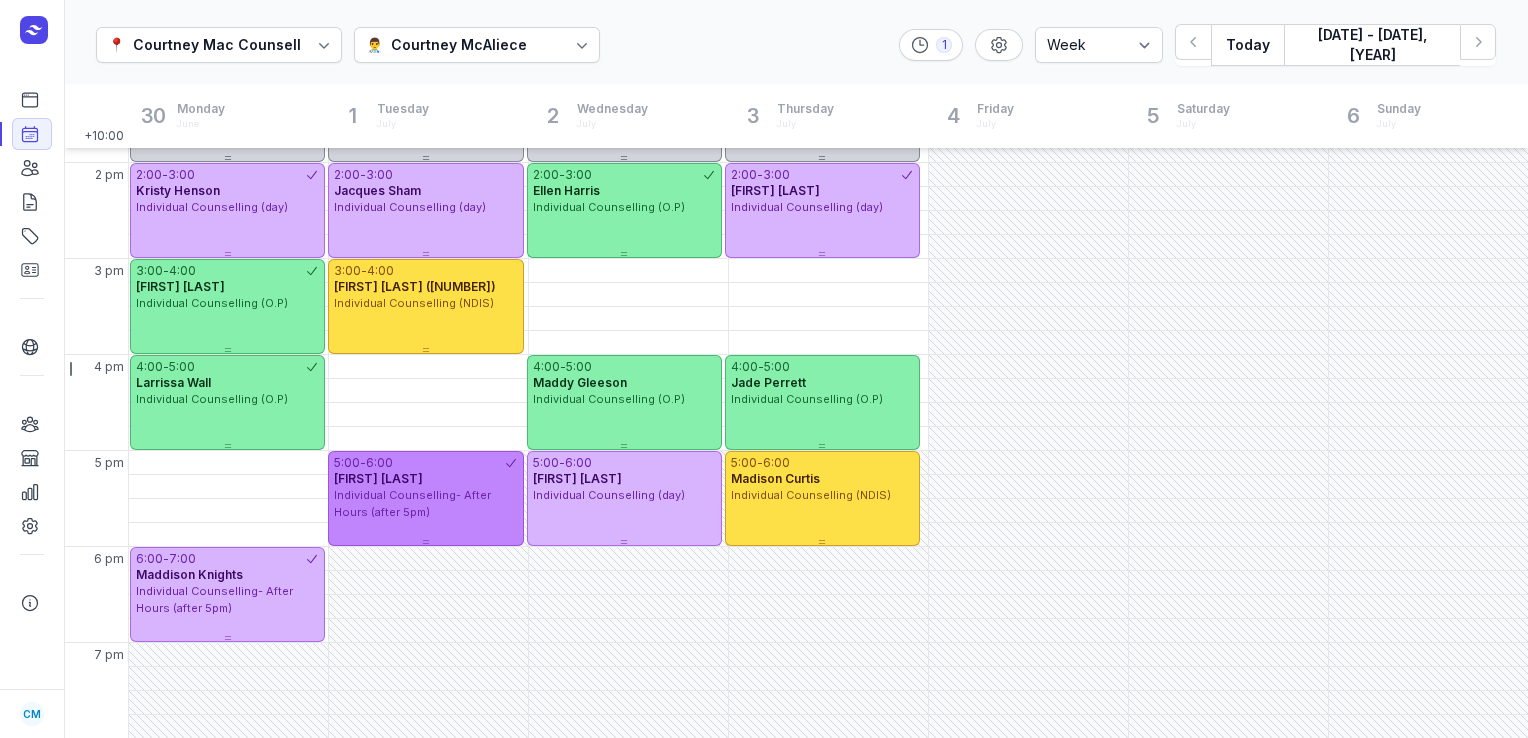 click on "Individual  Counselling- After Hours (after 5pm)" at bounding box center (412, 503) 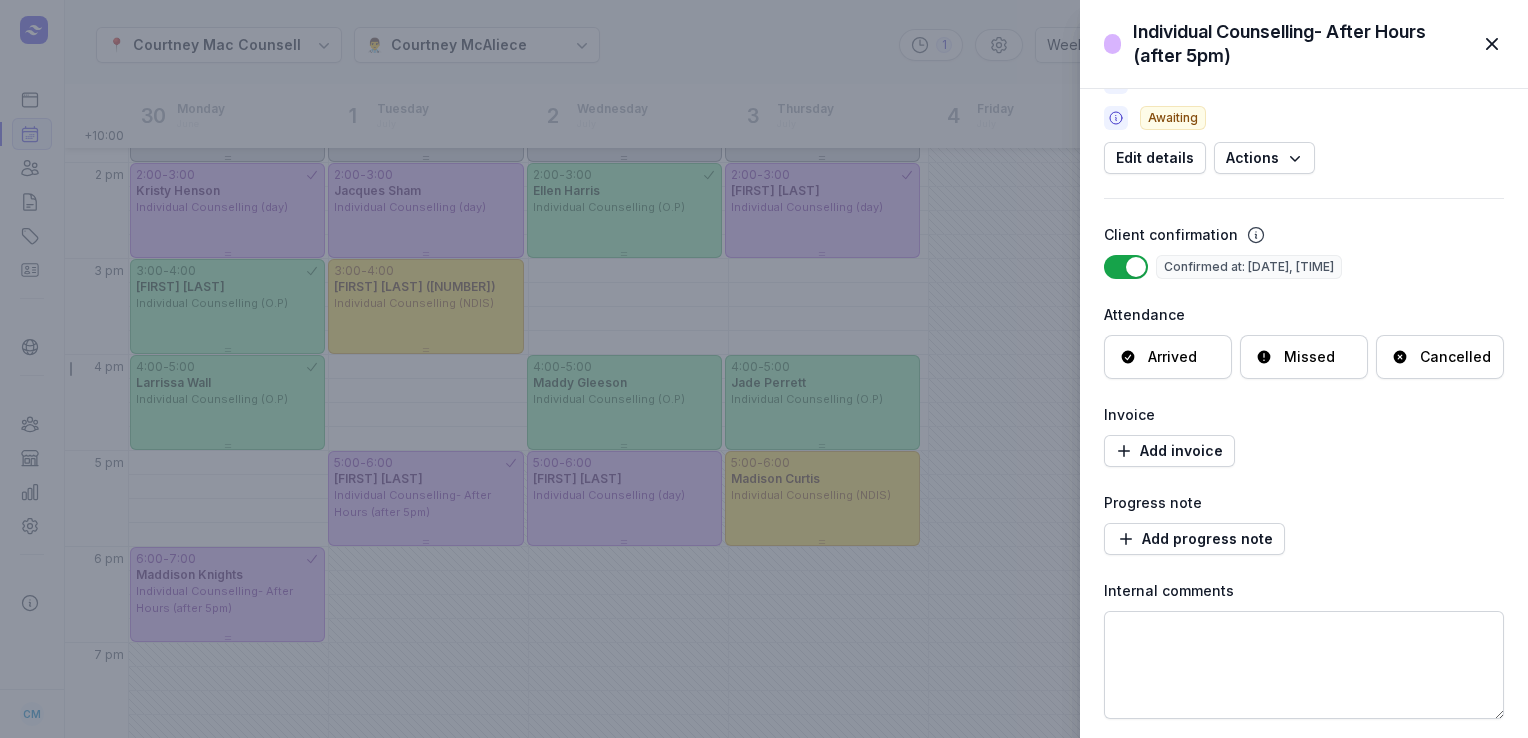 scroll, scrollTop: 0, scrollLeft: 0, axis: both 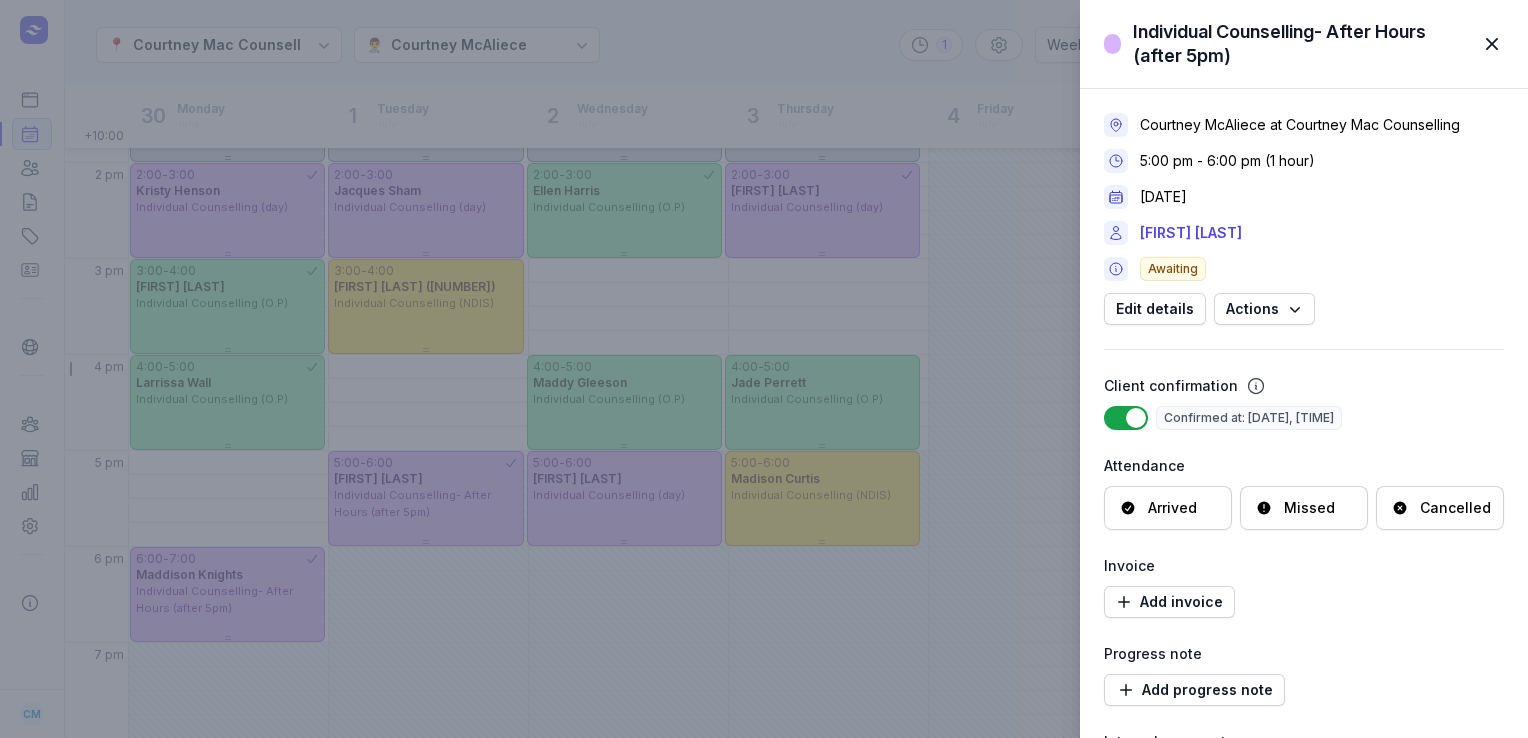 click on "Individual Counselling - After Hours (after 5pm) Close panel [NAME] at [COMPANY] [TIME] - [TIME] ([DURATION]) [DATE] [FIRST] [LAST] Awaiting Edit details Actions Client confirmation Use setting Confirmed at: [DATE], [TIME] Attendance Arrived Missed Cancelled Invoice Add invoice Progress note Add progress note Internal comments" at bounding box center (764, 369) 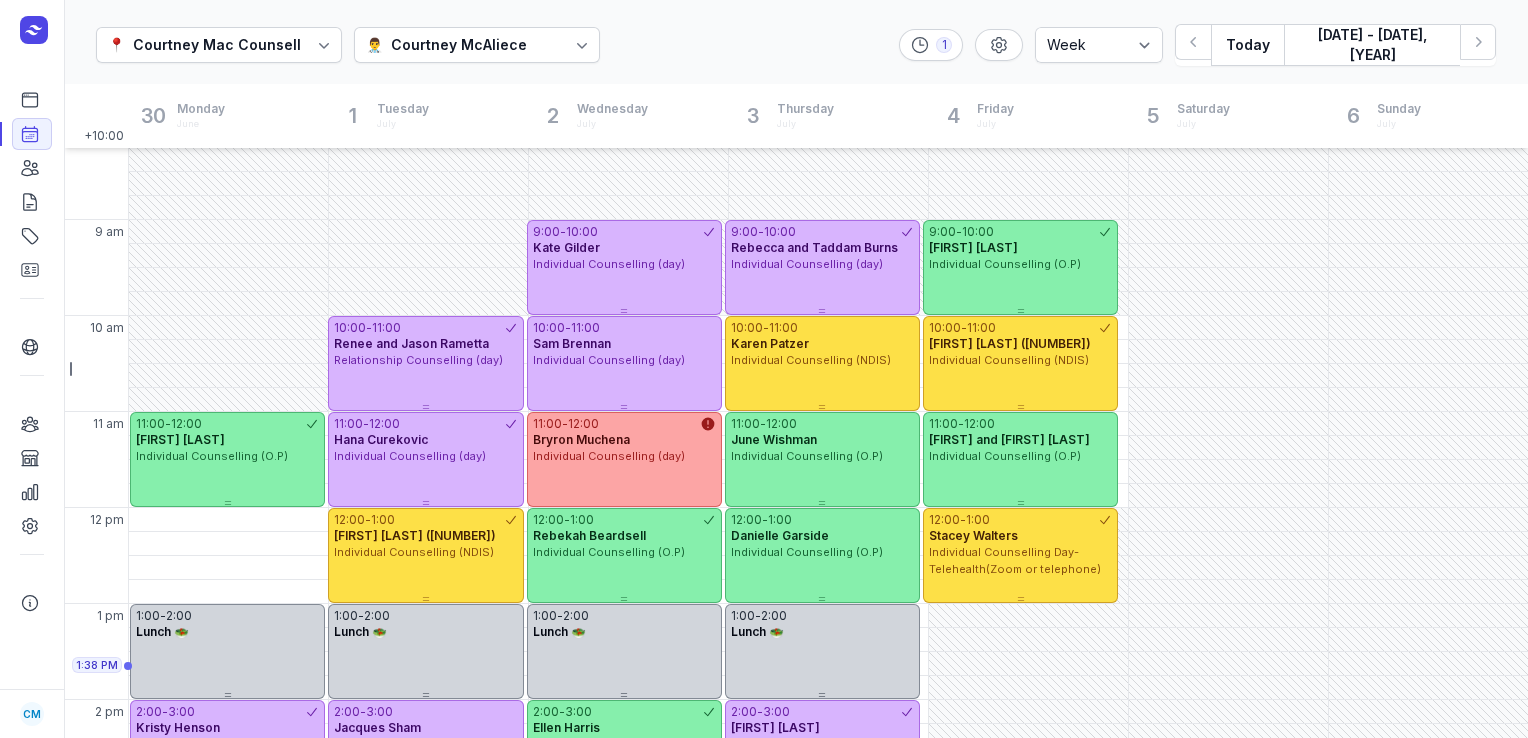 scroll, scrollTop: 17, scrollLeft: 0, axis: vertical 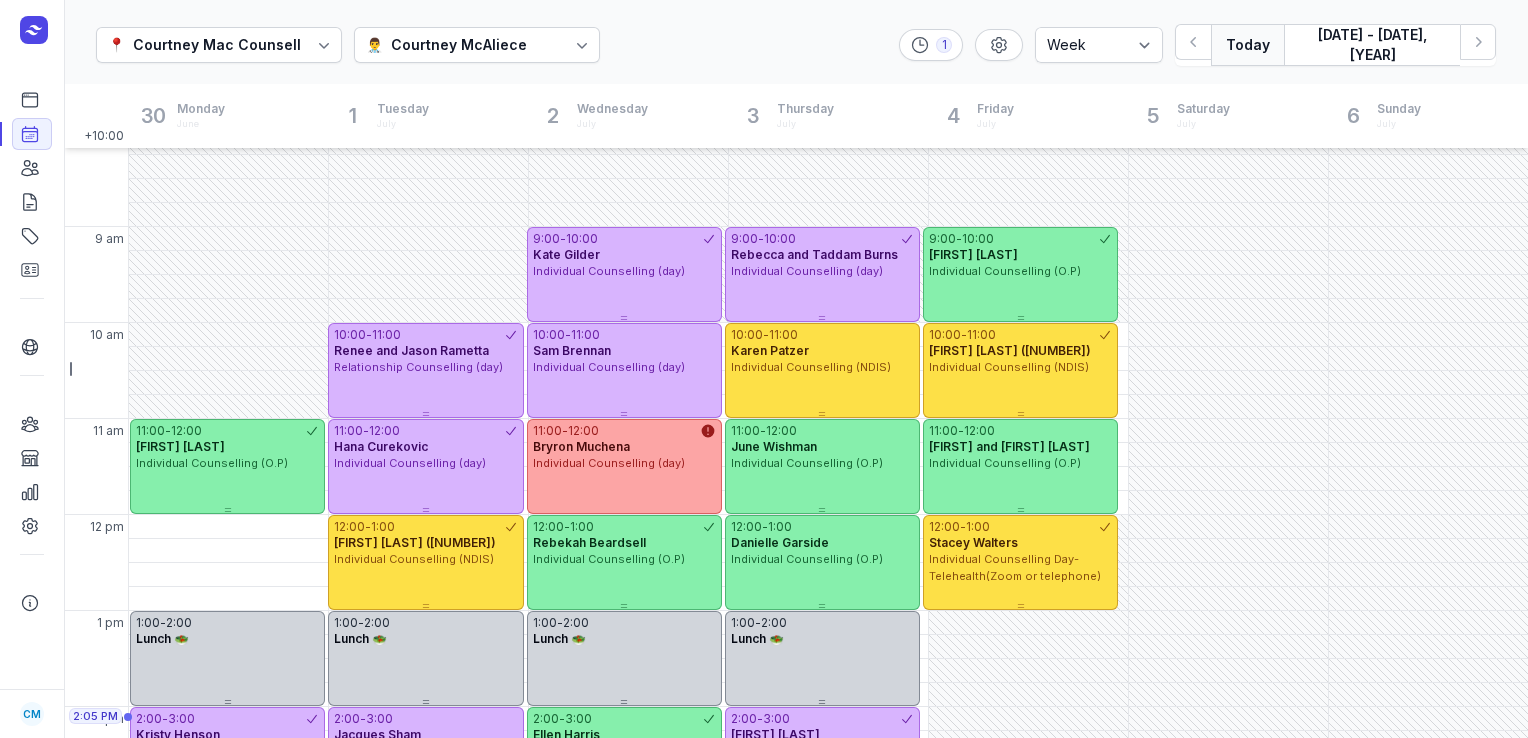 click on "Today" at bounding box center [1247, 45] 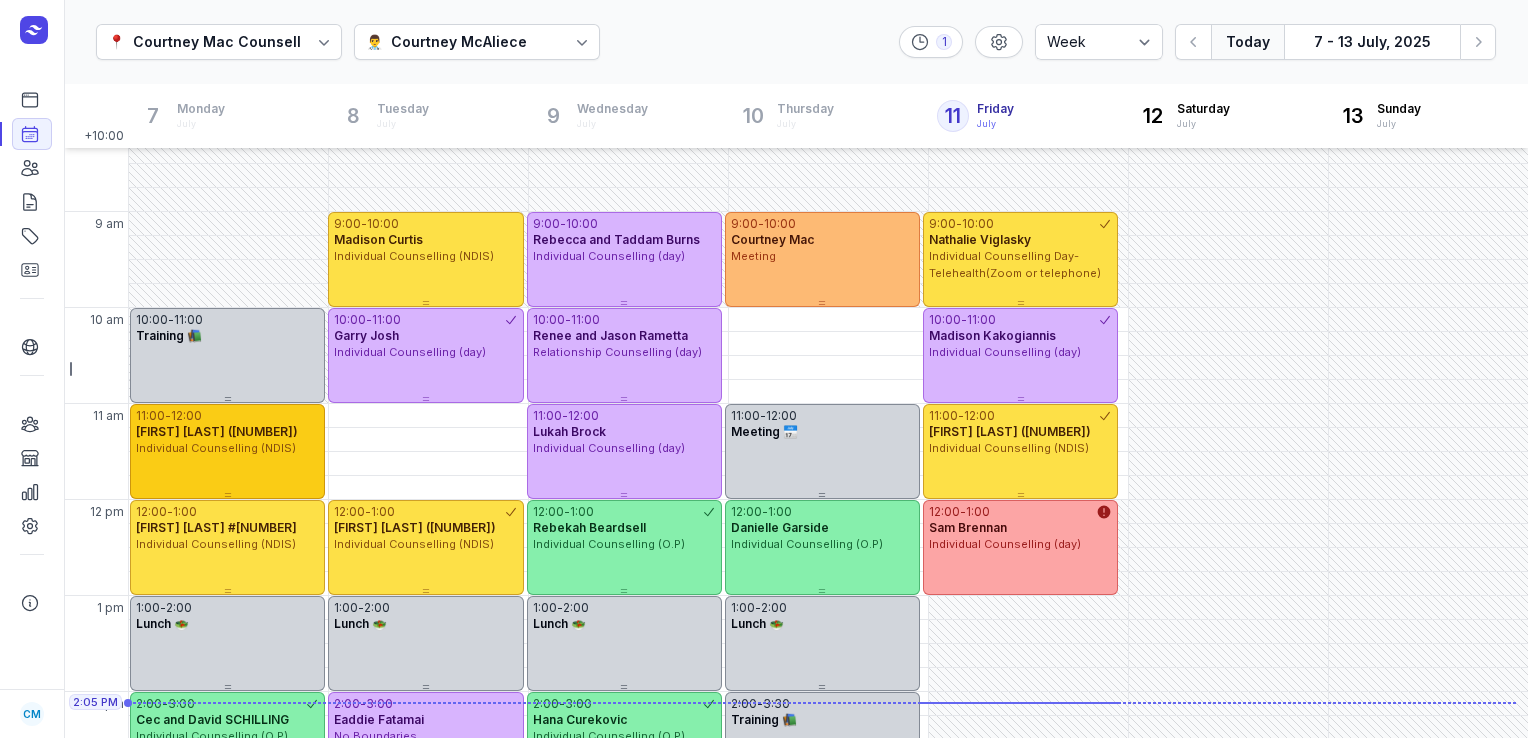 scroll, scrollTop: 26, scrollLeft: 0, axis: vertical 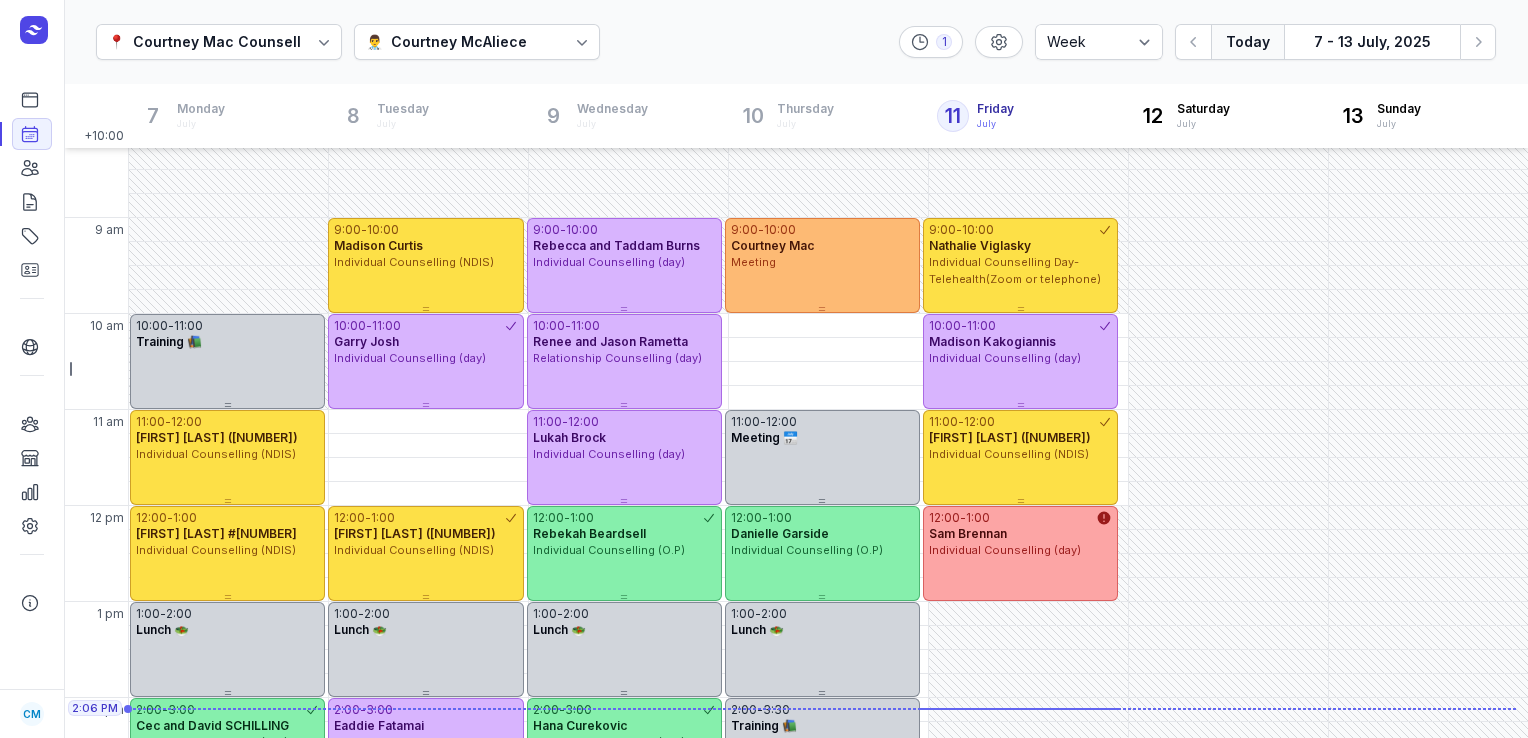 click at bounding box center (582, 42) 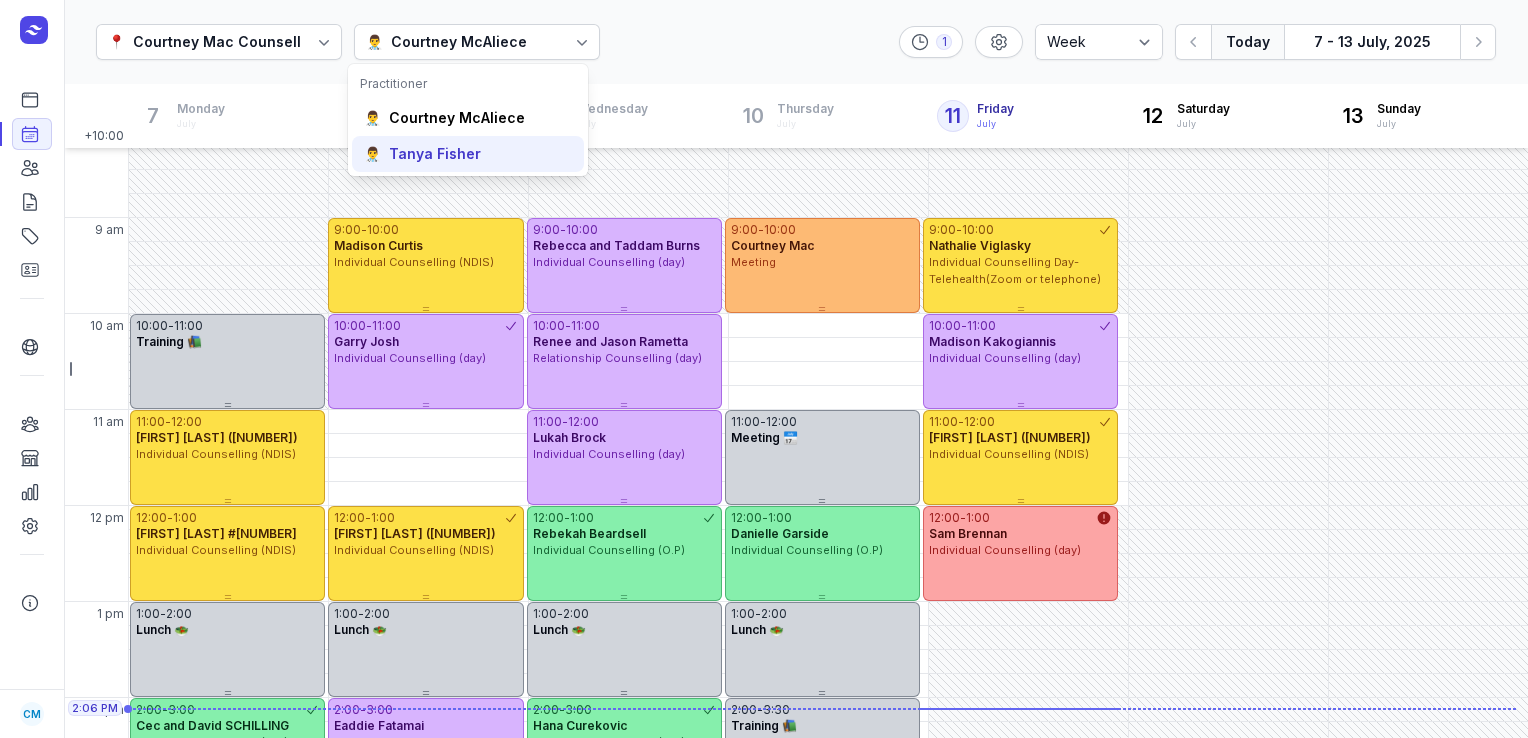 click on "👨‍⚕️ Tanya Fisher" 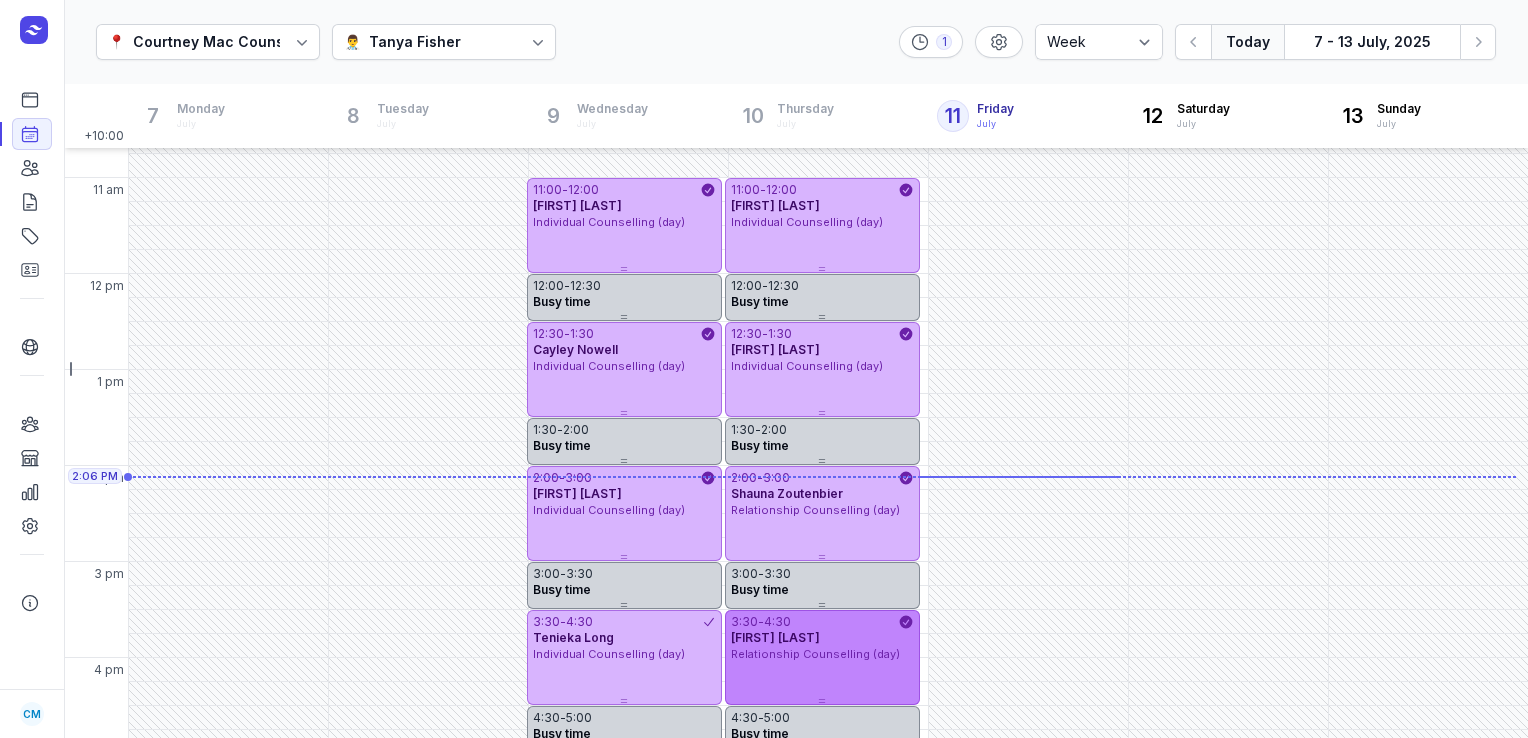 scroll, scrollTop: 257, scrollLeft: 0, axis: vertical 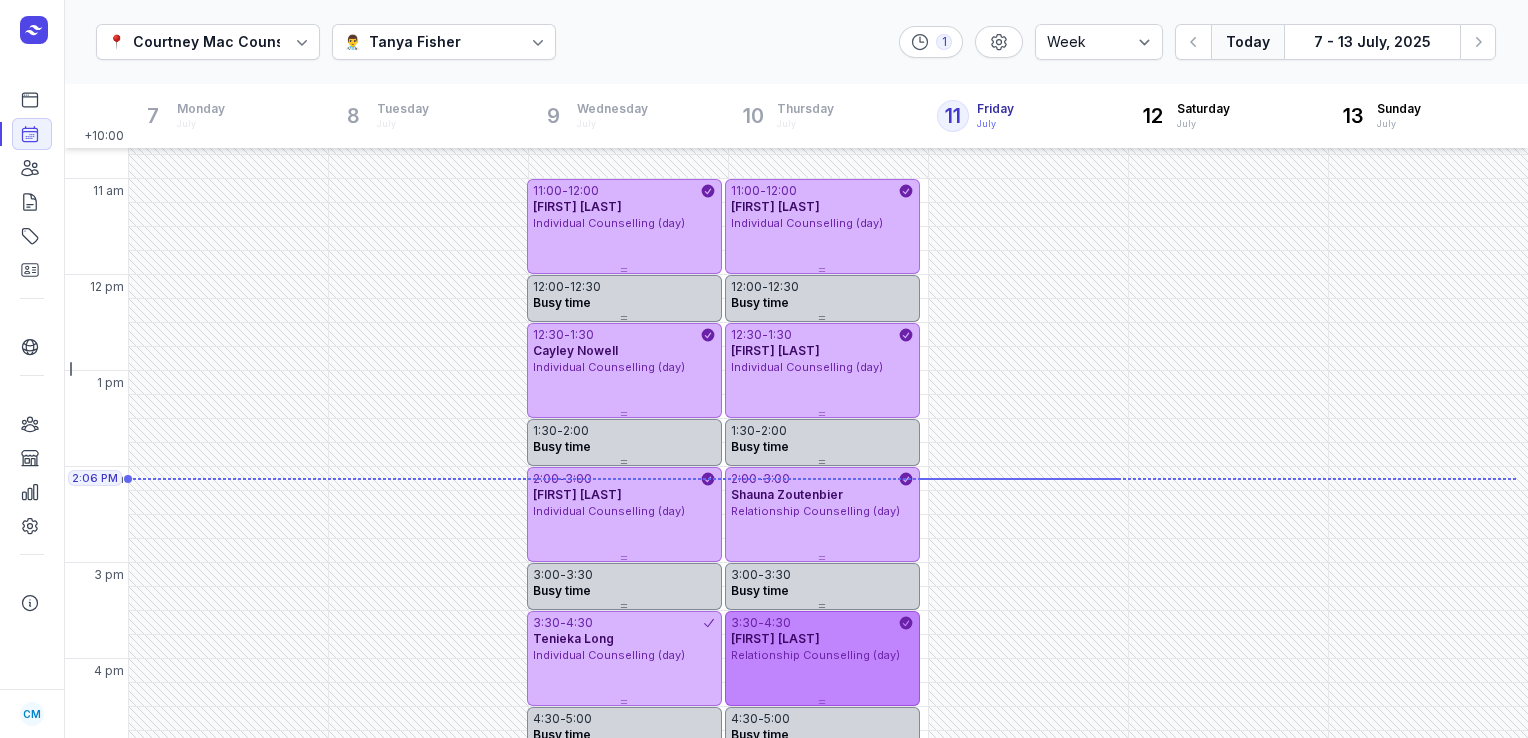 click on "[FIRST] [LAST]" at bounding box center [775, 638] 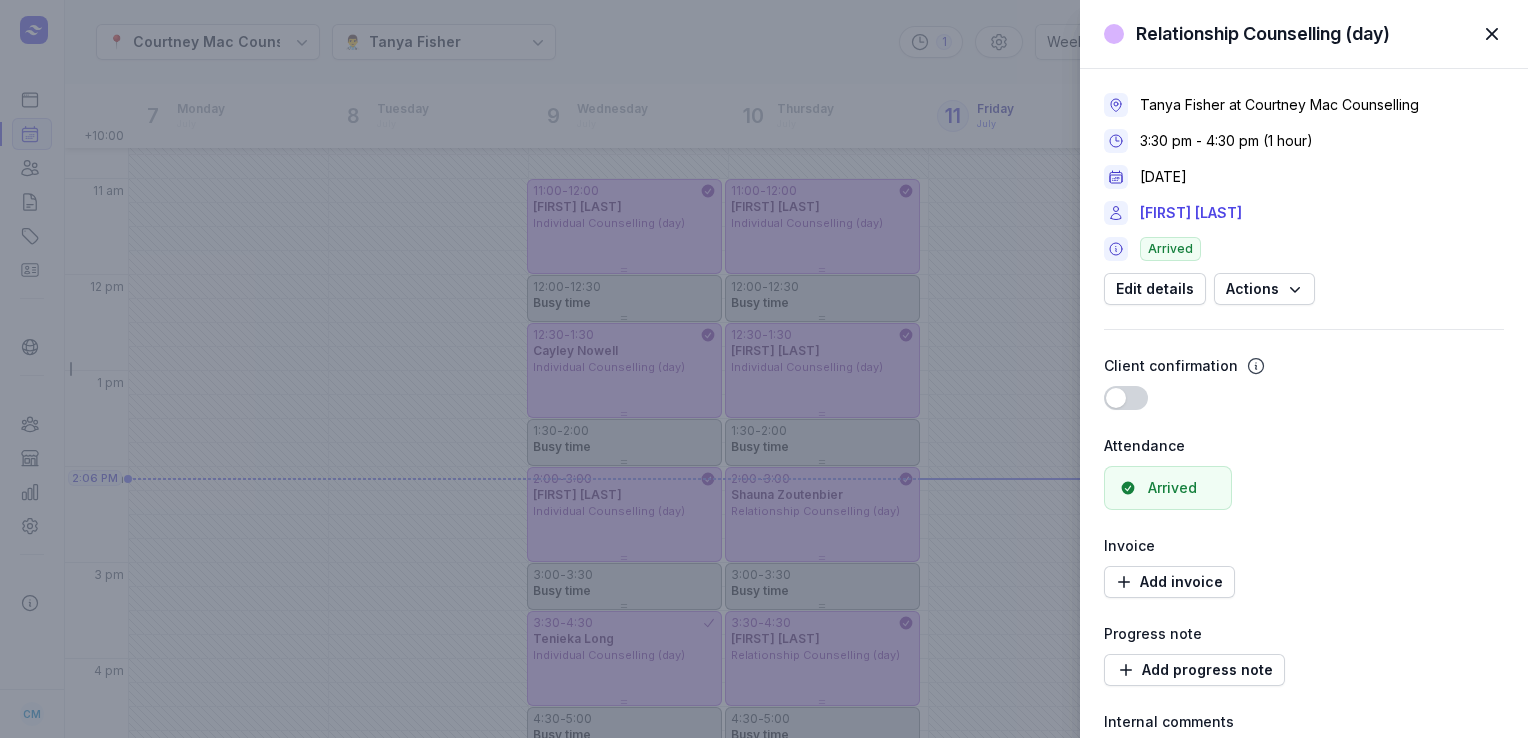 click at bounding box center [1492, 34] 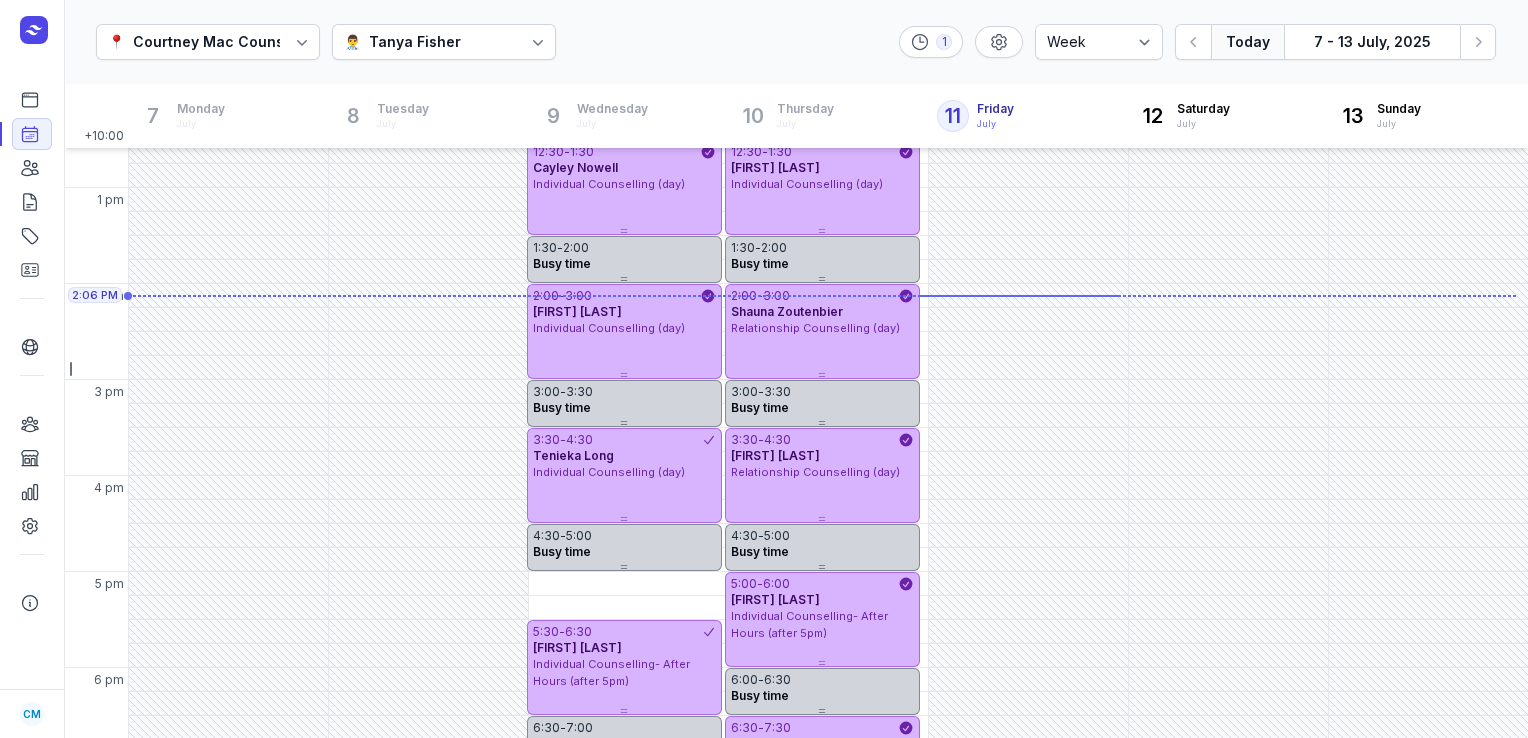scroll, scrollTop: 561, scrollLeft: 0, axis: vertical 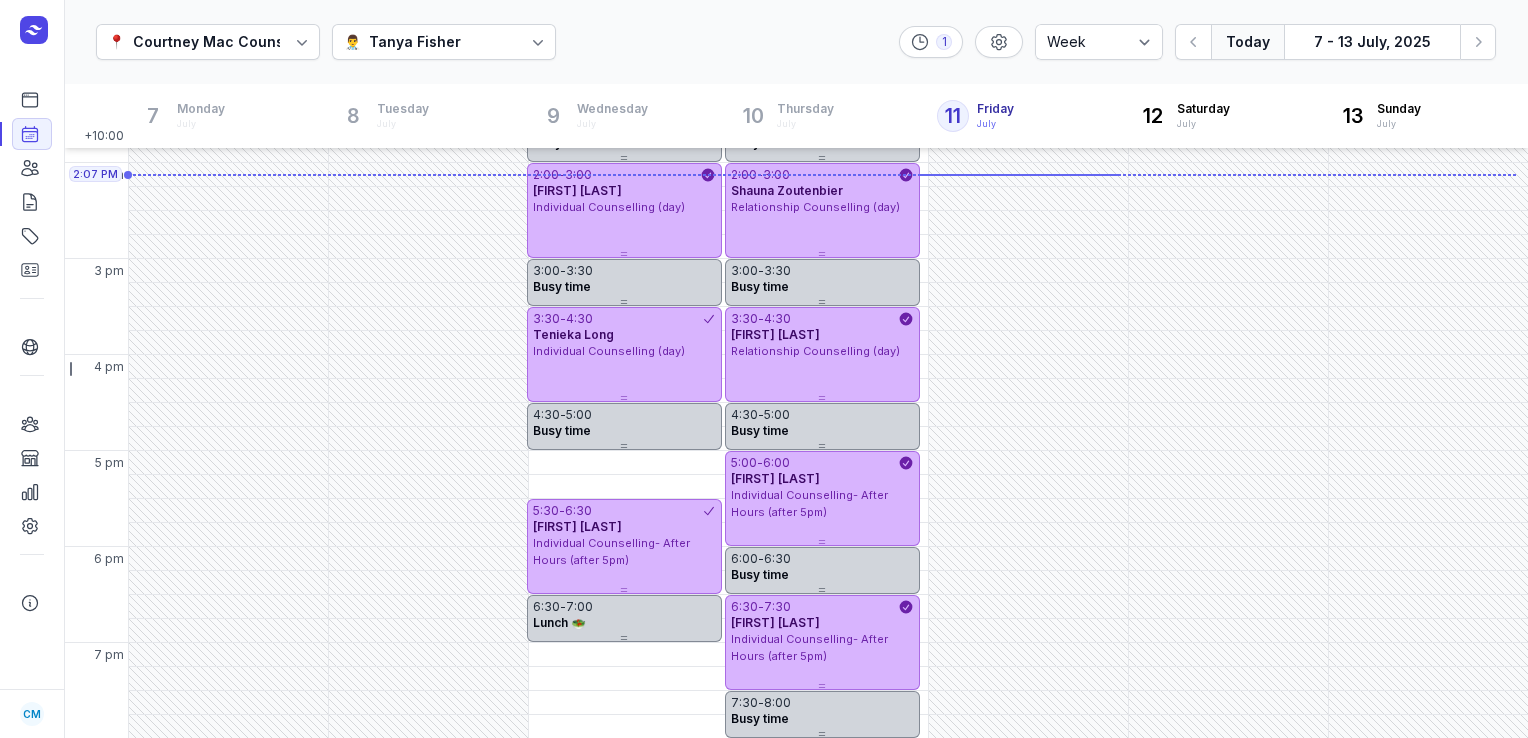 click on "👨‍⚕️ Tanya Fisher" at bounding box center [444, 42] 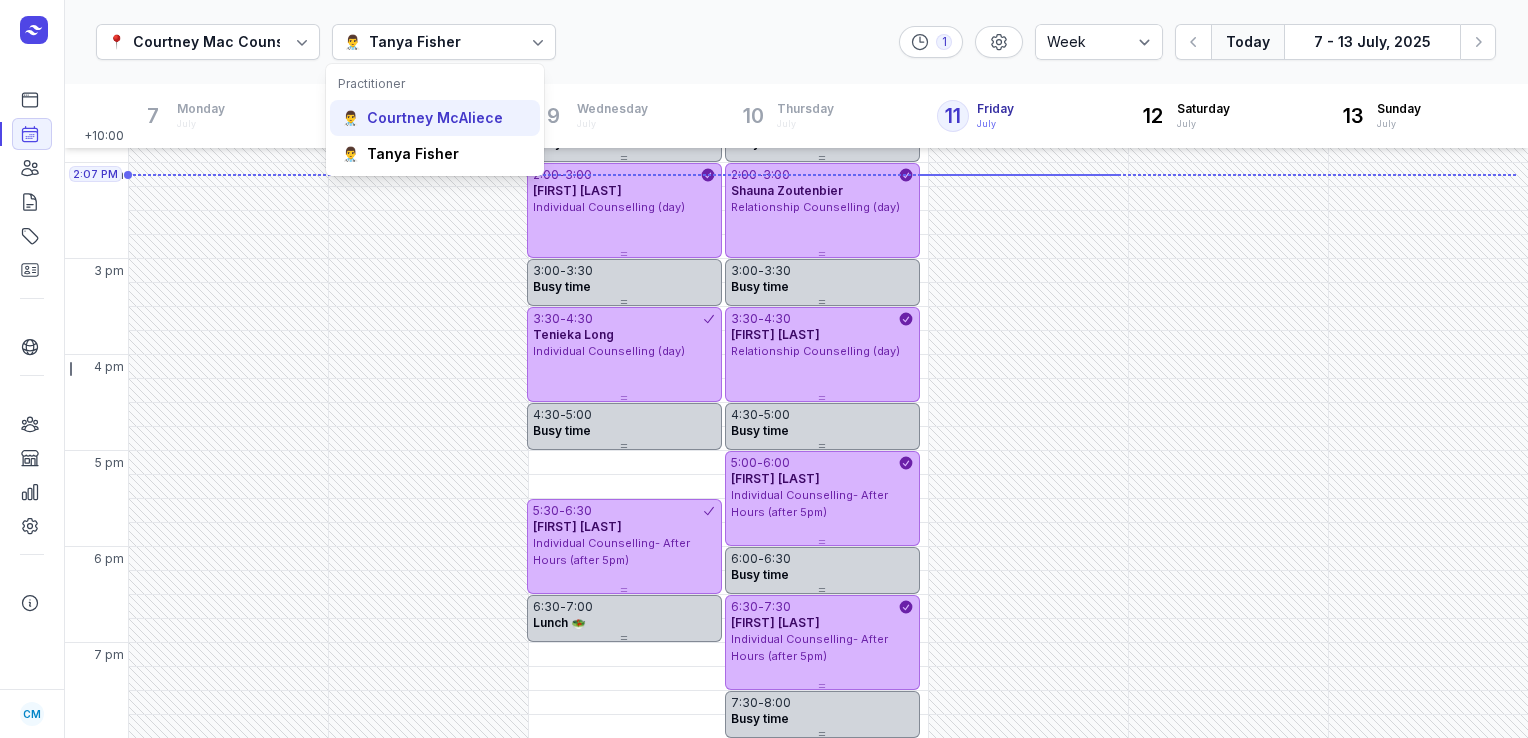 click on "Courtney McAliece" at bounding box center (435, 118) 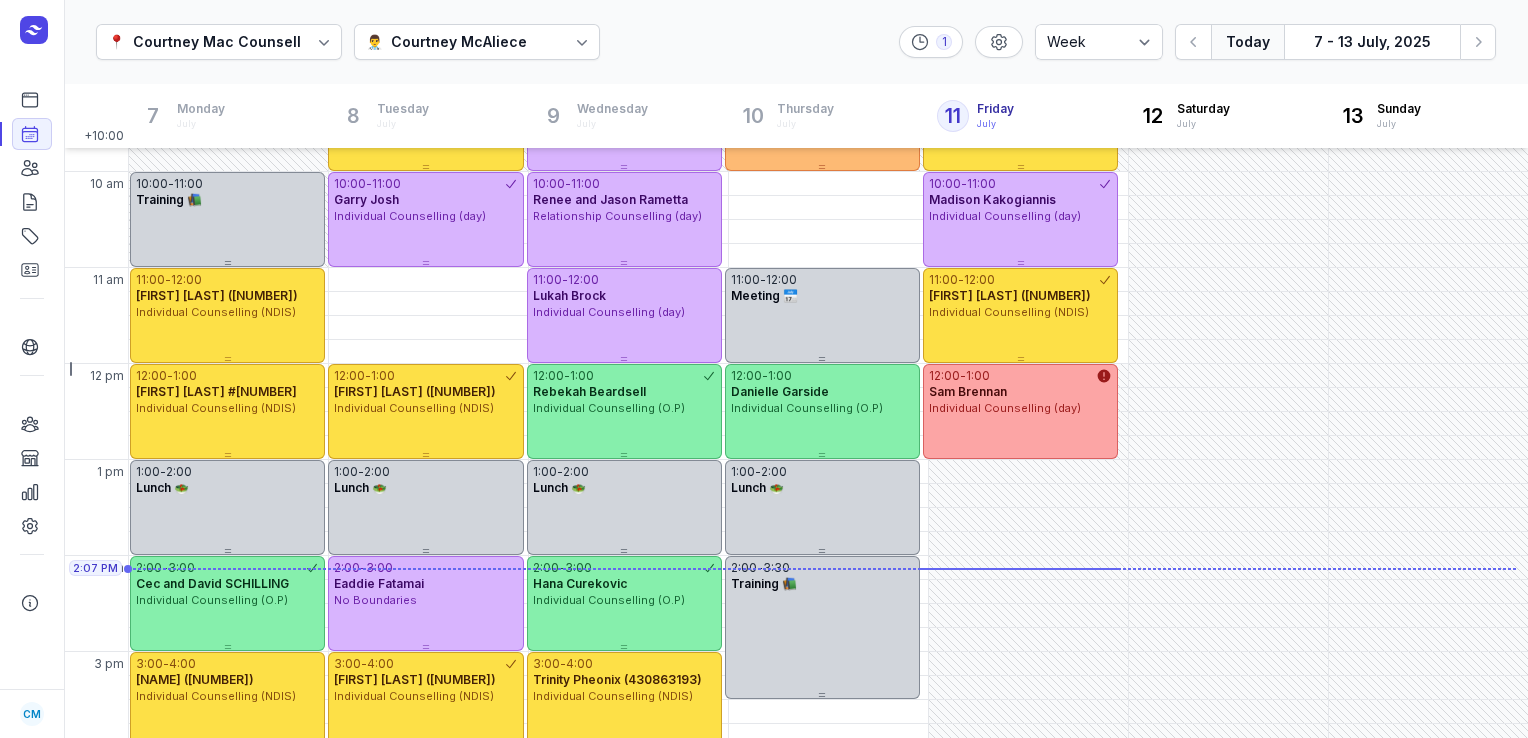 scroll, scrollTop: 166, scrollLeft: 0, axis: vertical 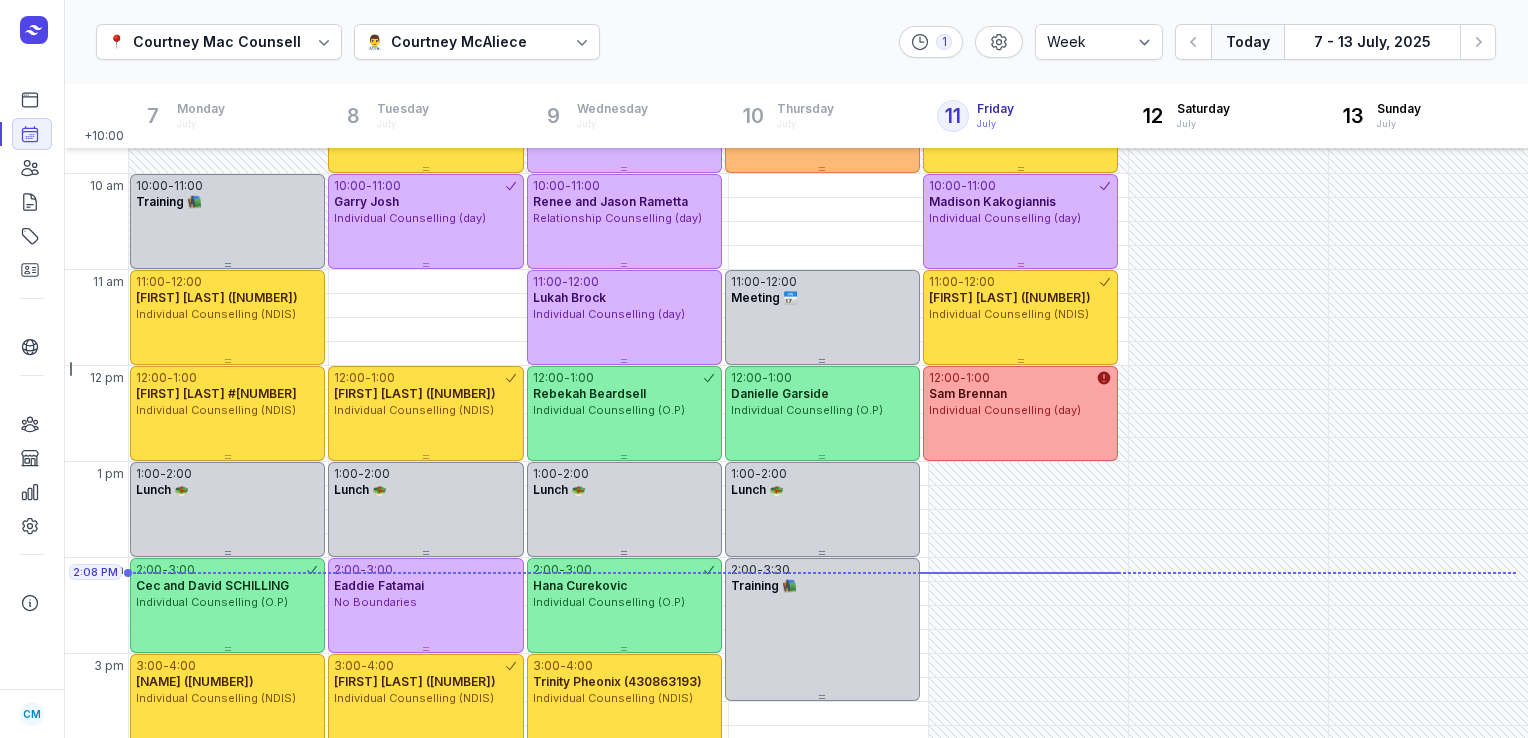 click on "Today" at bounding box center (1247, 42) 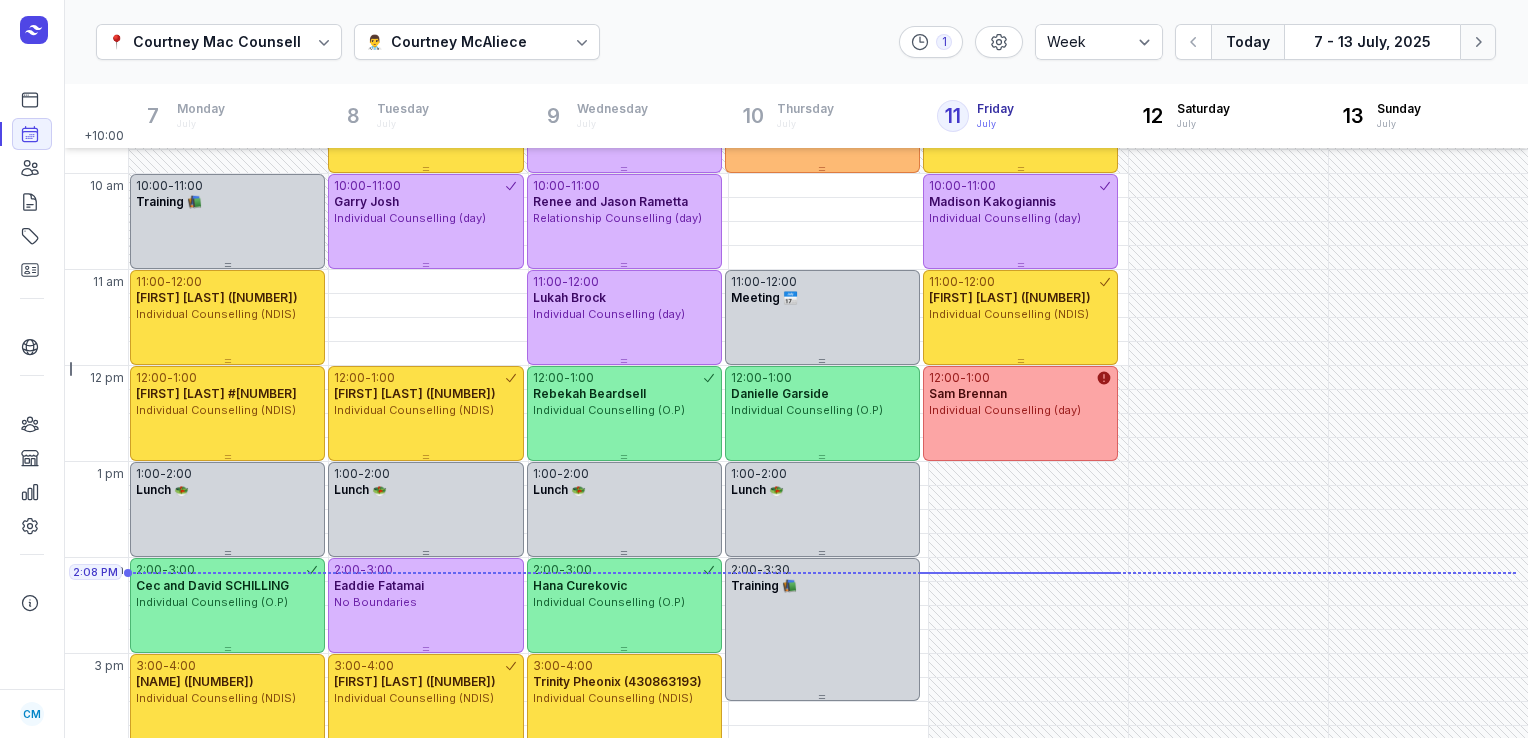 click 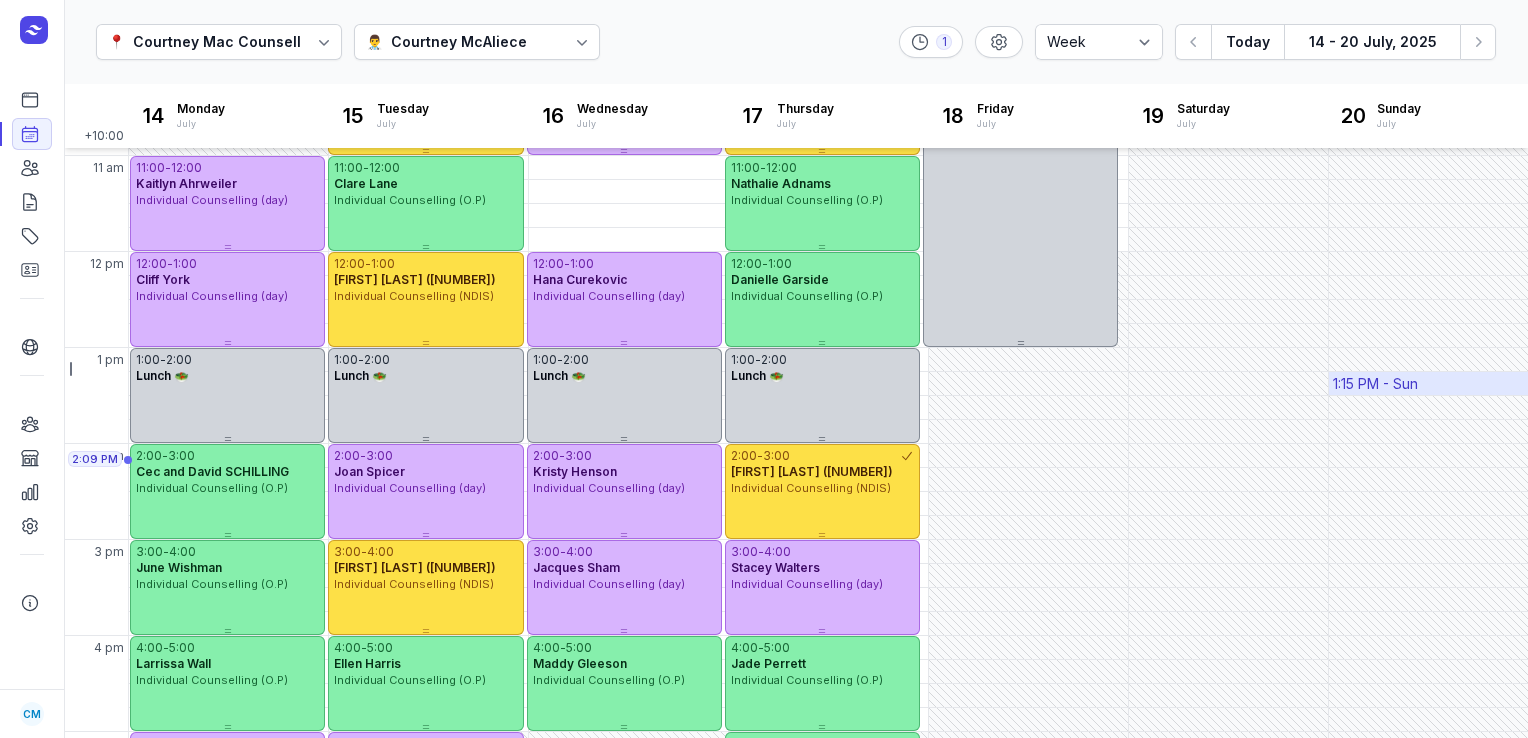 scroll, scrollTop: 280, scrollLeft: 0, axis: vertical 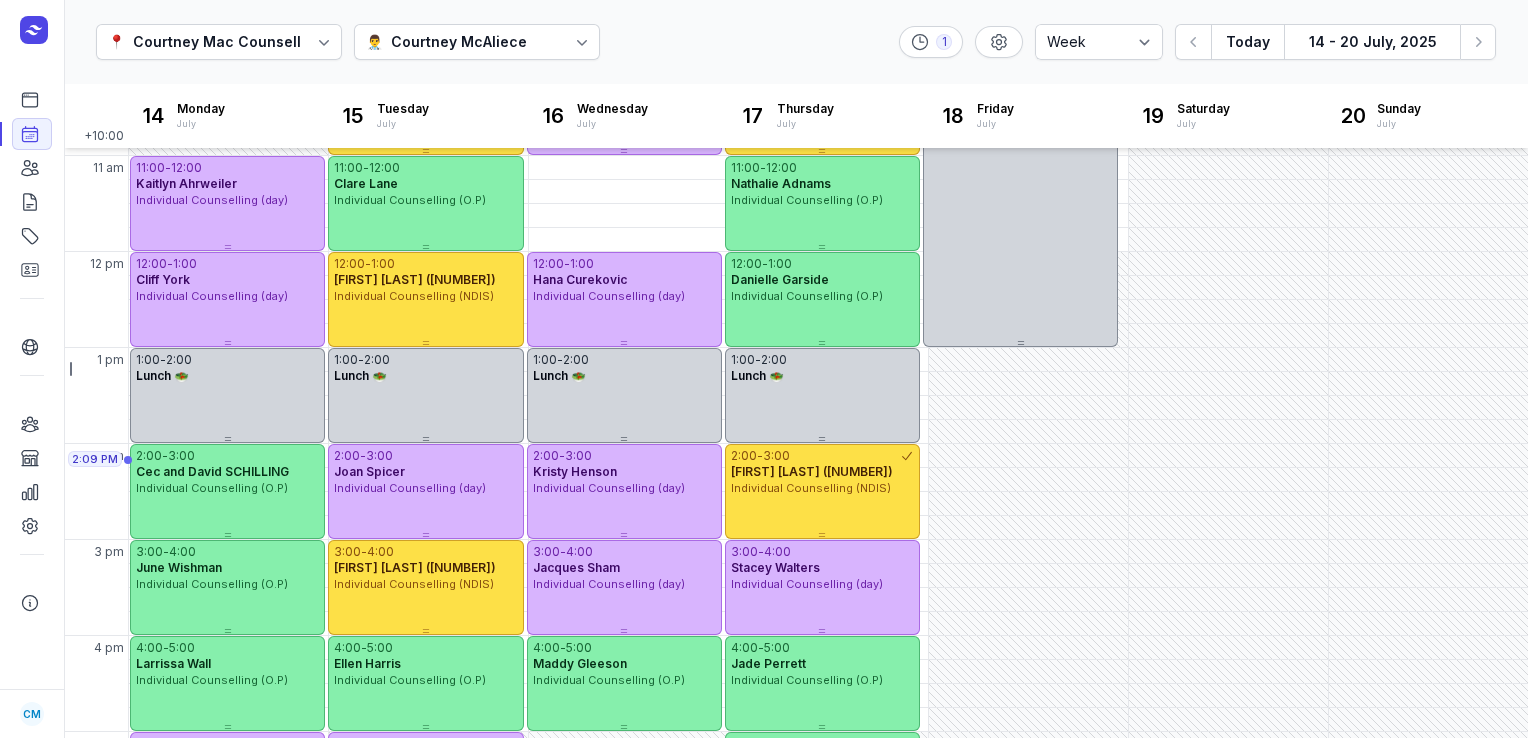click at bounding box center (582, 42) 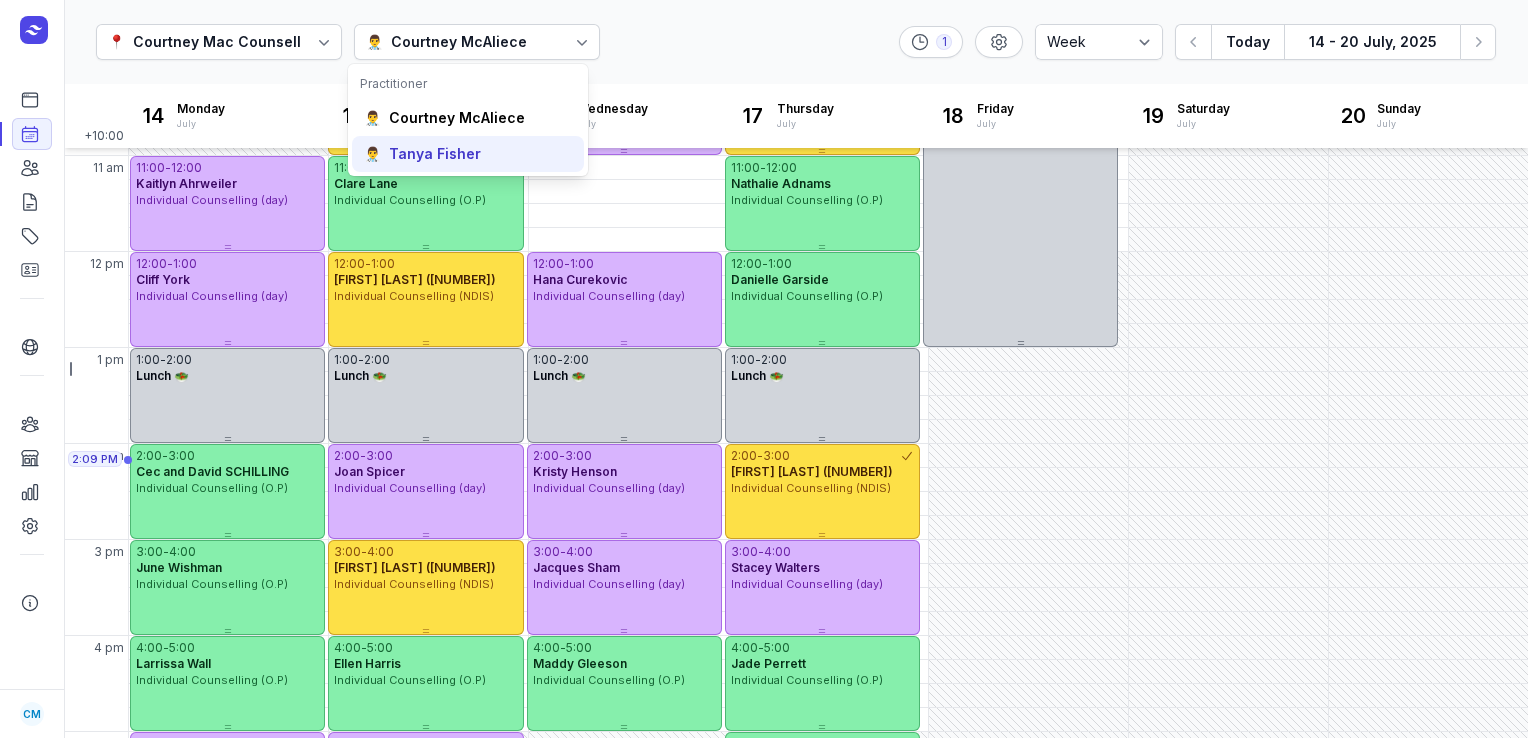 click on "Tanya Fisher" at bounding box center (435, 154) 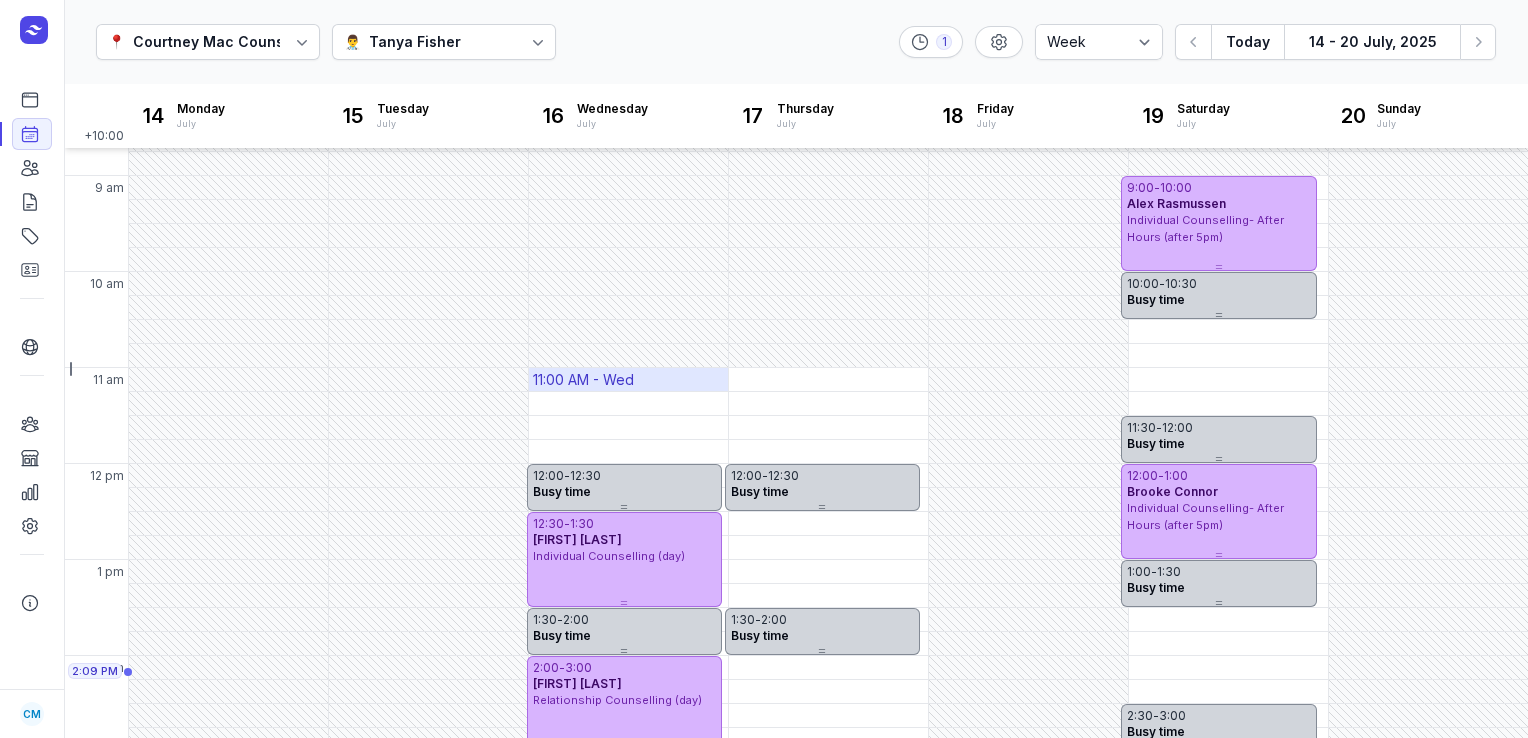 scroll, scrollTop: 66, scrollLeft: 0, axis: vertical 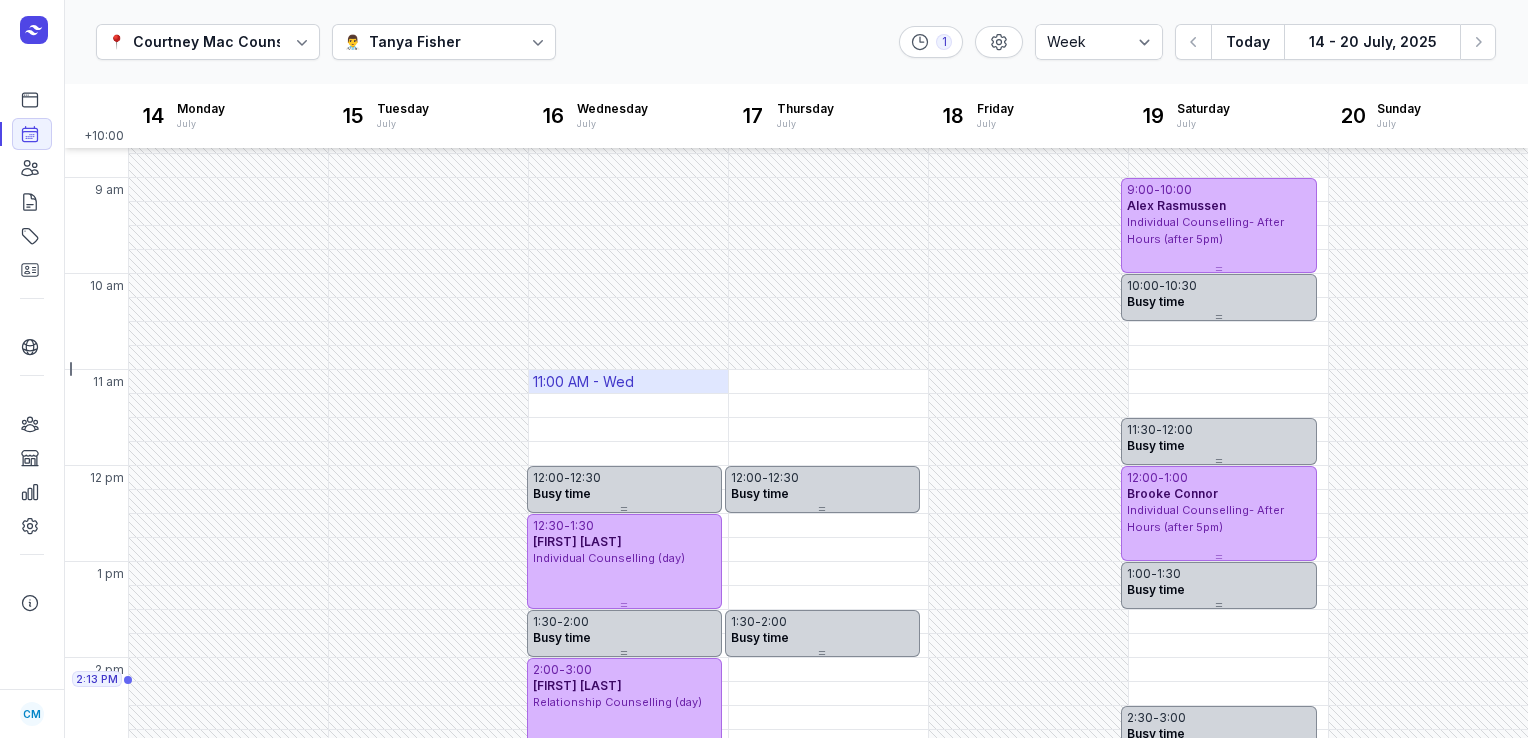 click on "11:00 AM - Wed" at bounding box center (583, 382) 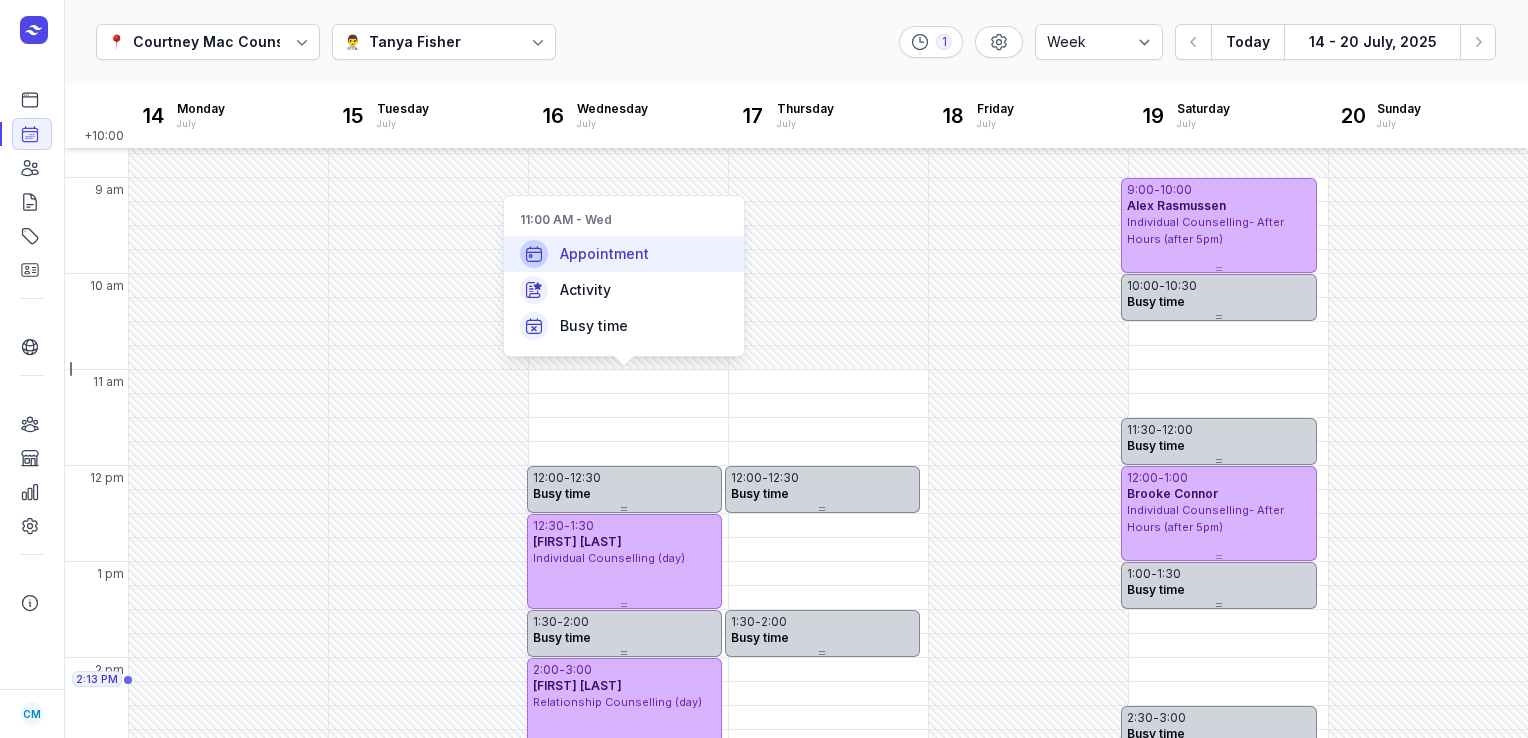 click on "Appointment" at bounding box center [604, 254] 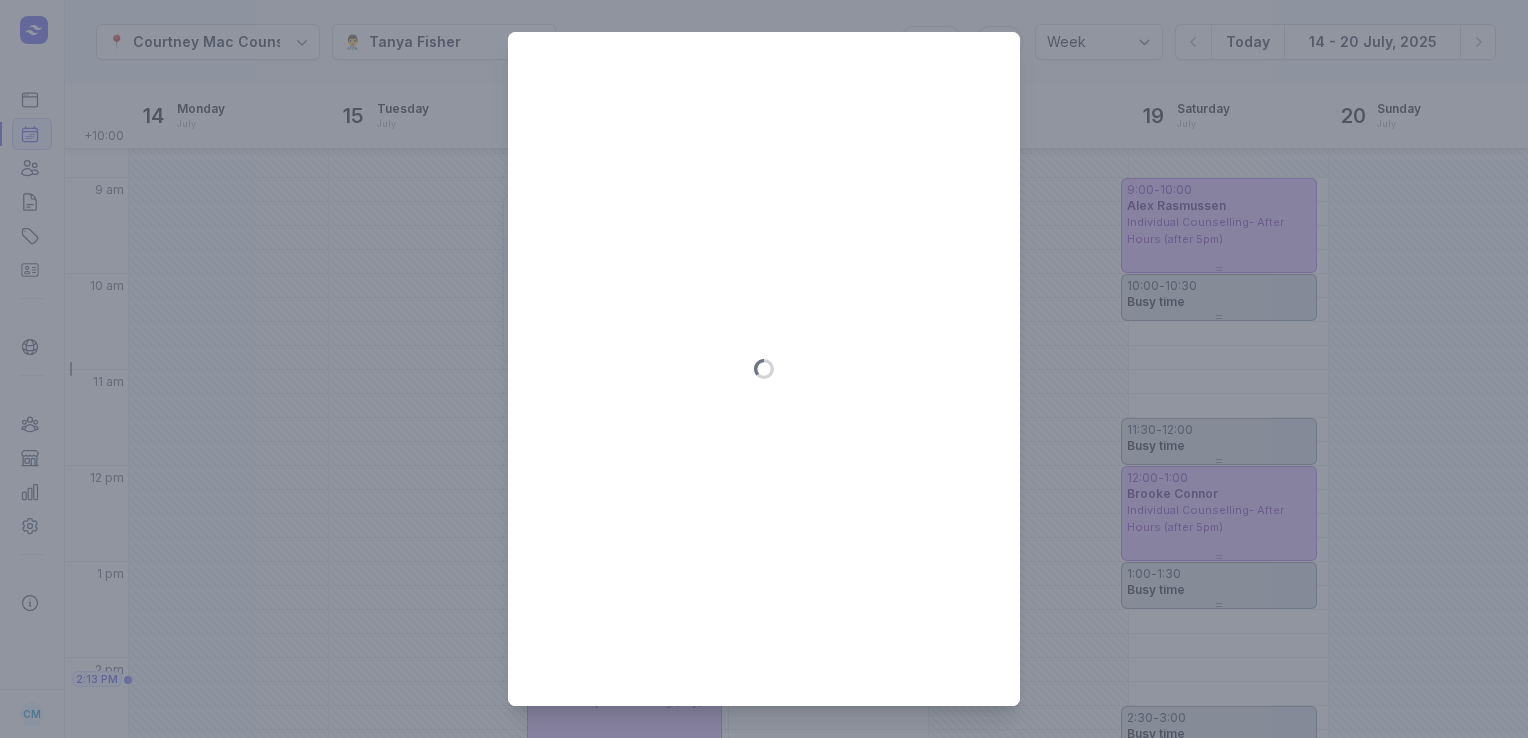 type on "[DATE]" 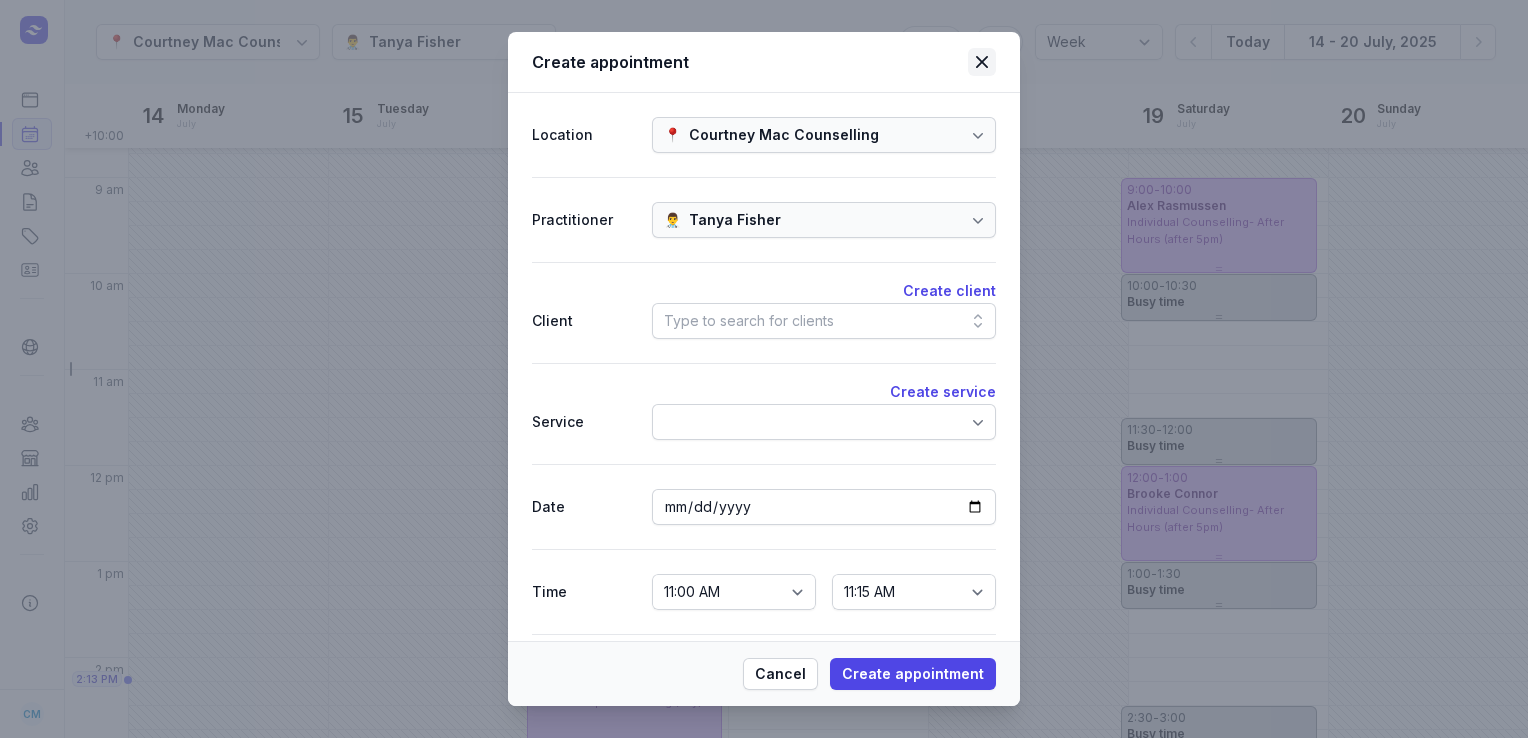 click 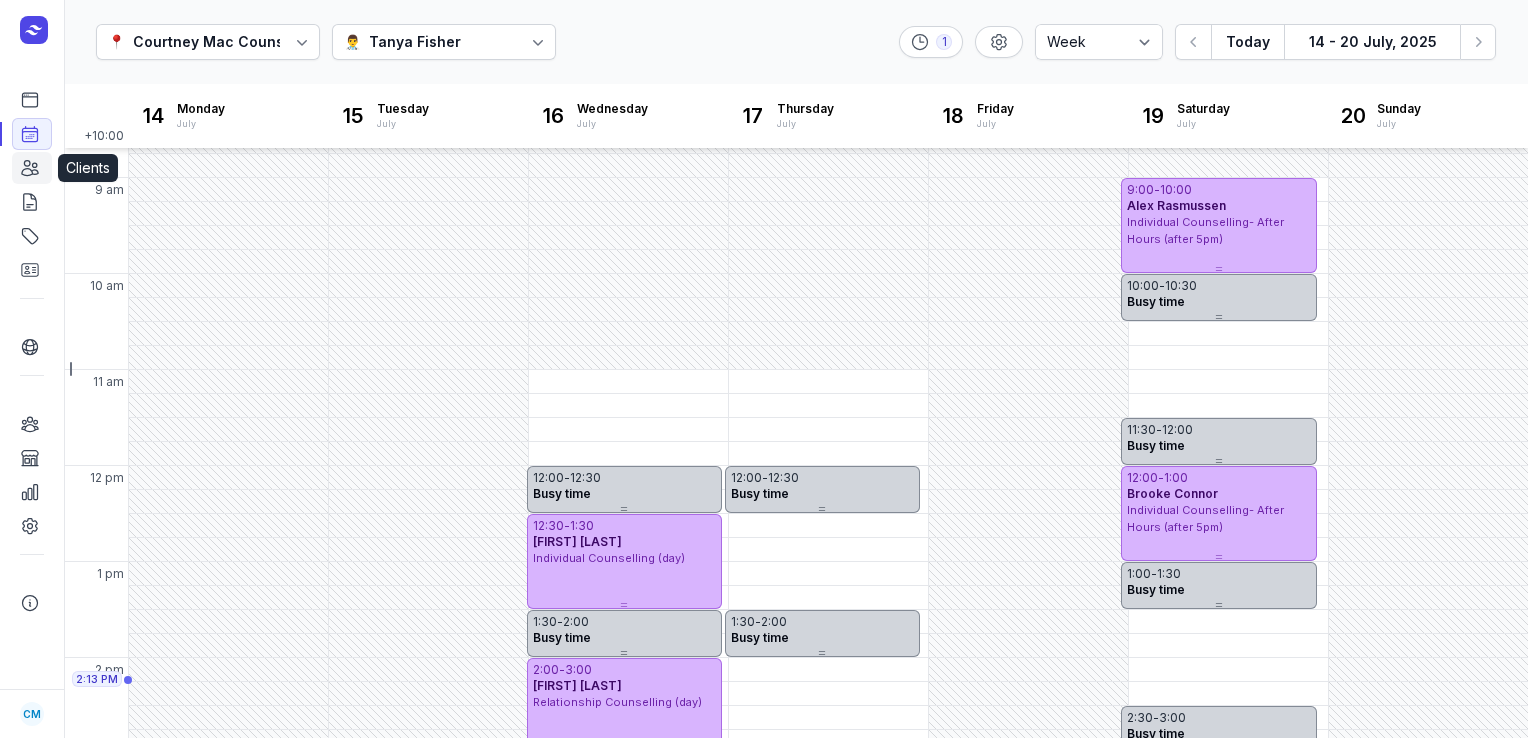 click 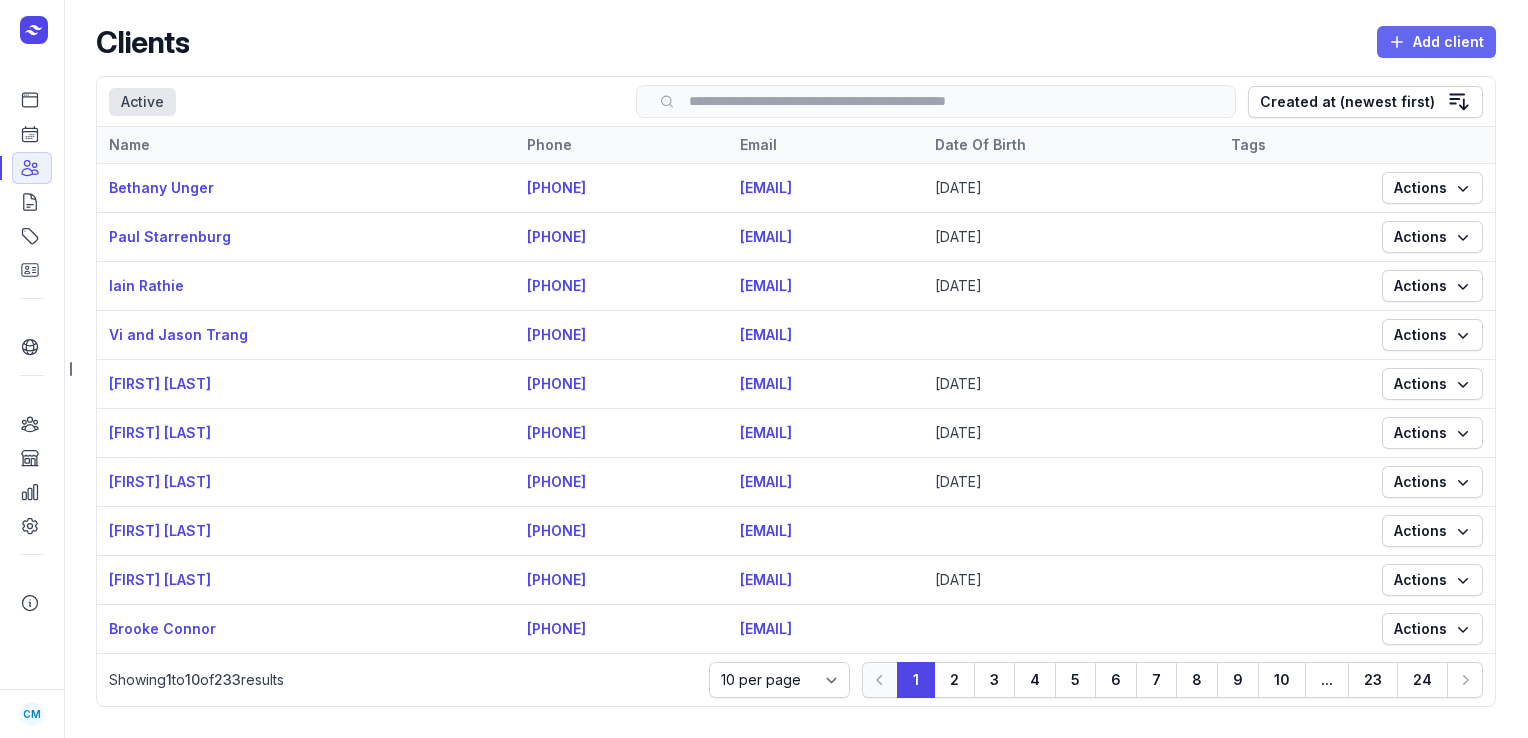 click 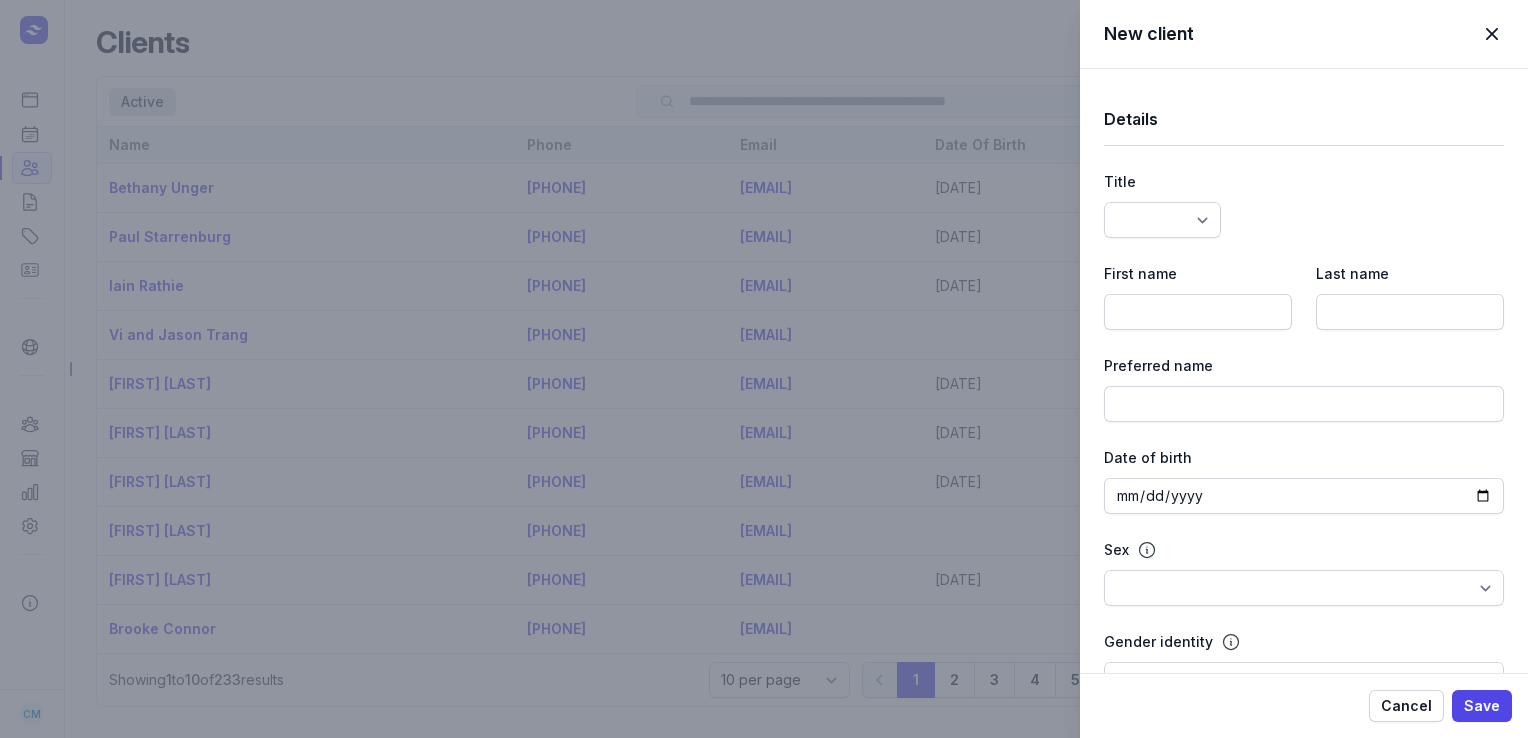 select 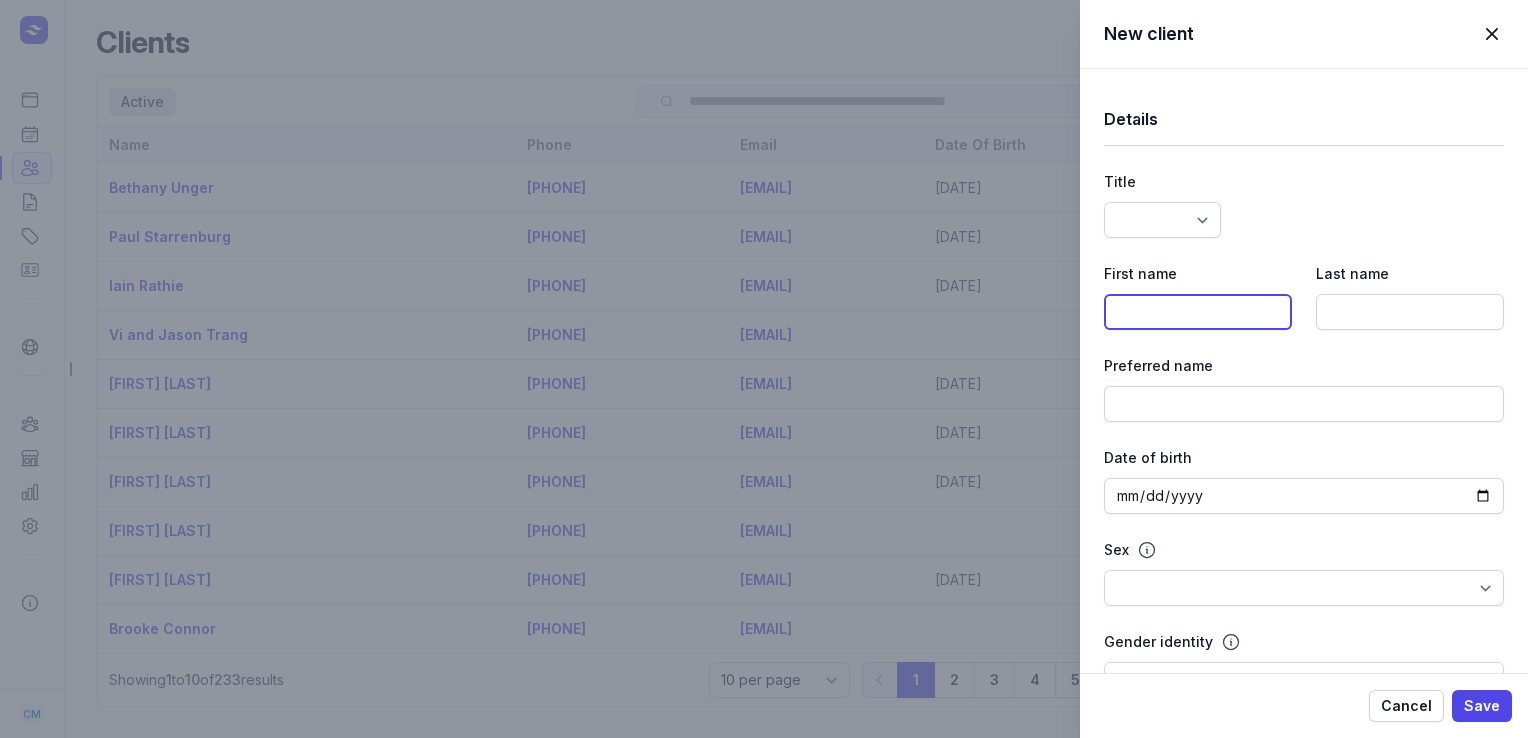click 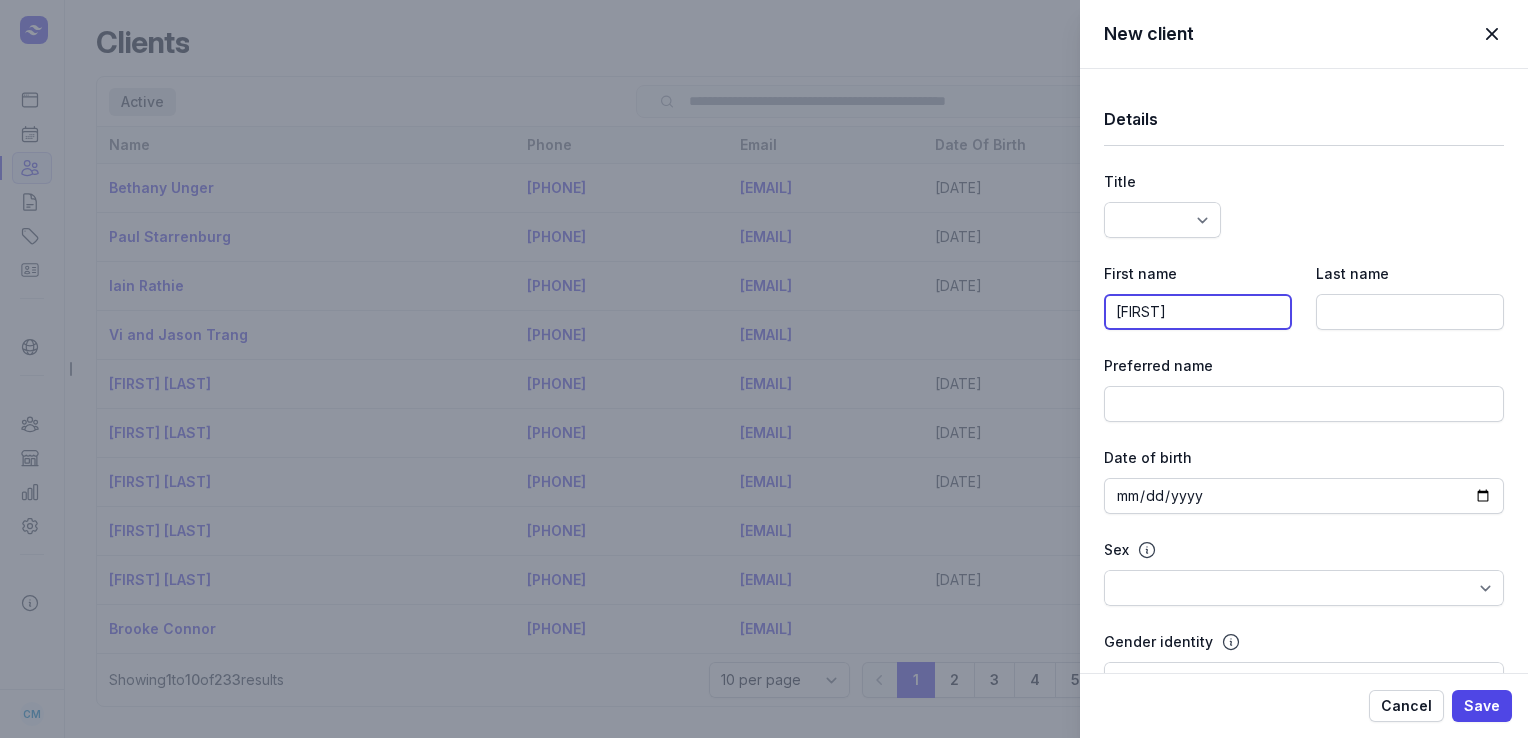 type on "[FIRST]" 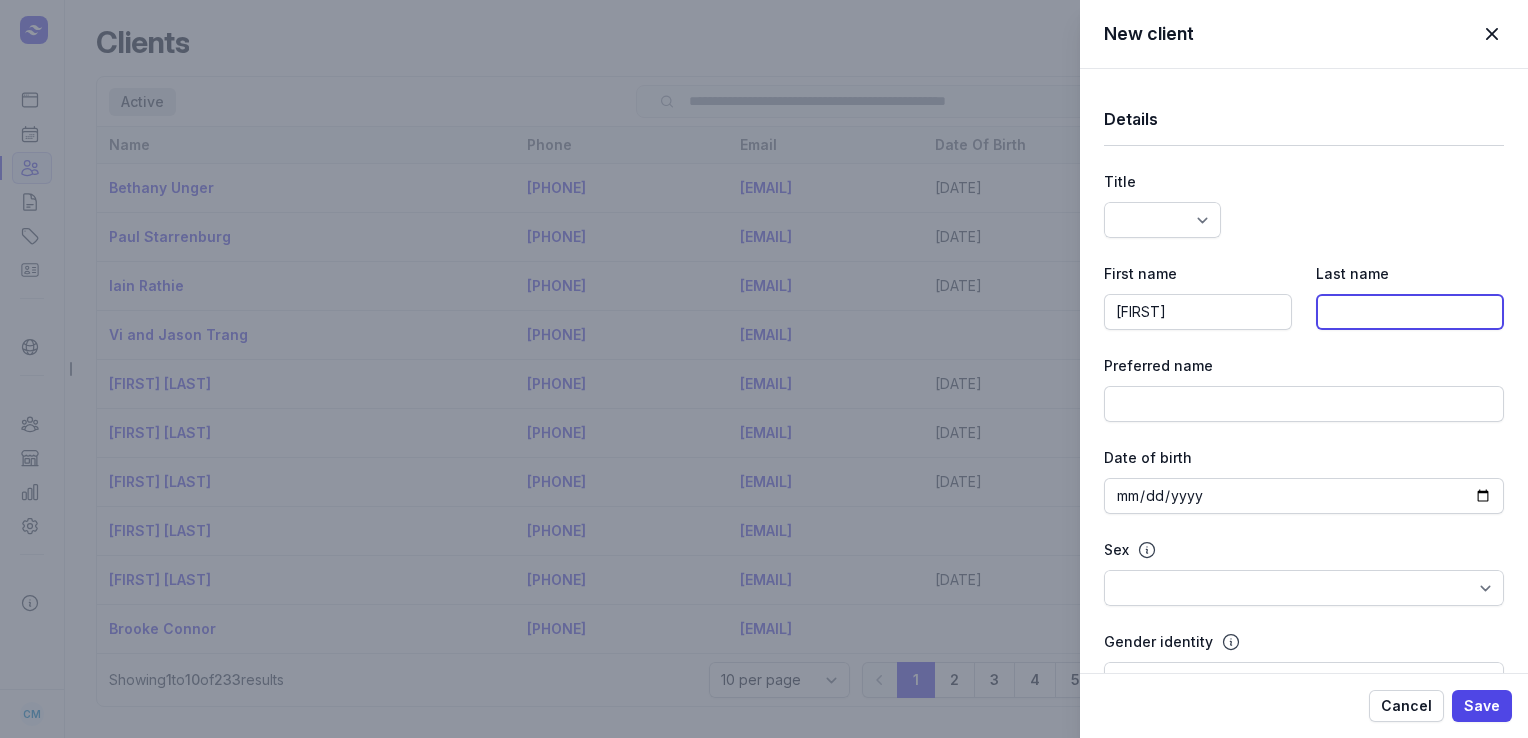 click 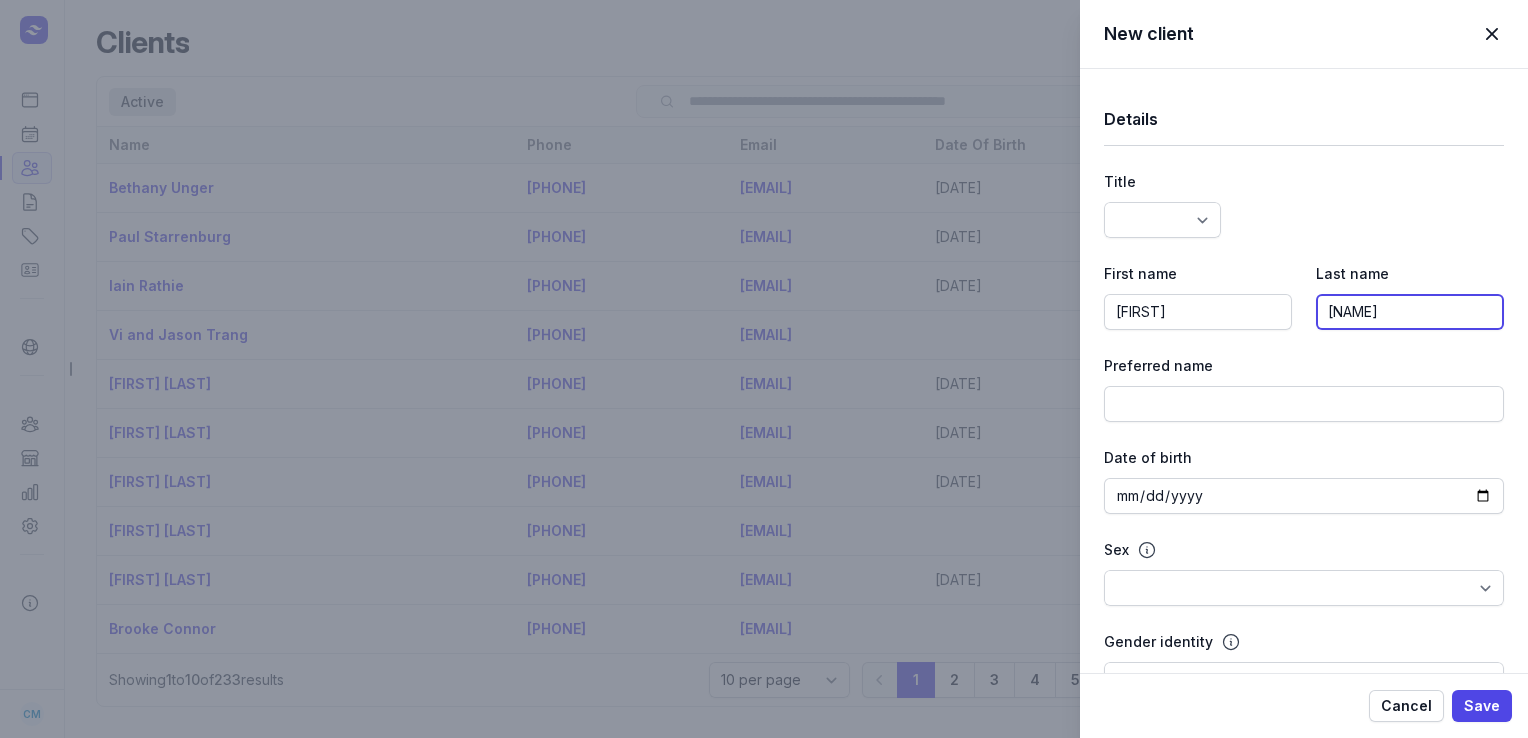 type on "[NAME]" 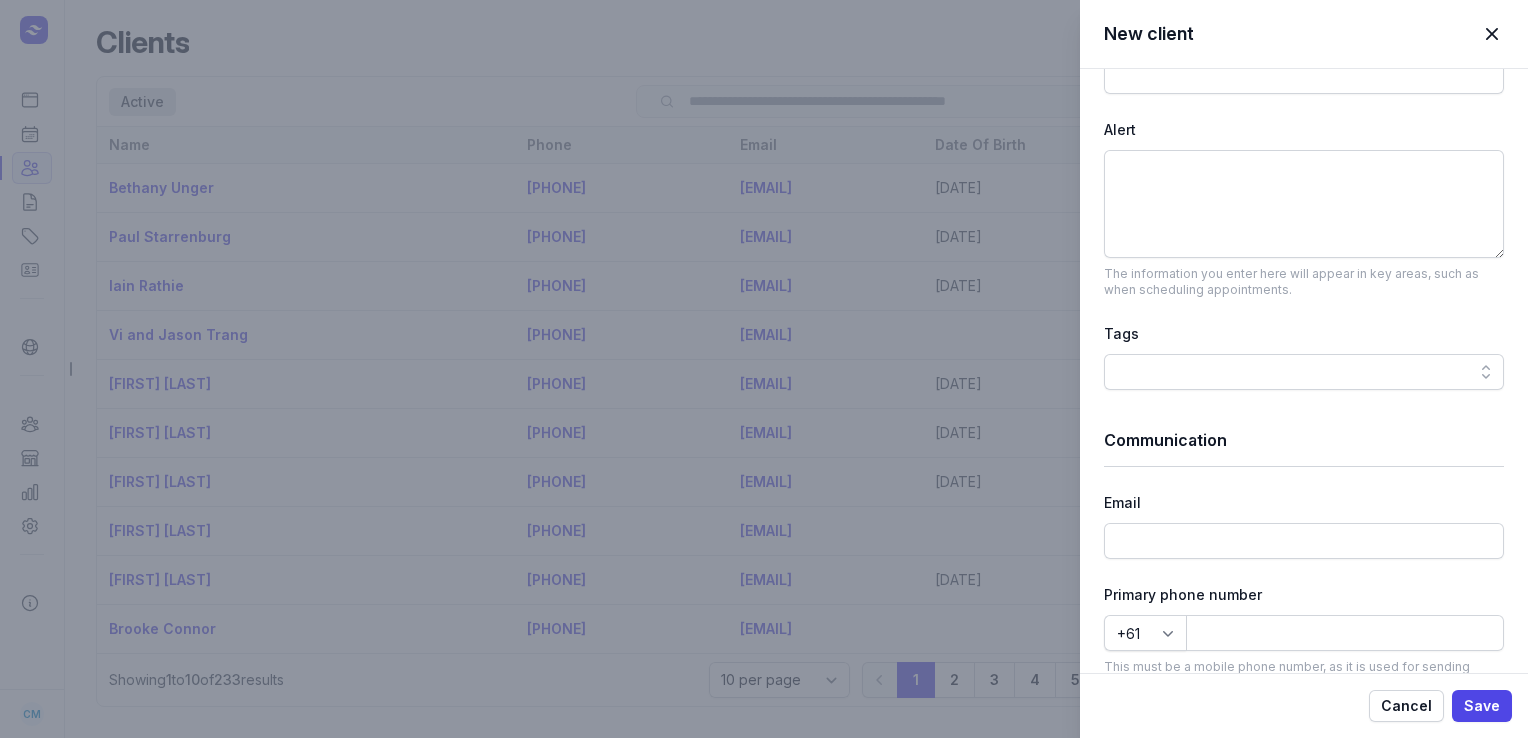 scroll, scrollTop: 788, scrollLeft: 0, axis: vertical 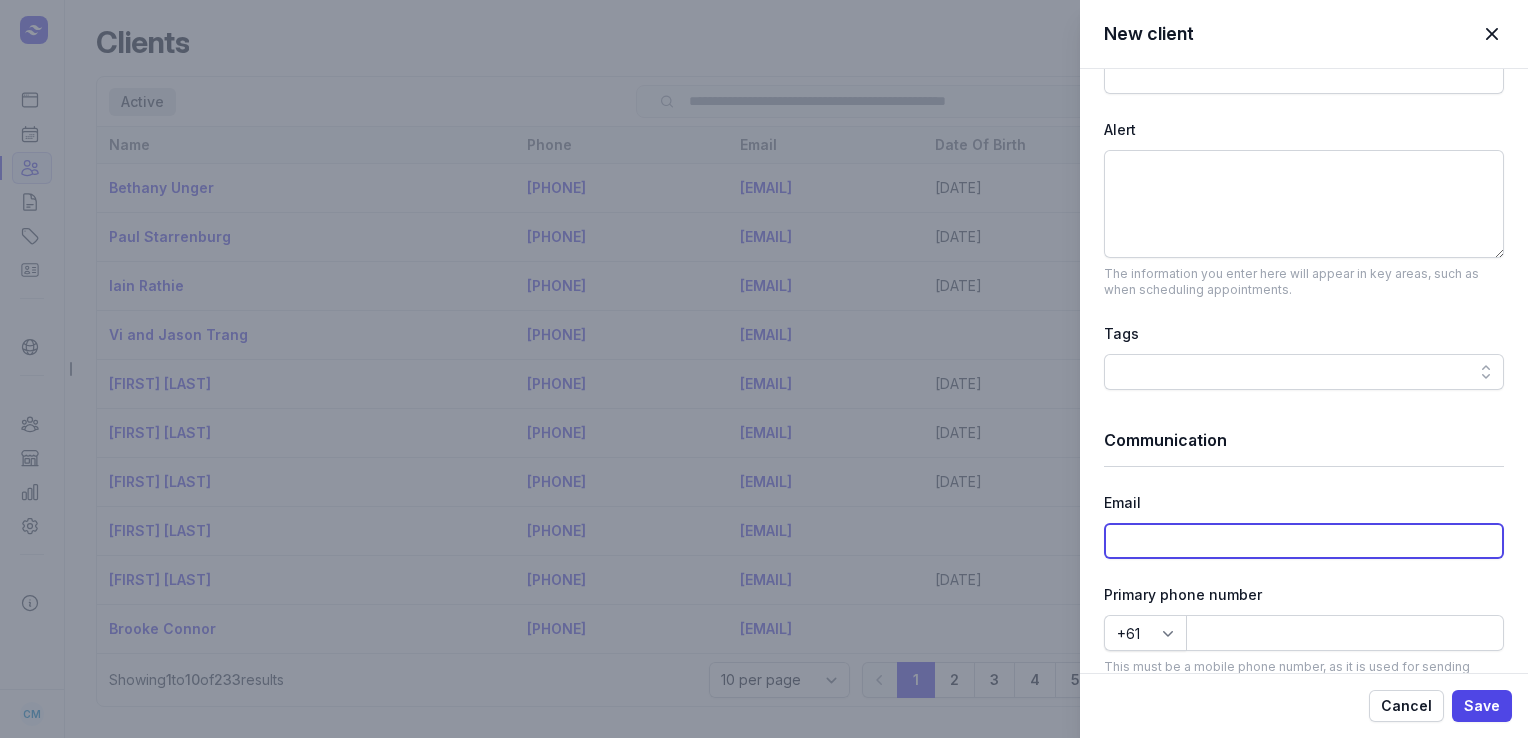 click 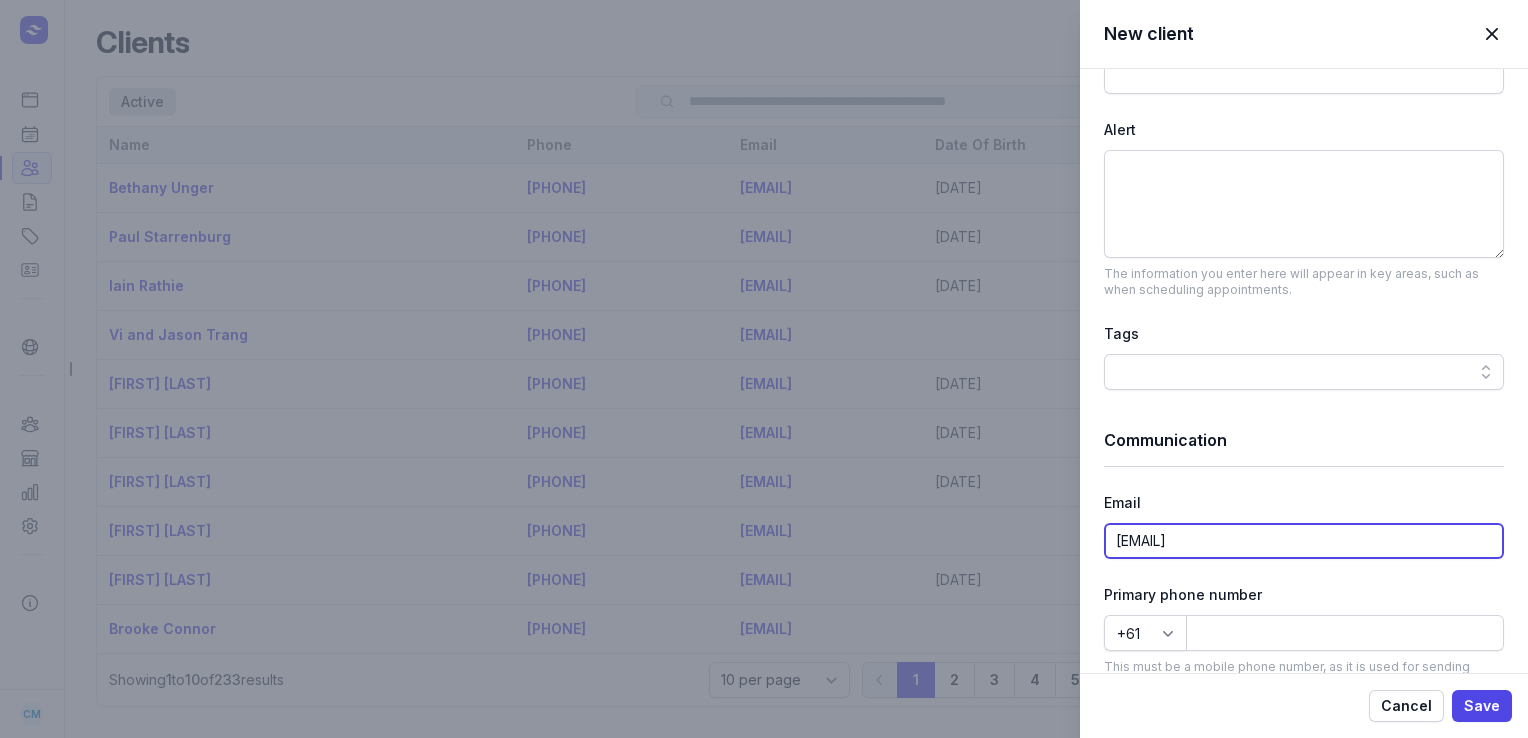 type on "[EMAIL]" 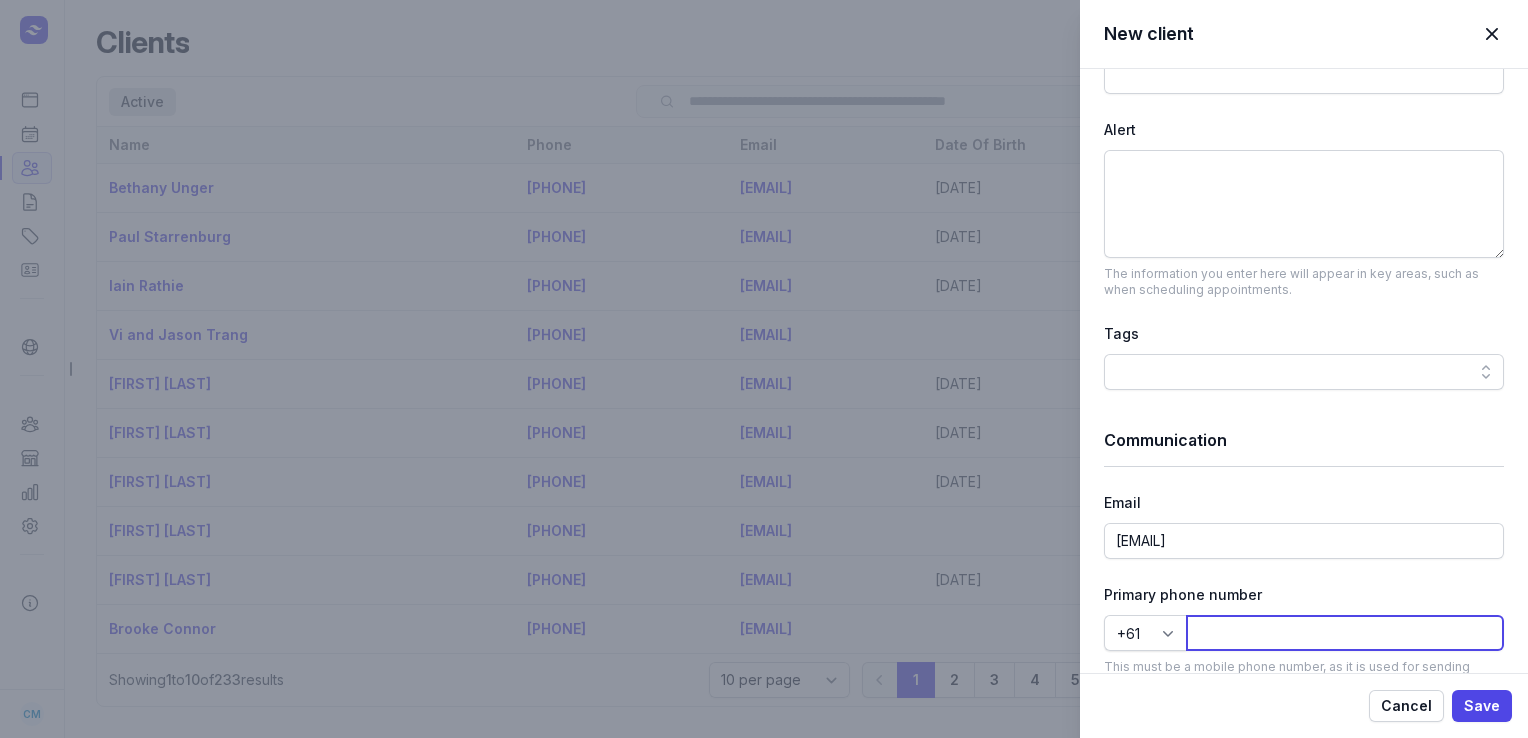 click 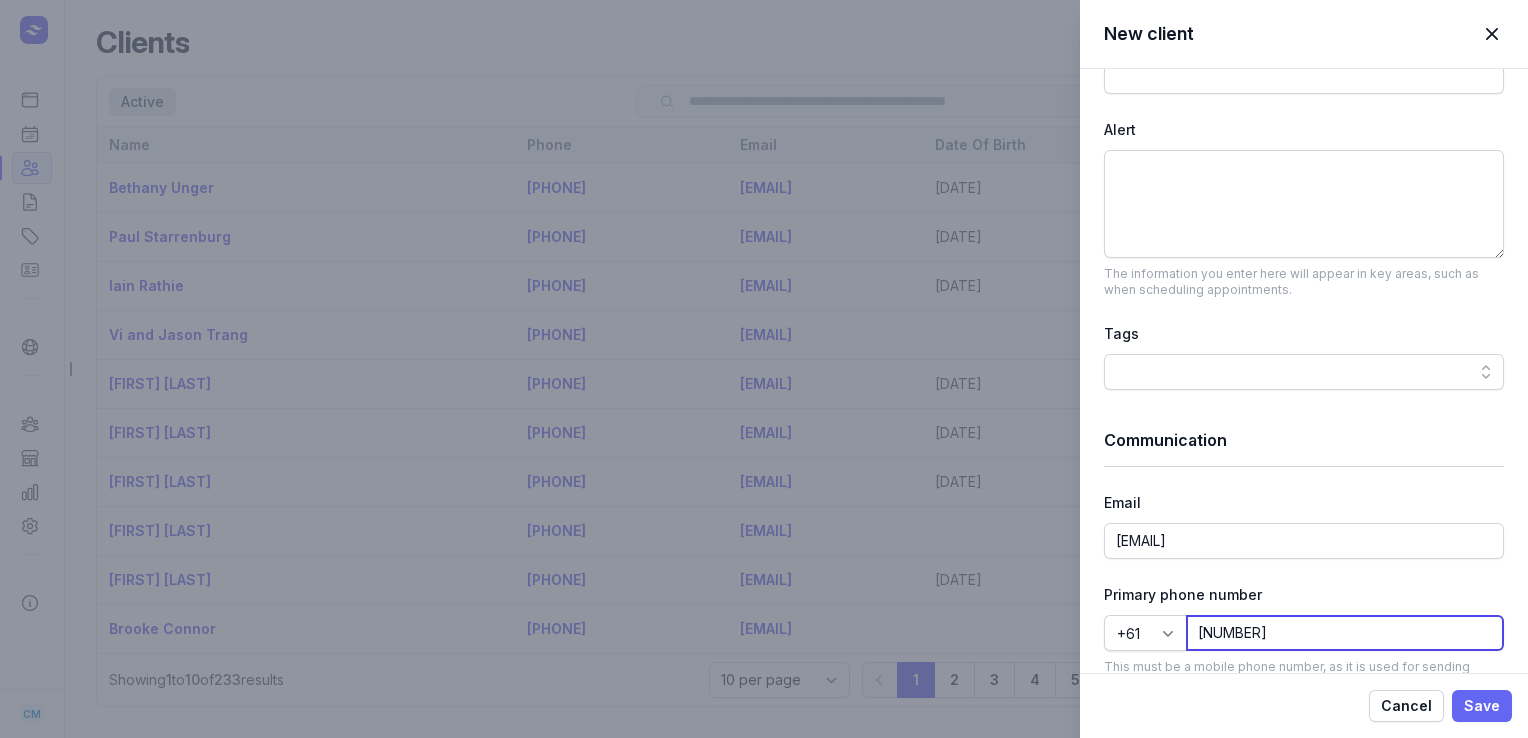 type on "[NUMBER]" 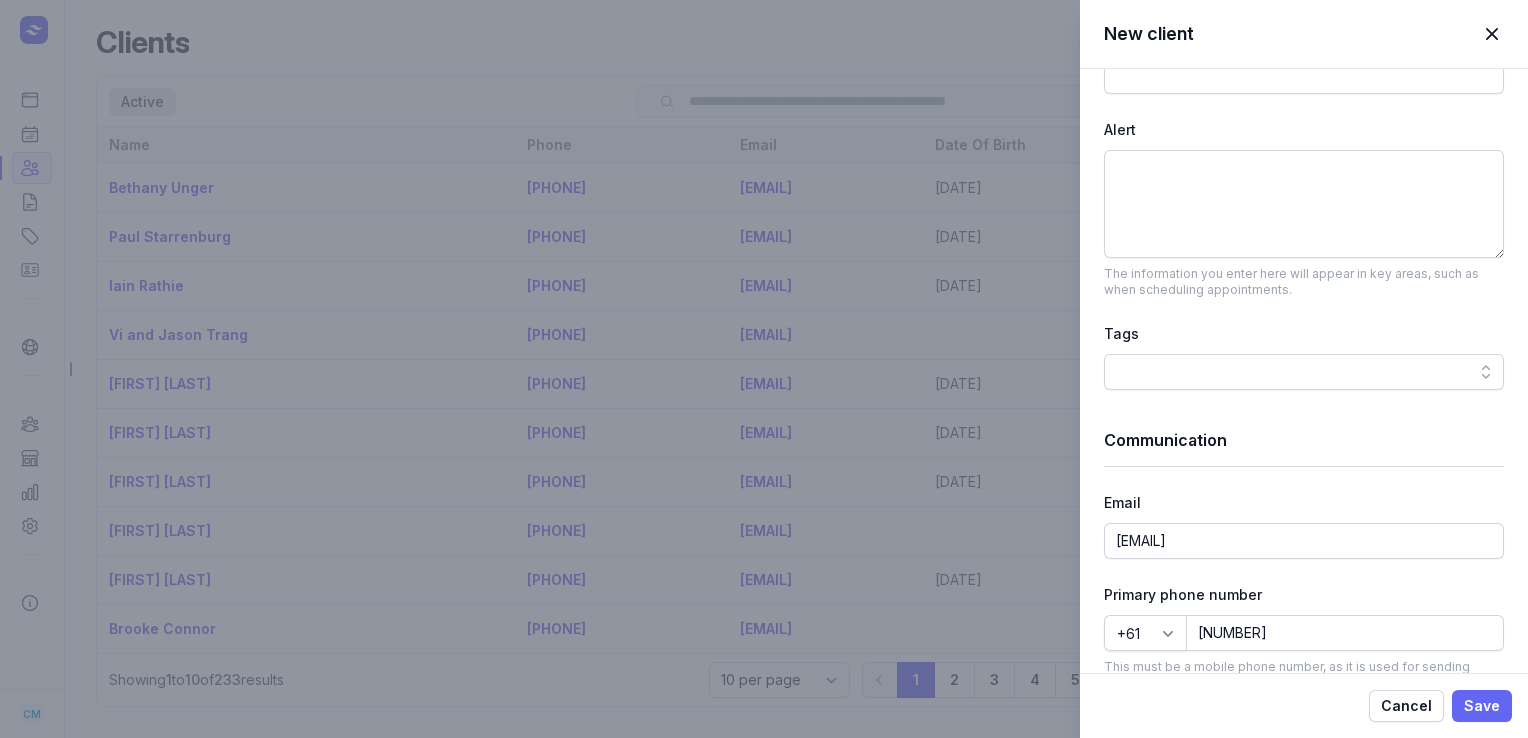click on "Save" 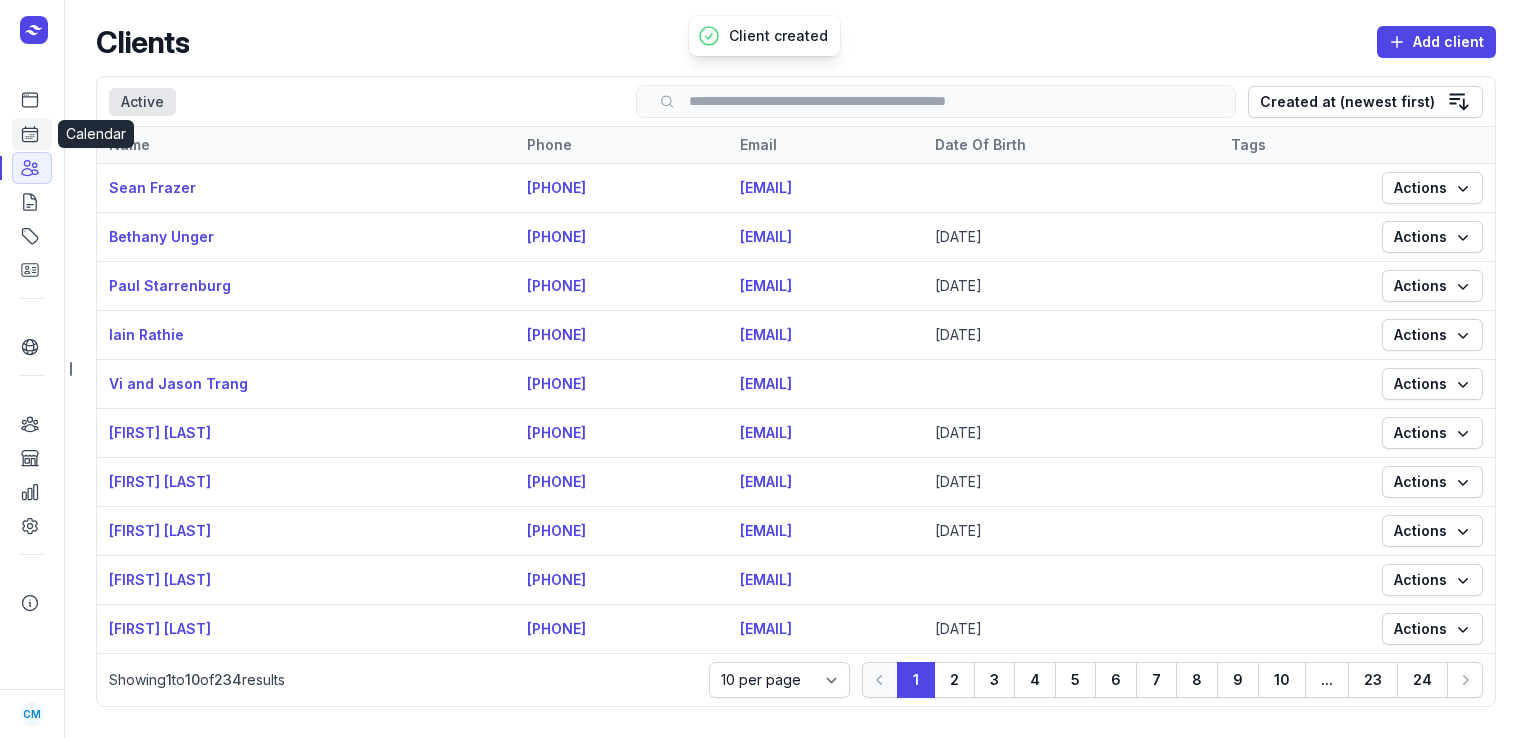 click 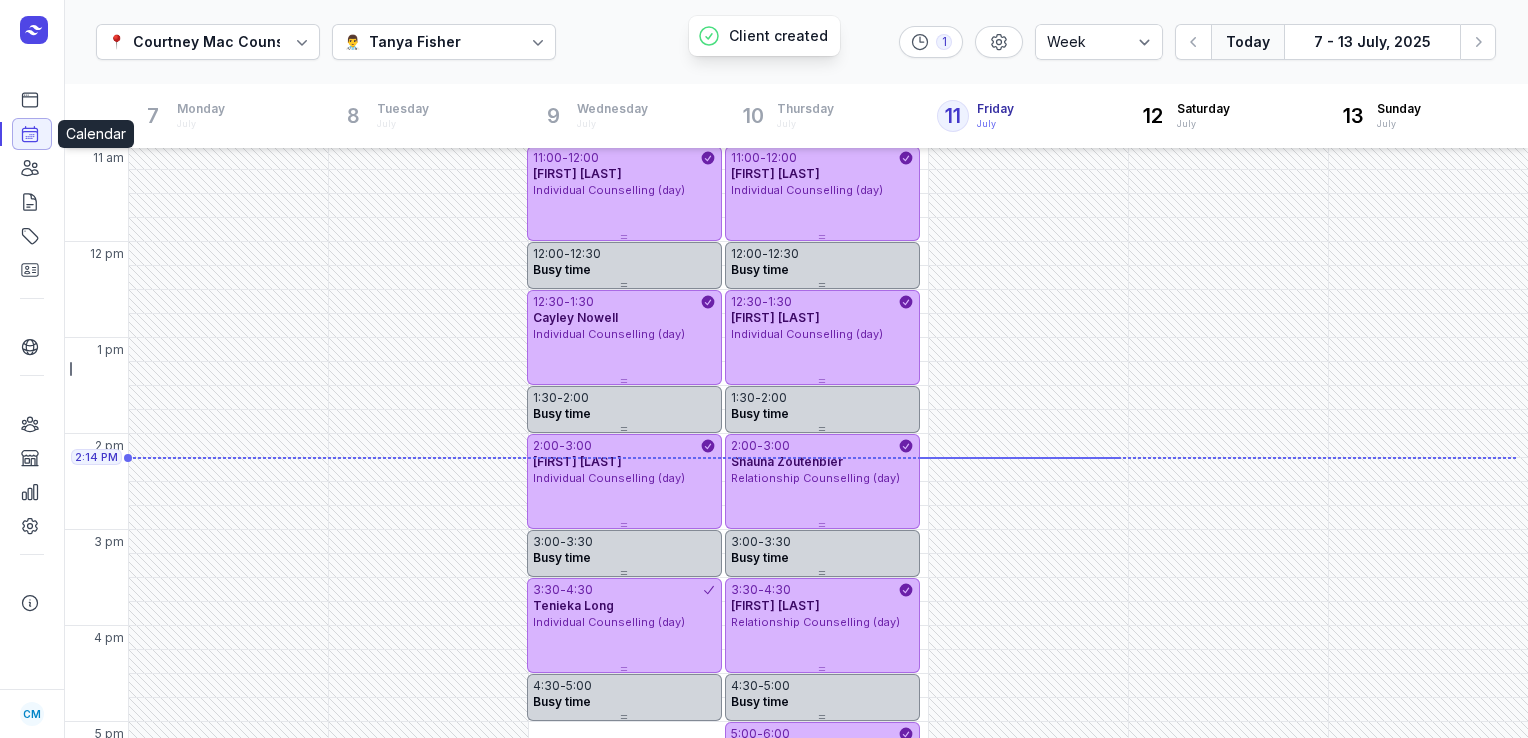 scroll, scrollTop: 348, scrollLeft: 0, axis: vertical 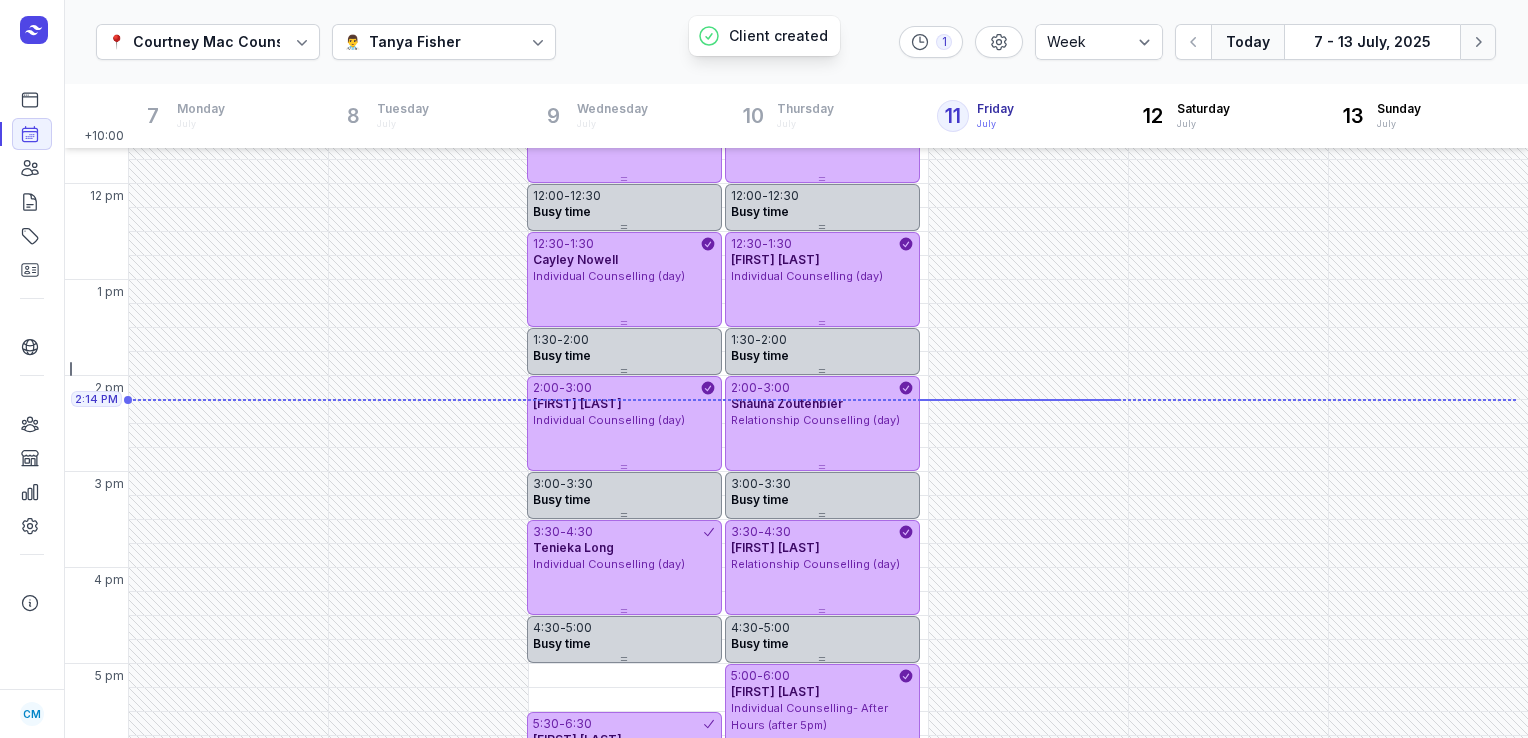 click on "Next week" 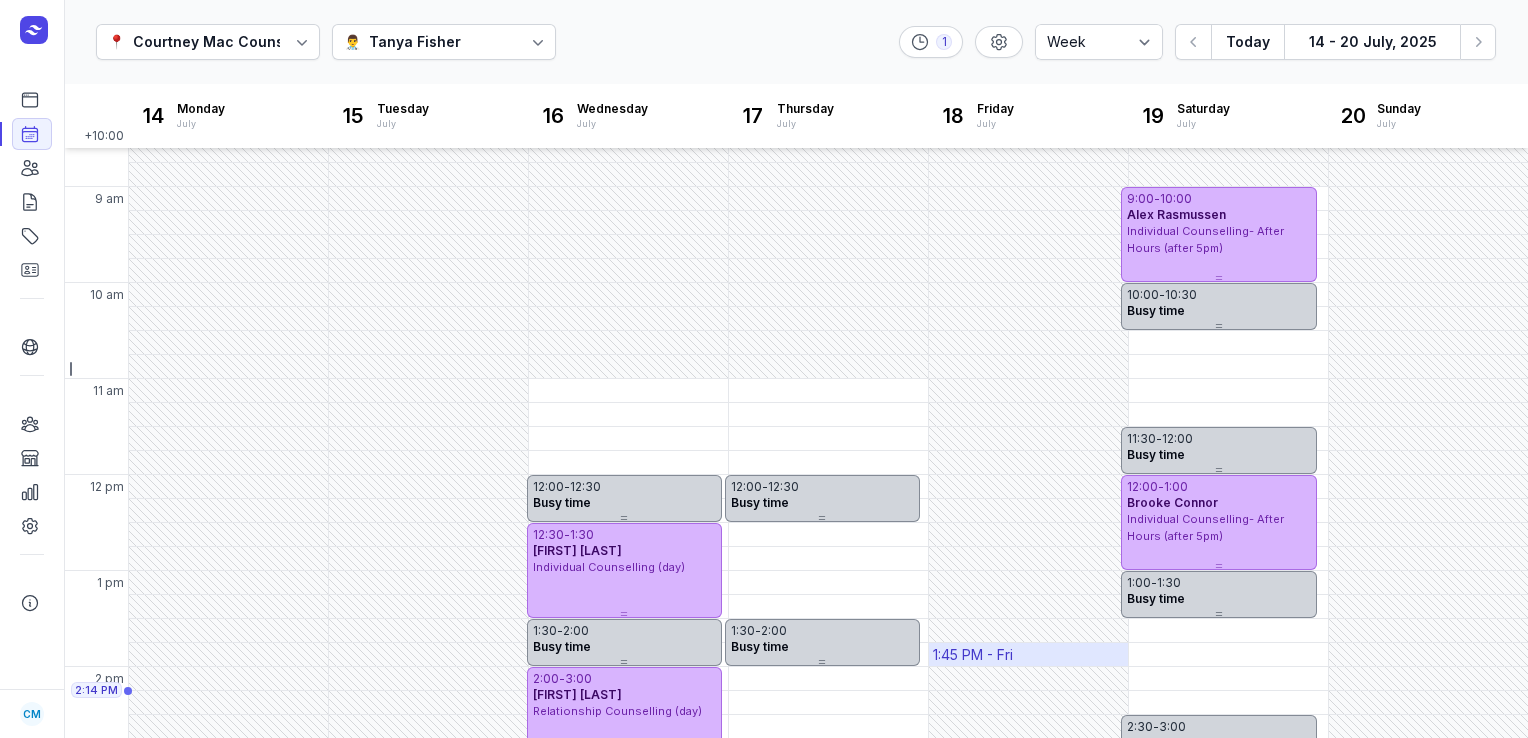 scroll, scrollTop: 56, scrollLeft: 0, axis: vertical 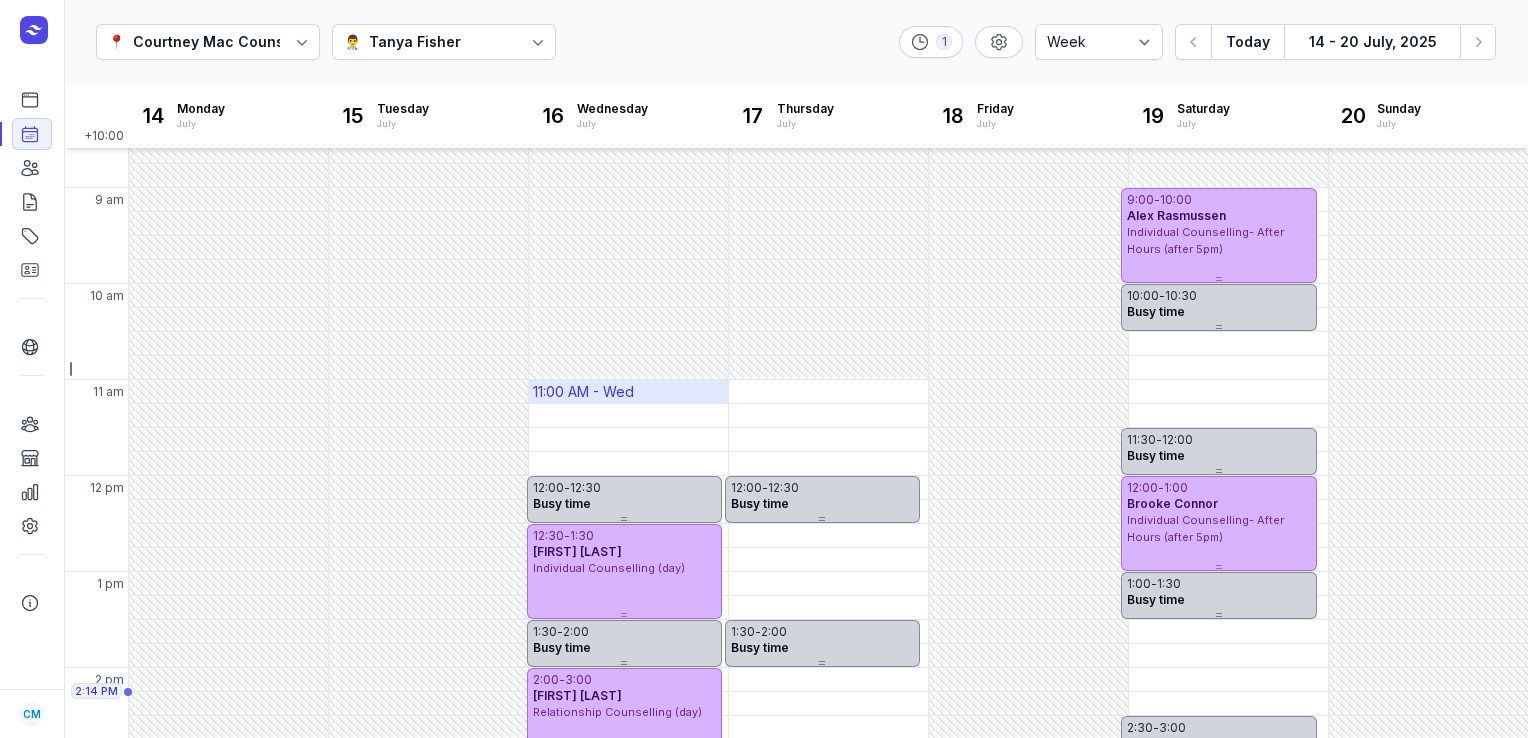 click on "11:00 AM - Wed" at bounding box center [628, 391] 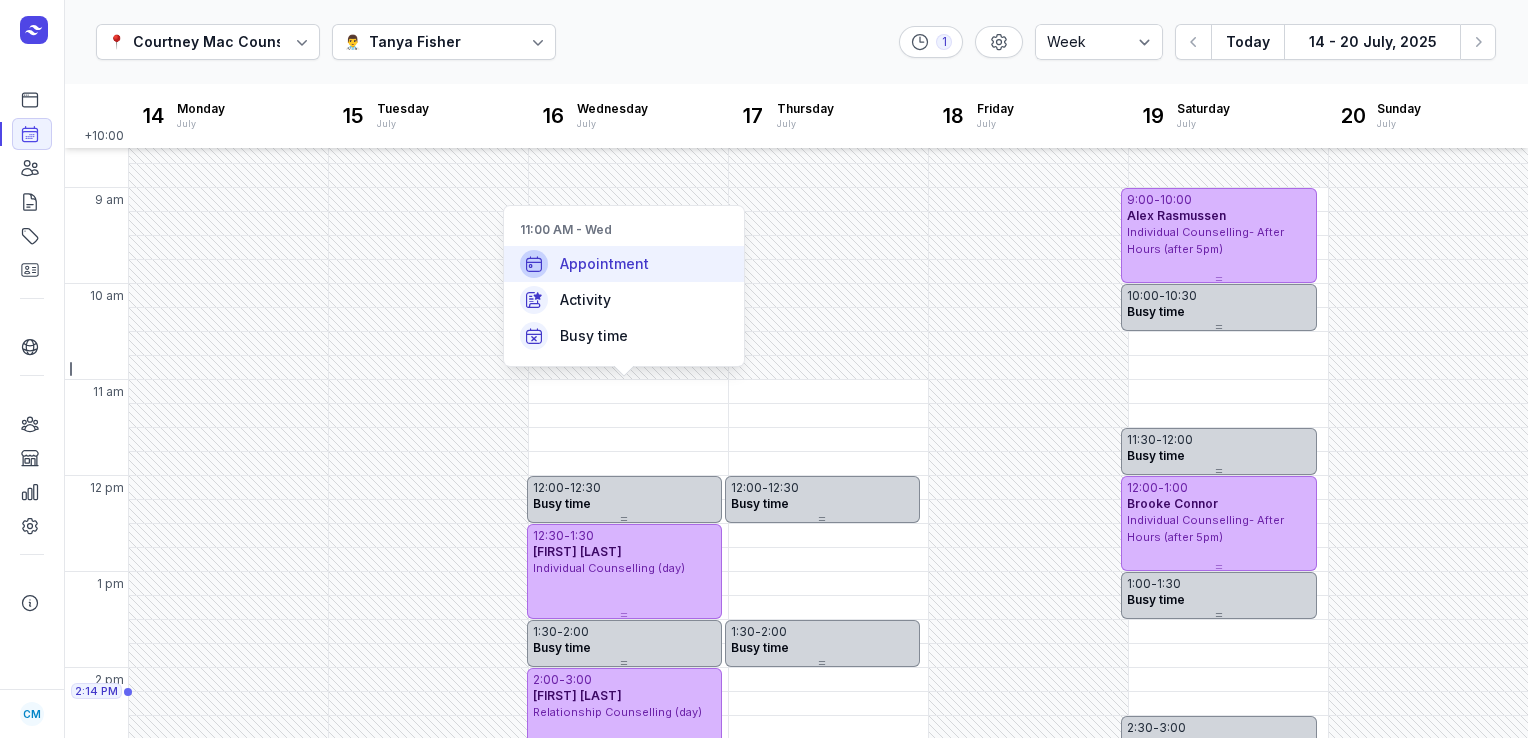 click on "Appointment" at bounding box center [624, 264] 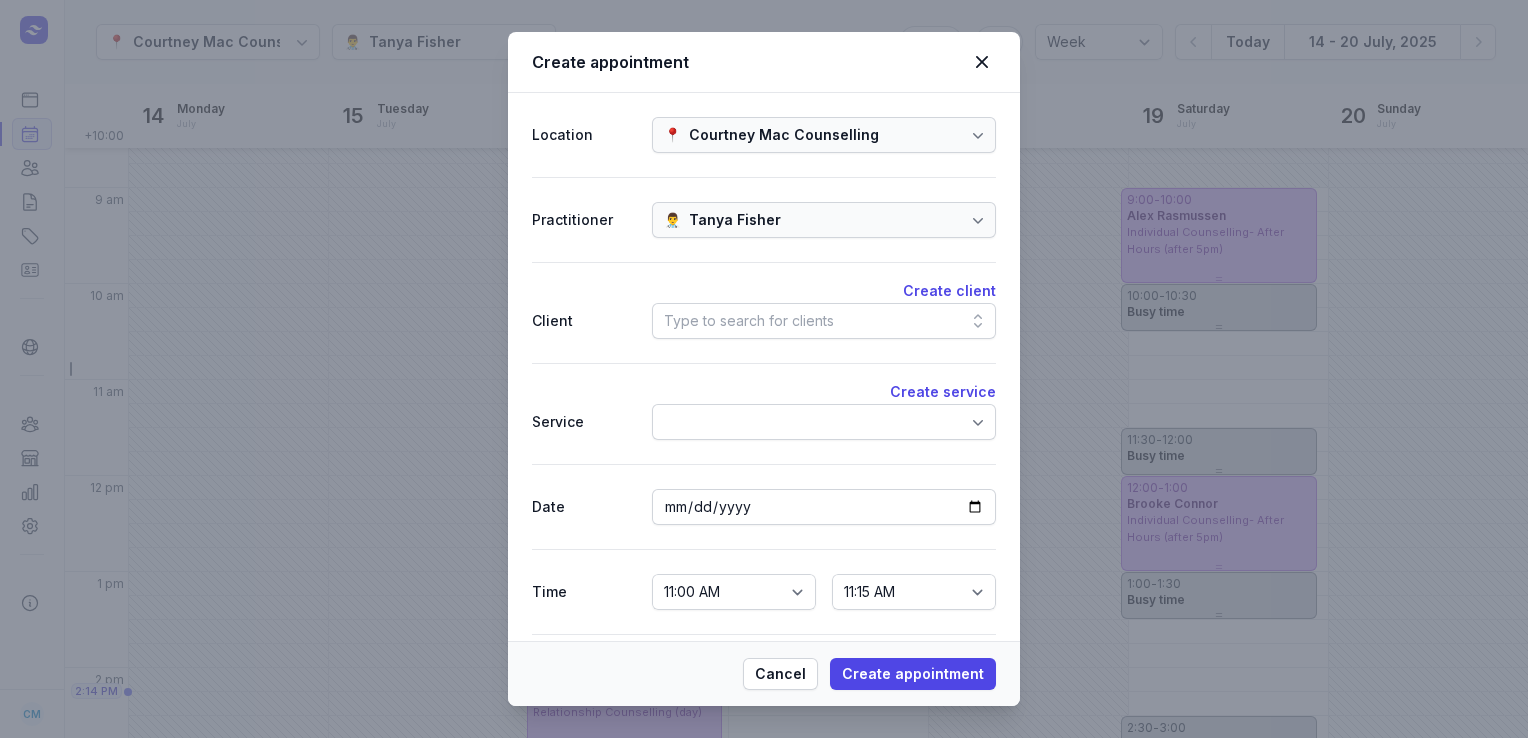 click on "Type to search for clients" 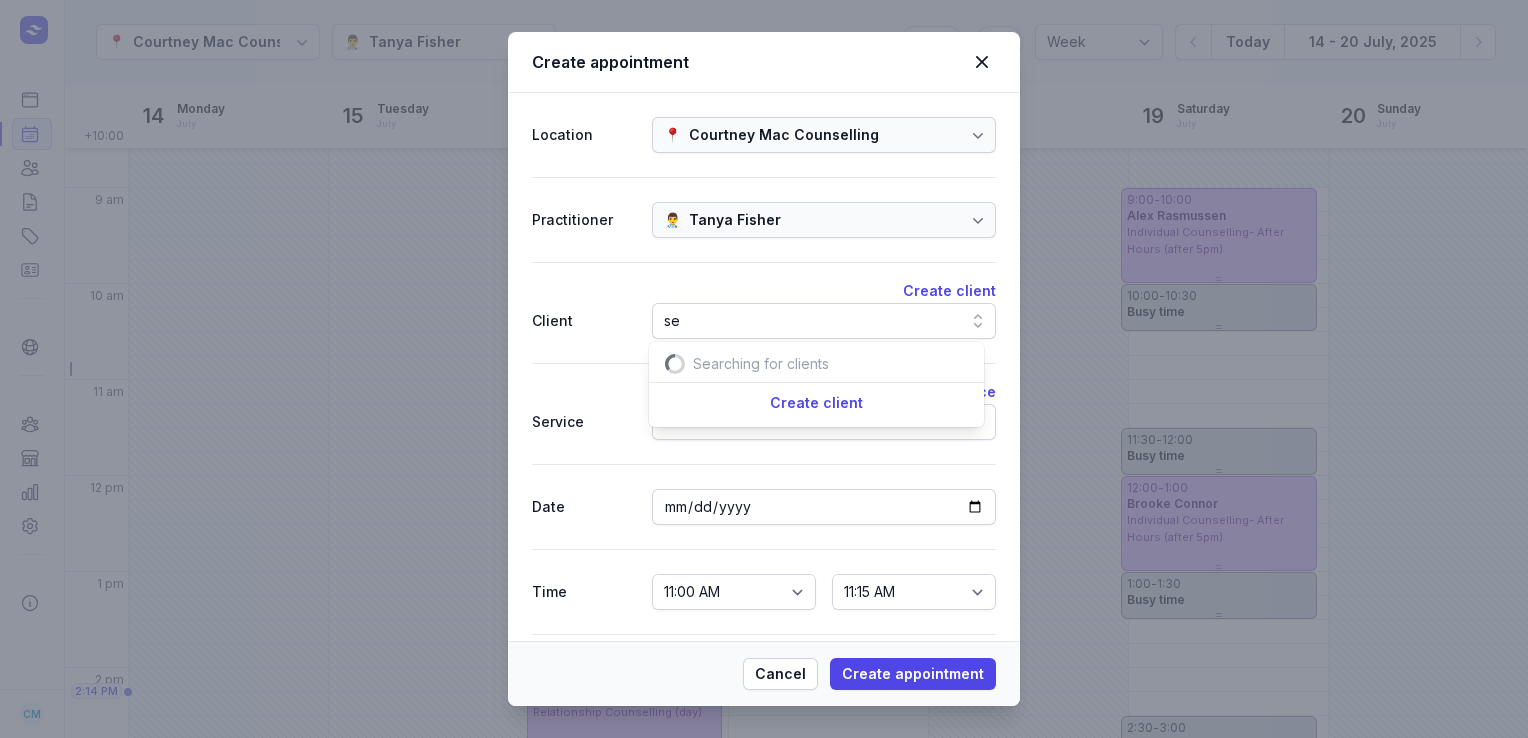 scroll, scrollTop: 0, scrollLeft: 12, axis: horizontal 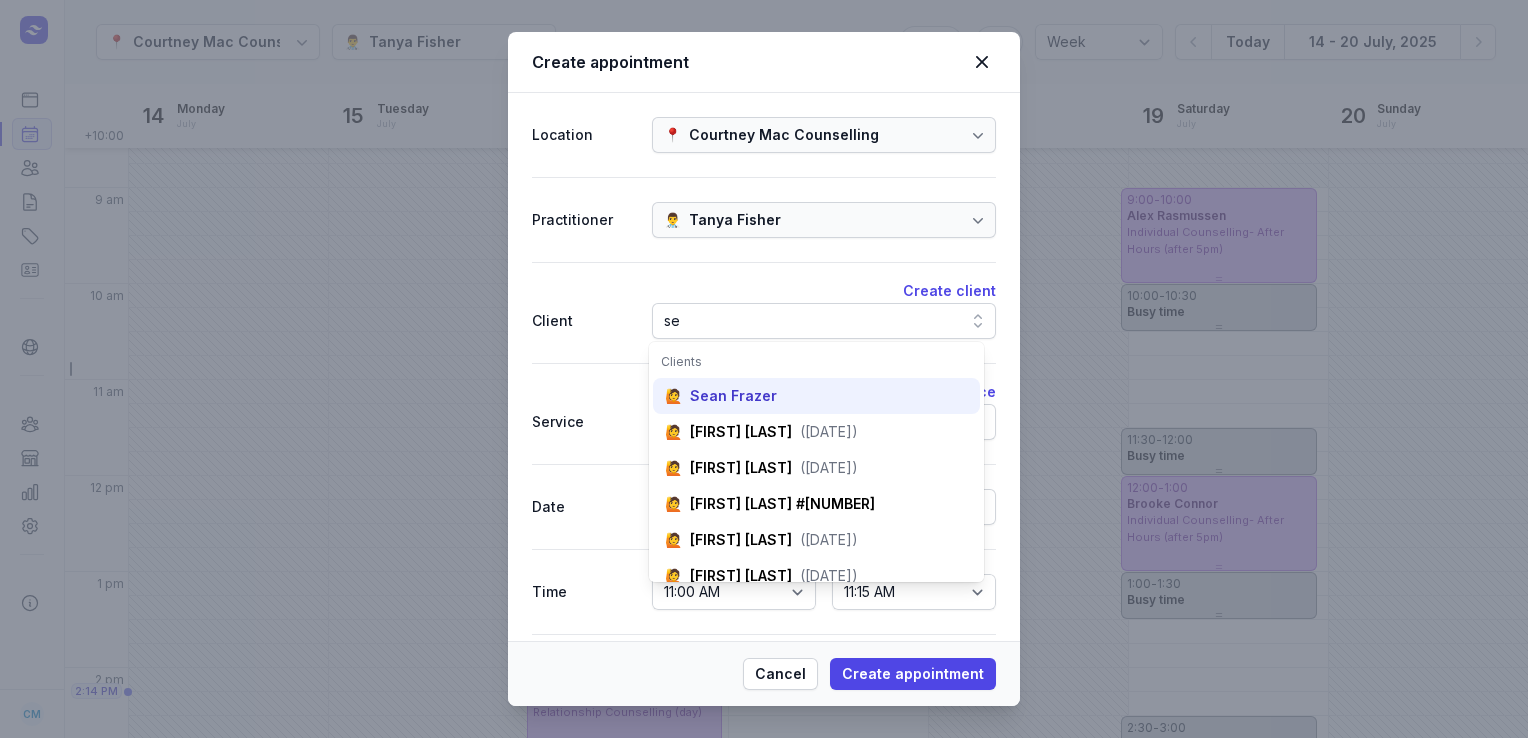 type on "se" 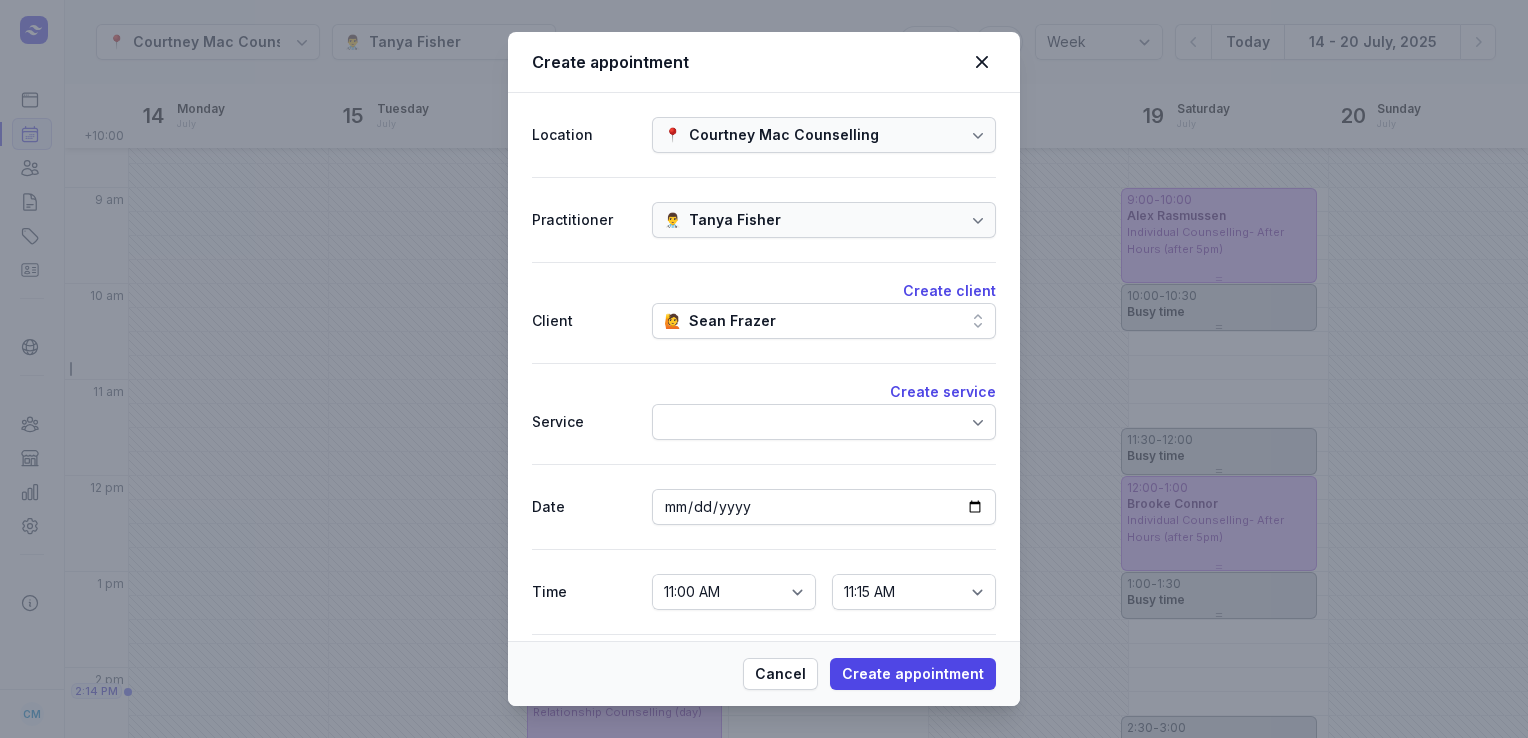 click at bounding box center [824, 422] 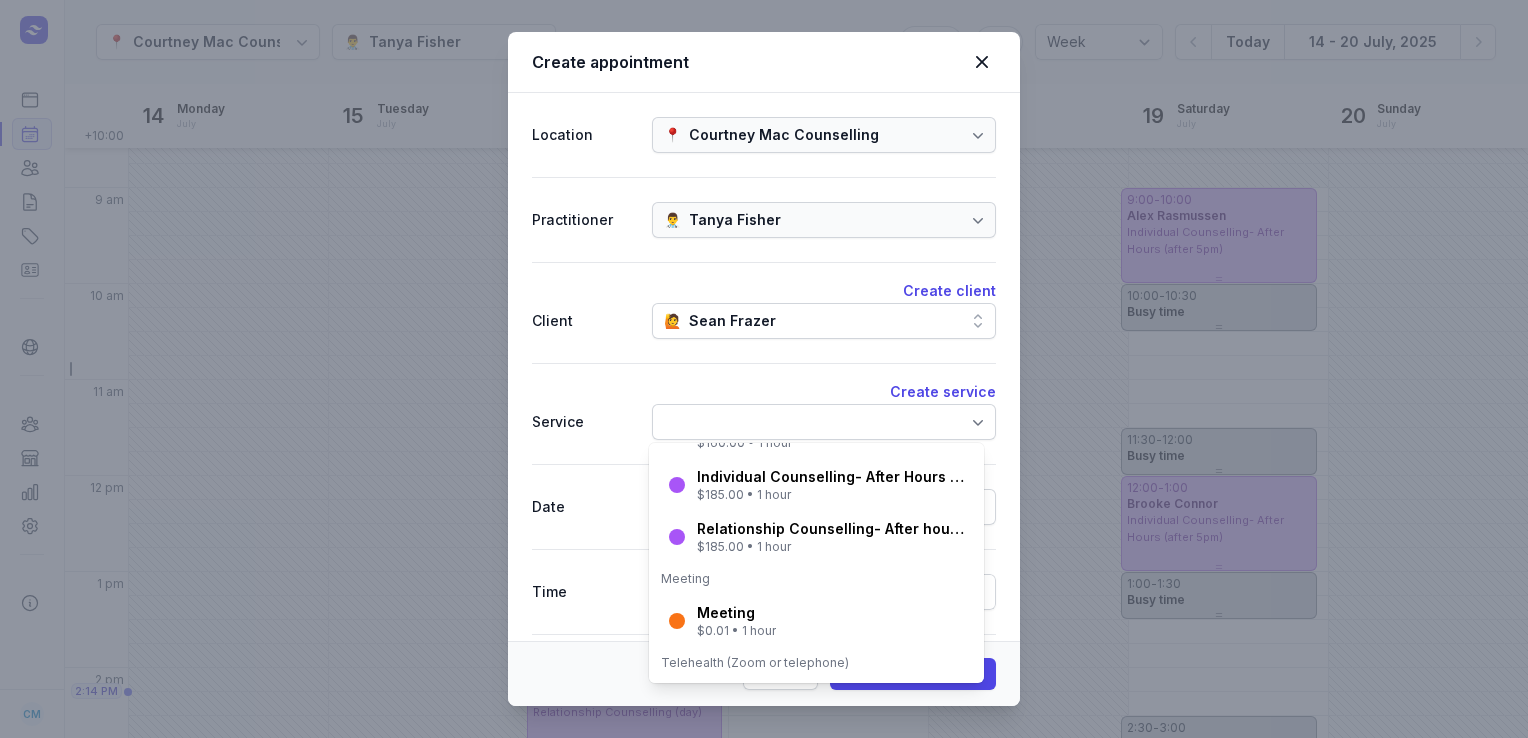 scroll, scrollTop: 176, scrollLeft: 0, axis: vertical 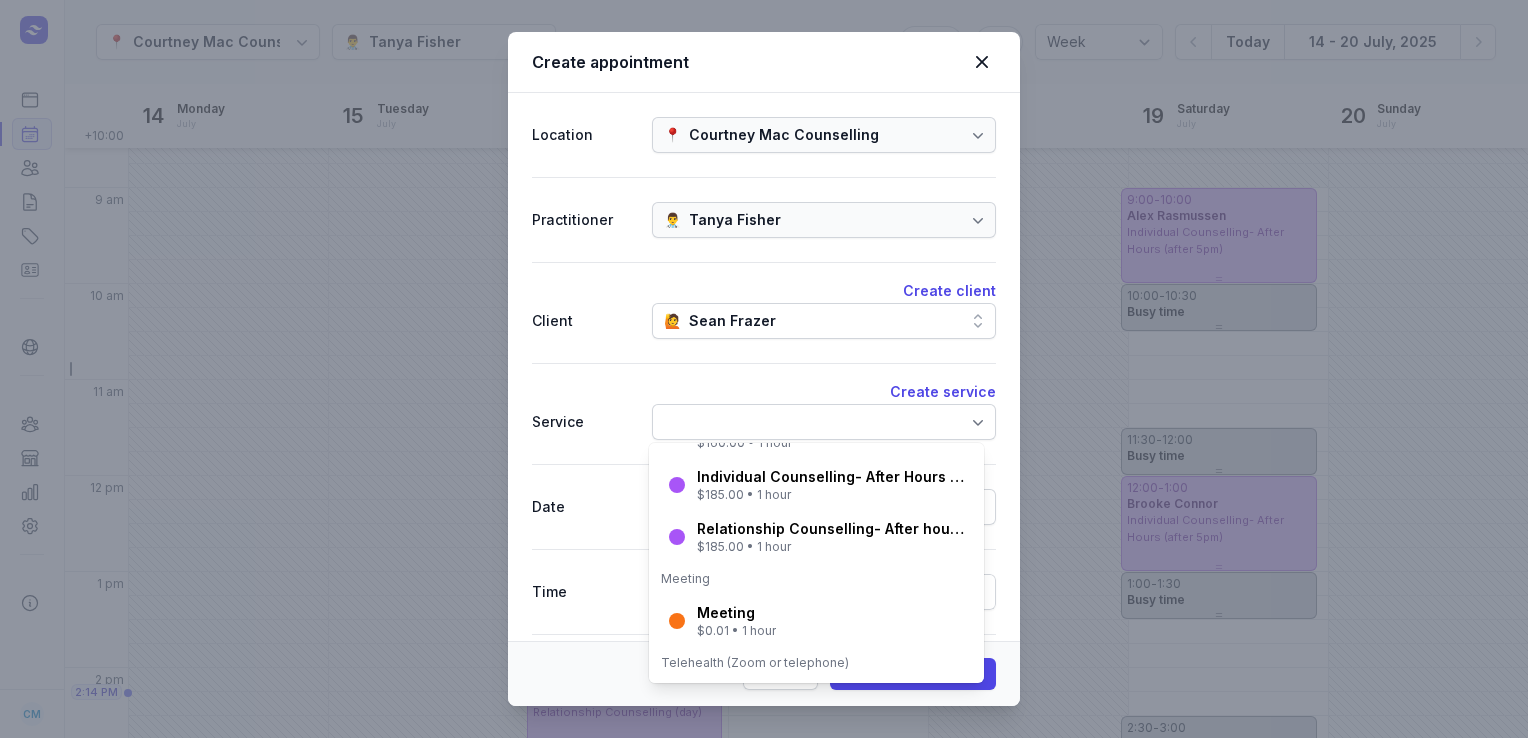 click on "$185.00 • 1 hour" at bounding box center [832, 495] 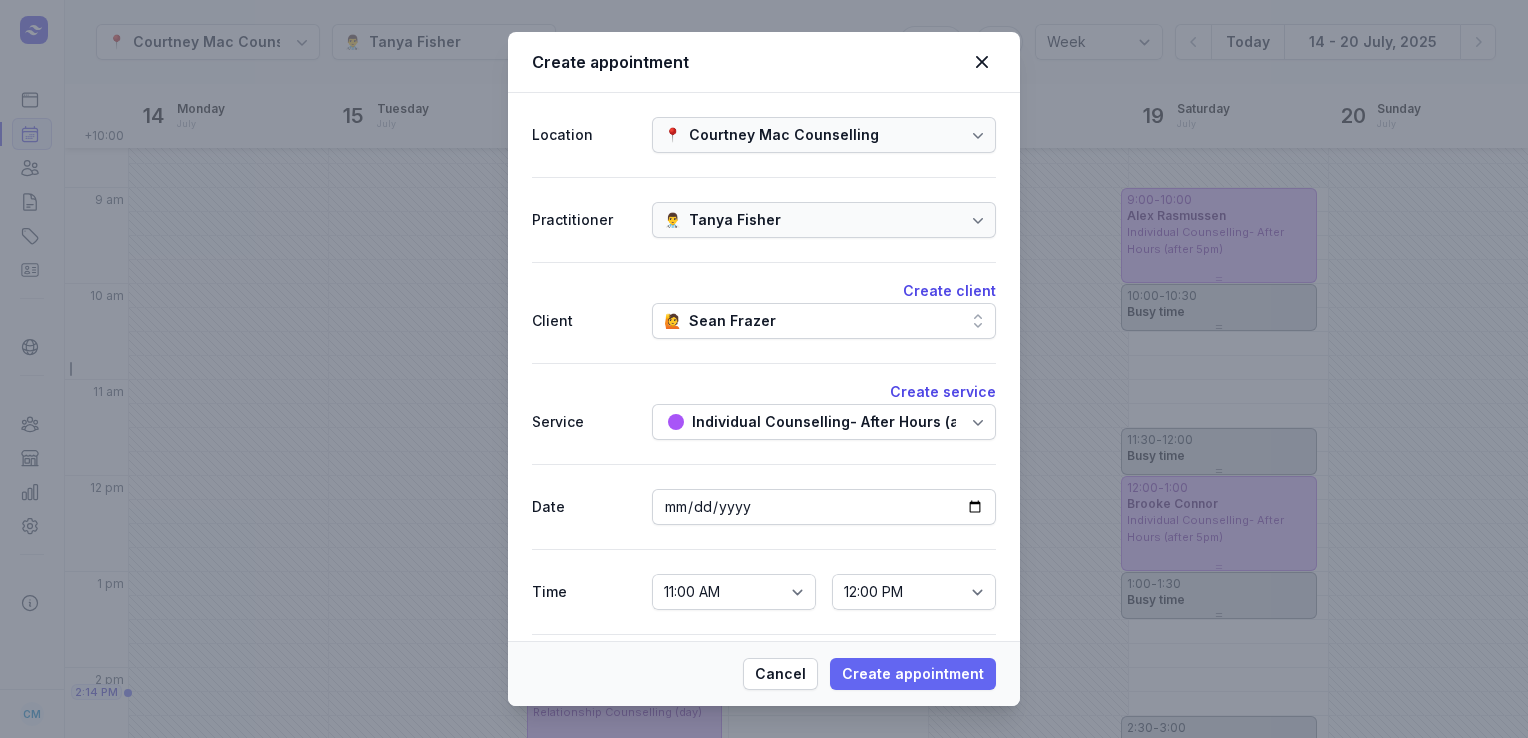 click on "Create appointment" at bounding box center [913, 674] 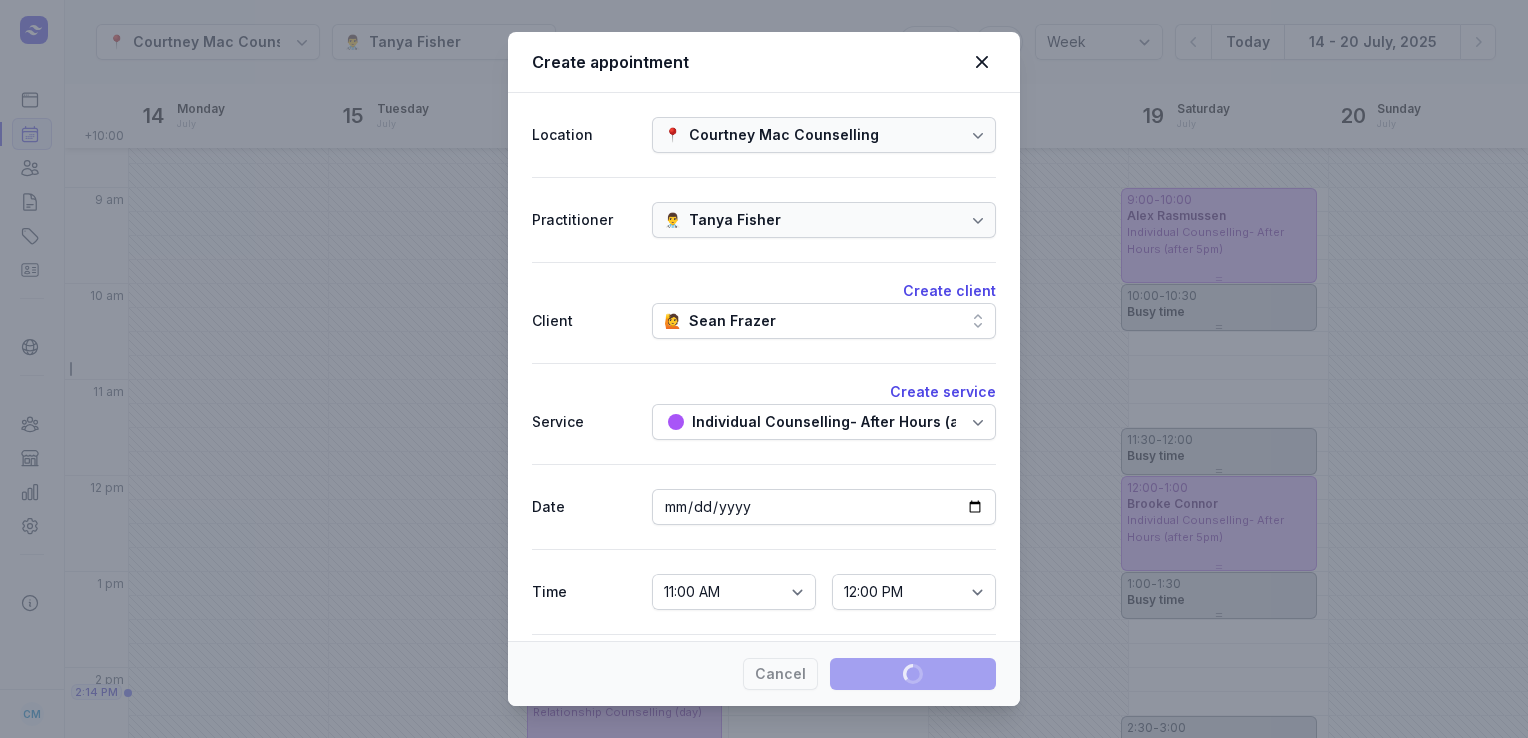 type 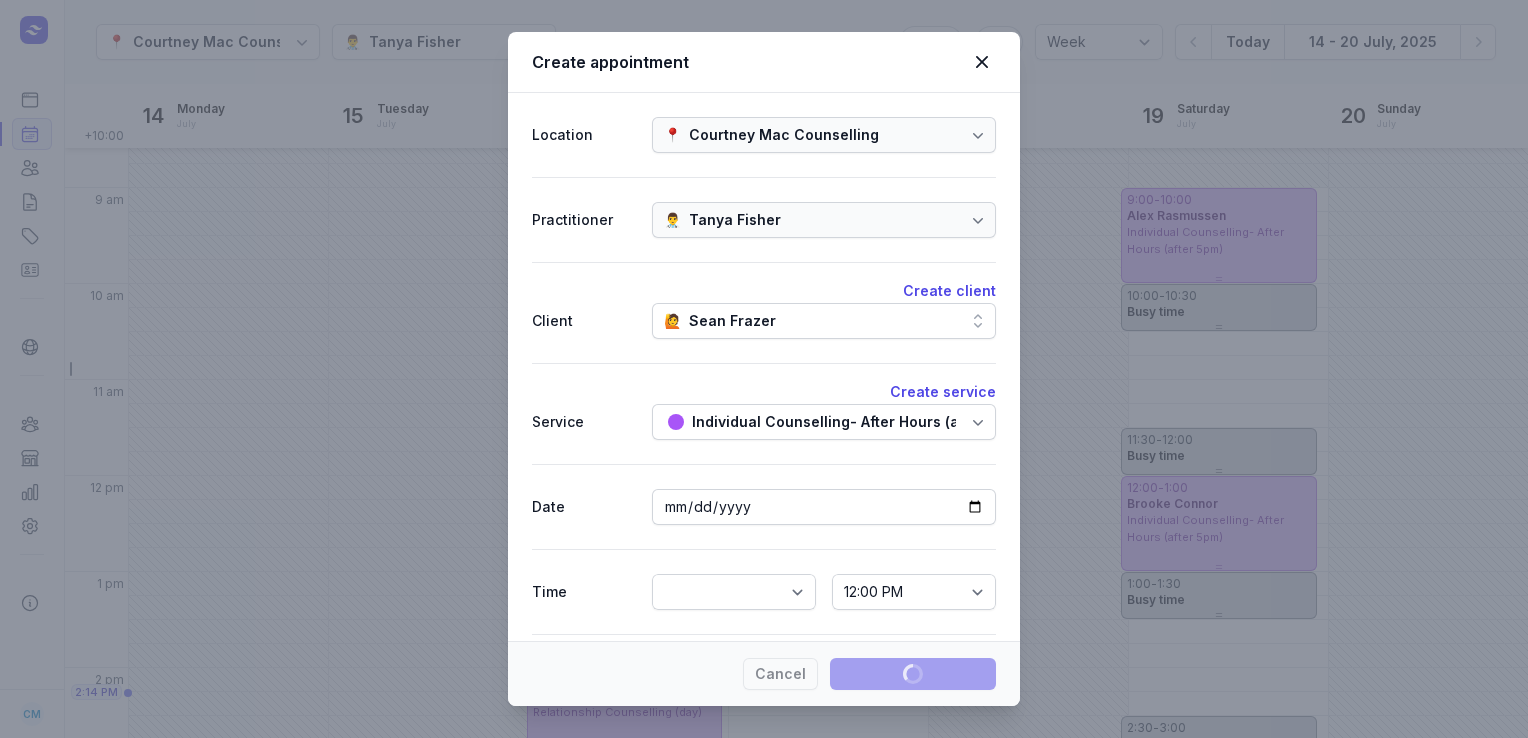 select 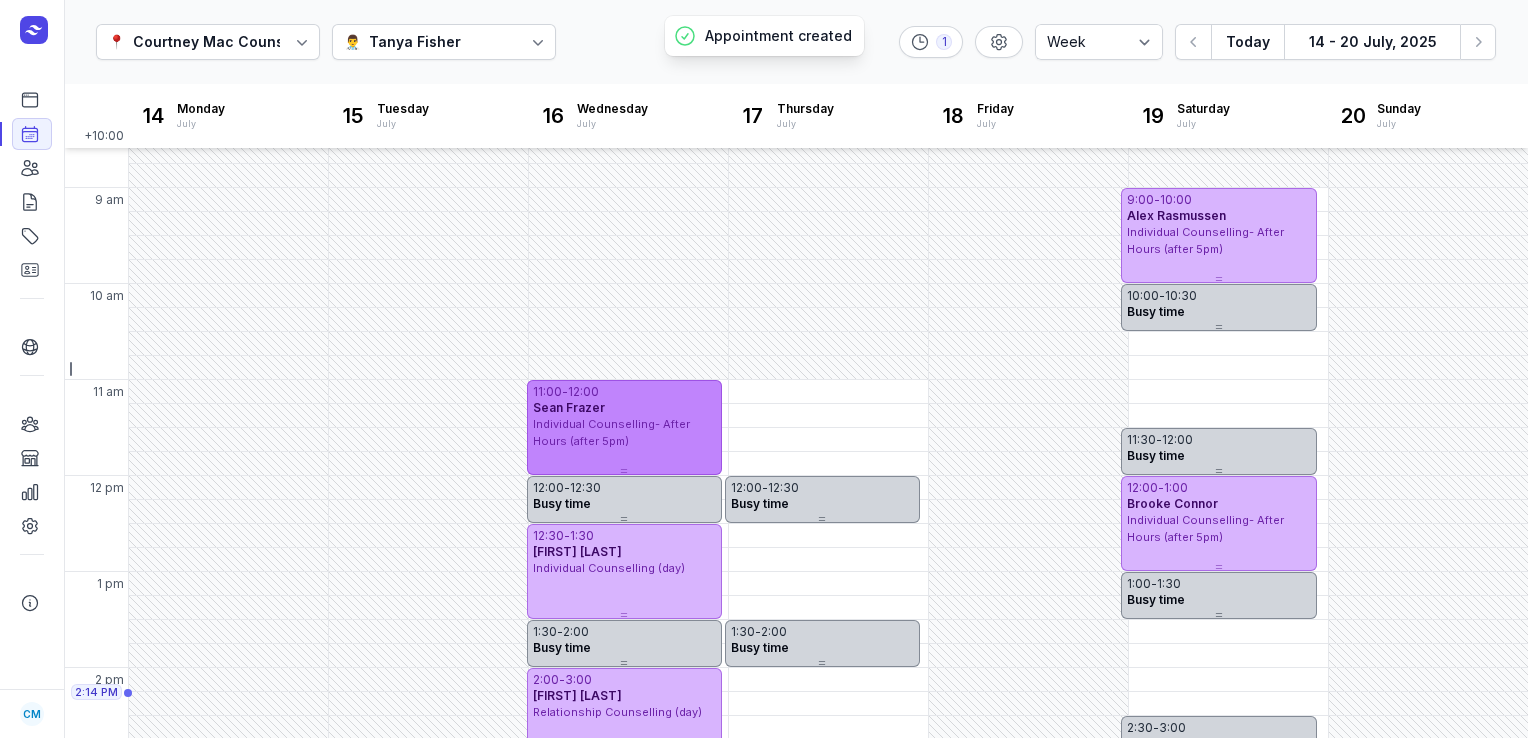 click on "Individual  Counselling- After Hours (after 5pm)" at bounding box center [611, 432] 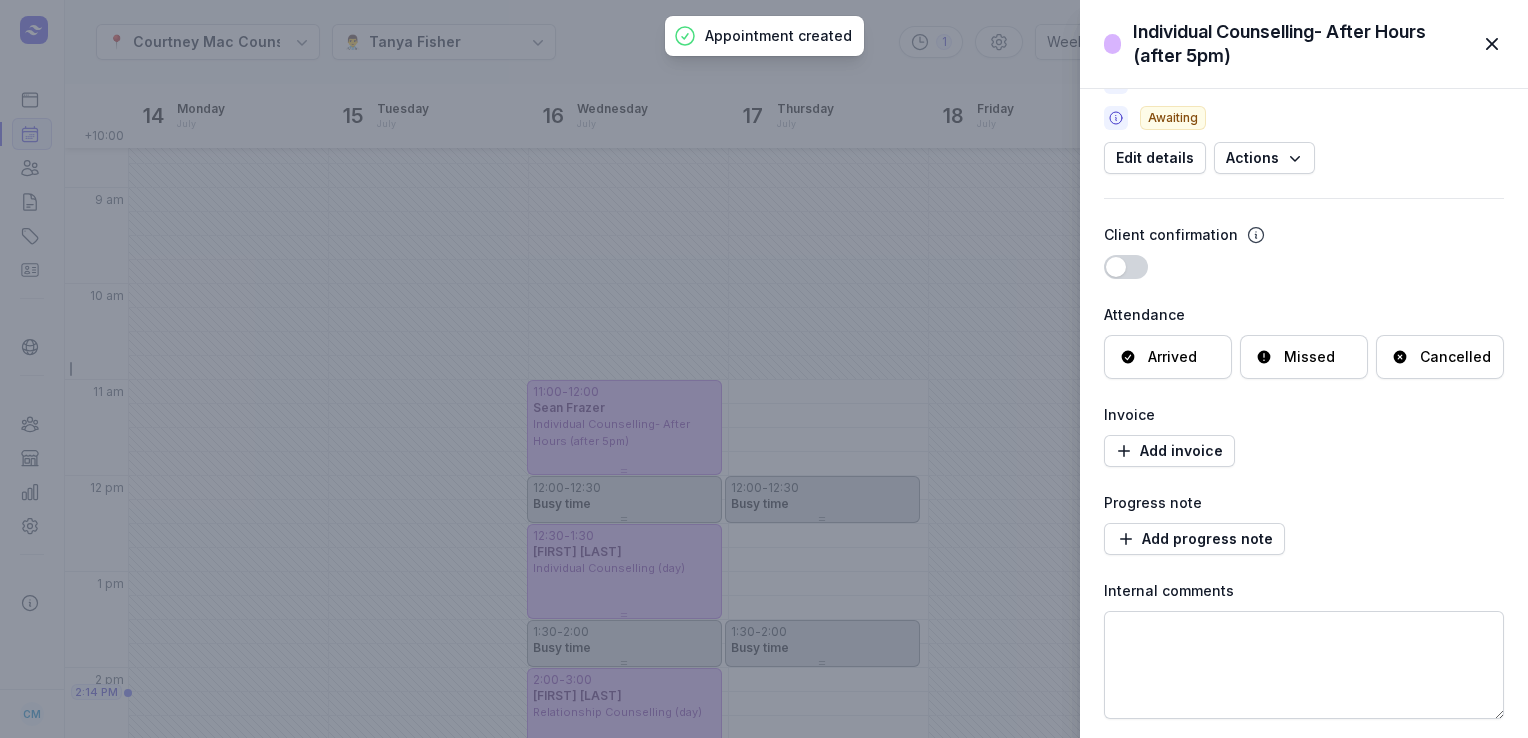 scroll, scrollTop: 150, scrollLeft: 0, axis: vertical 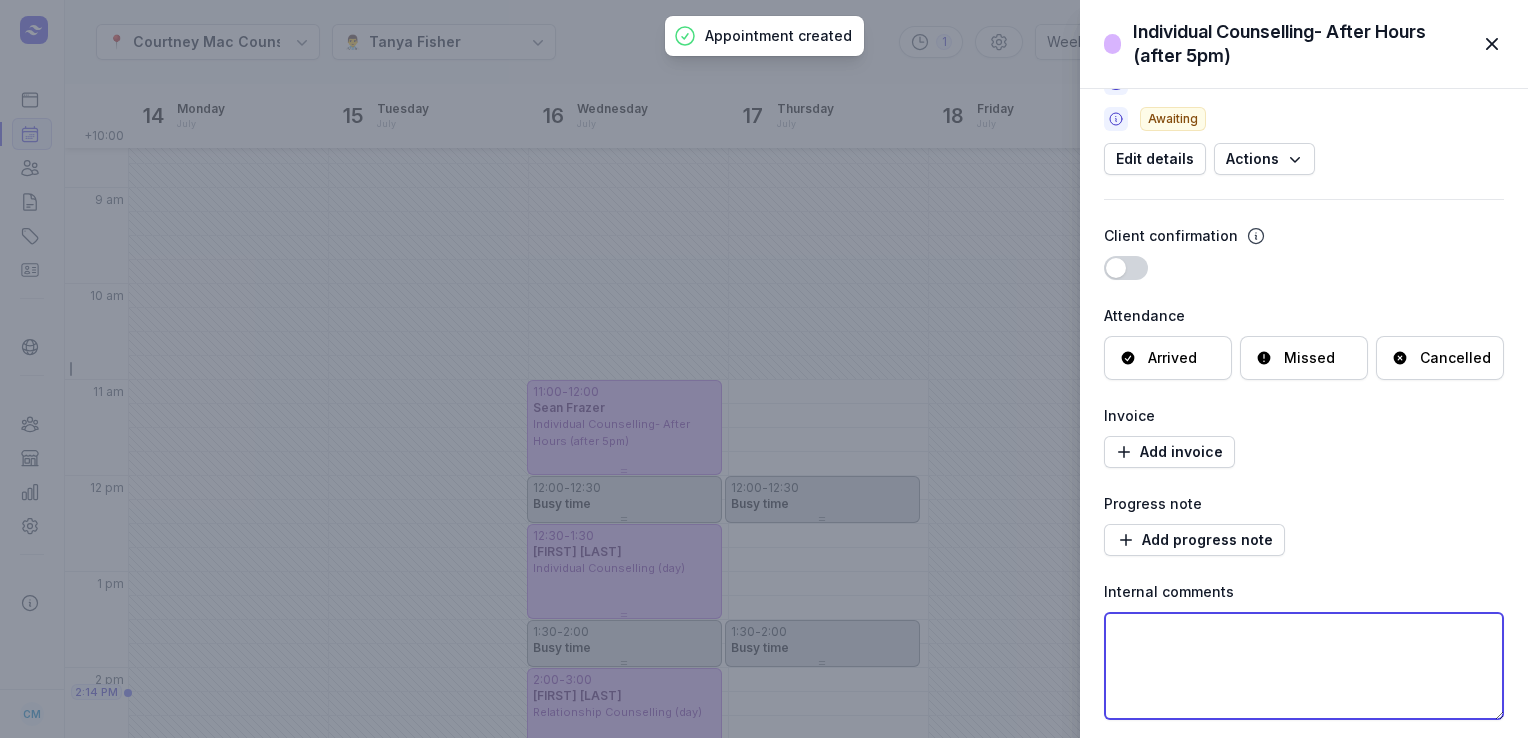 click at bounding box center (1304, 666) 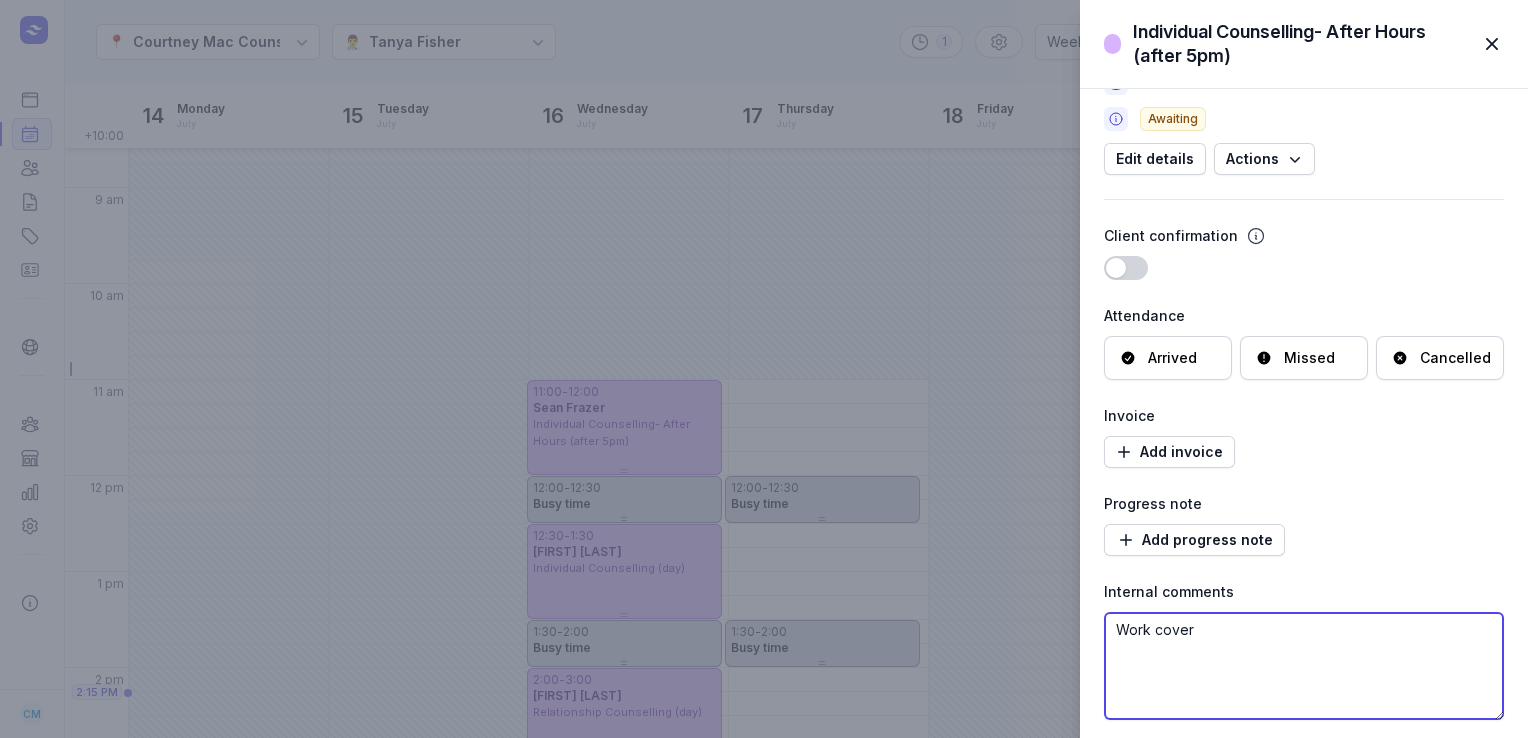 scroll, scrollTop: 151, scrollLeft: 0, axis: vertical 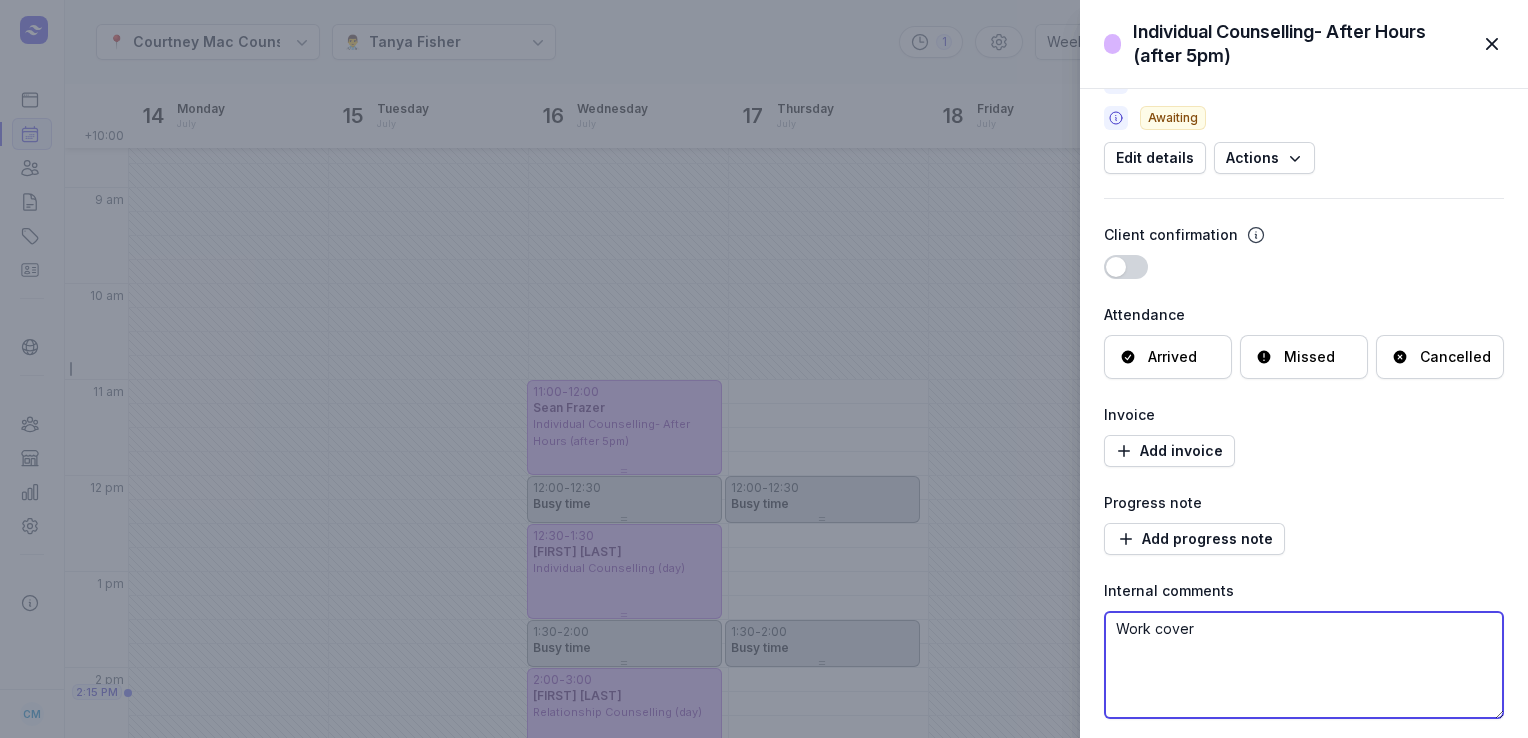 type on "Work cover" 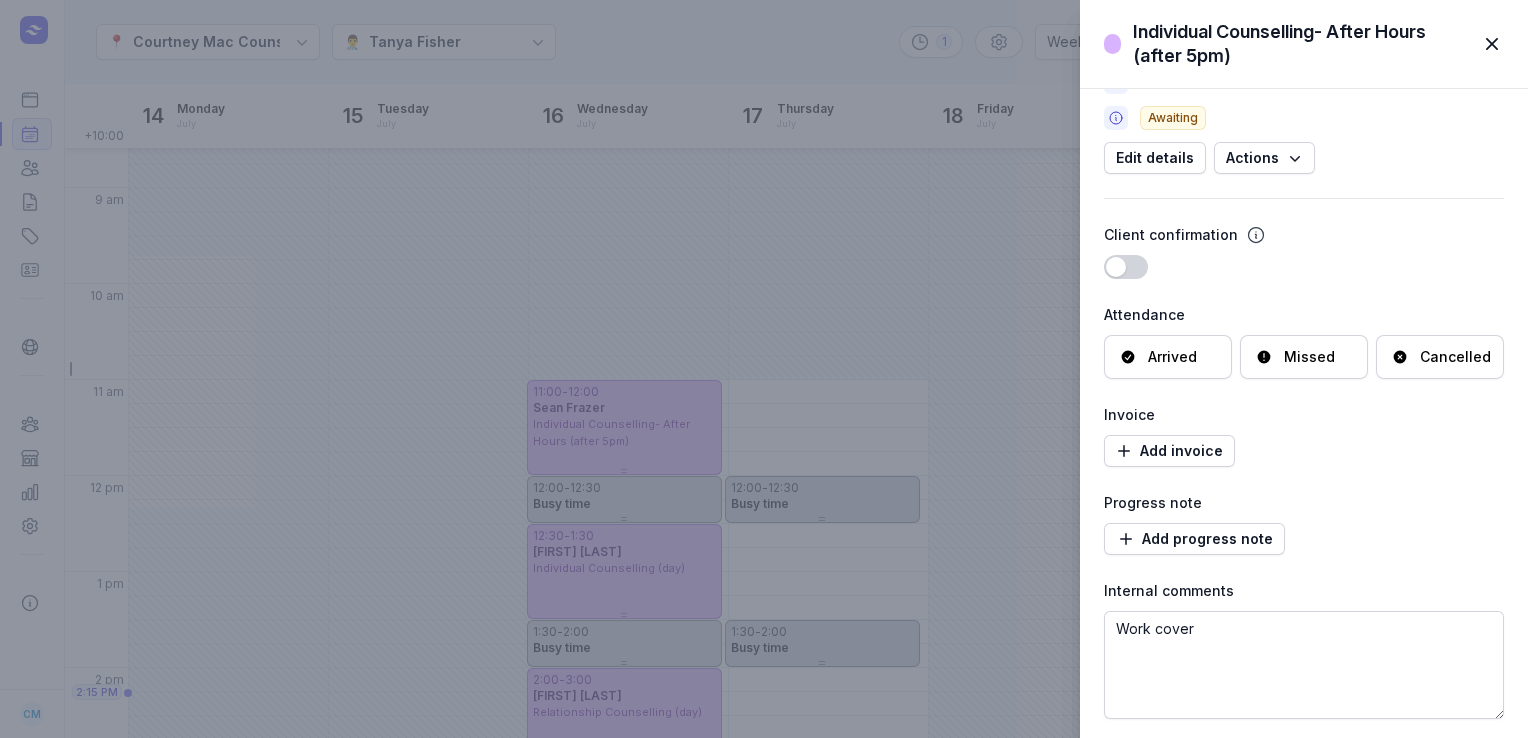 click at bounding box center [1492, 44] 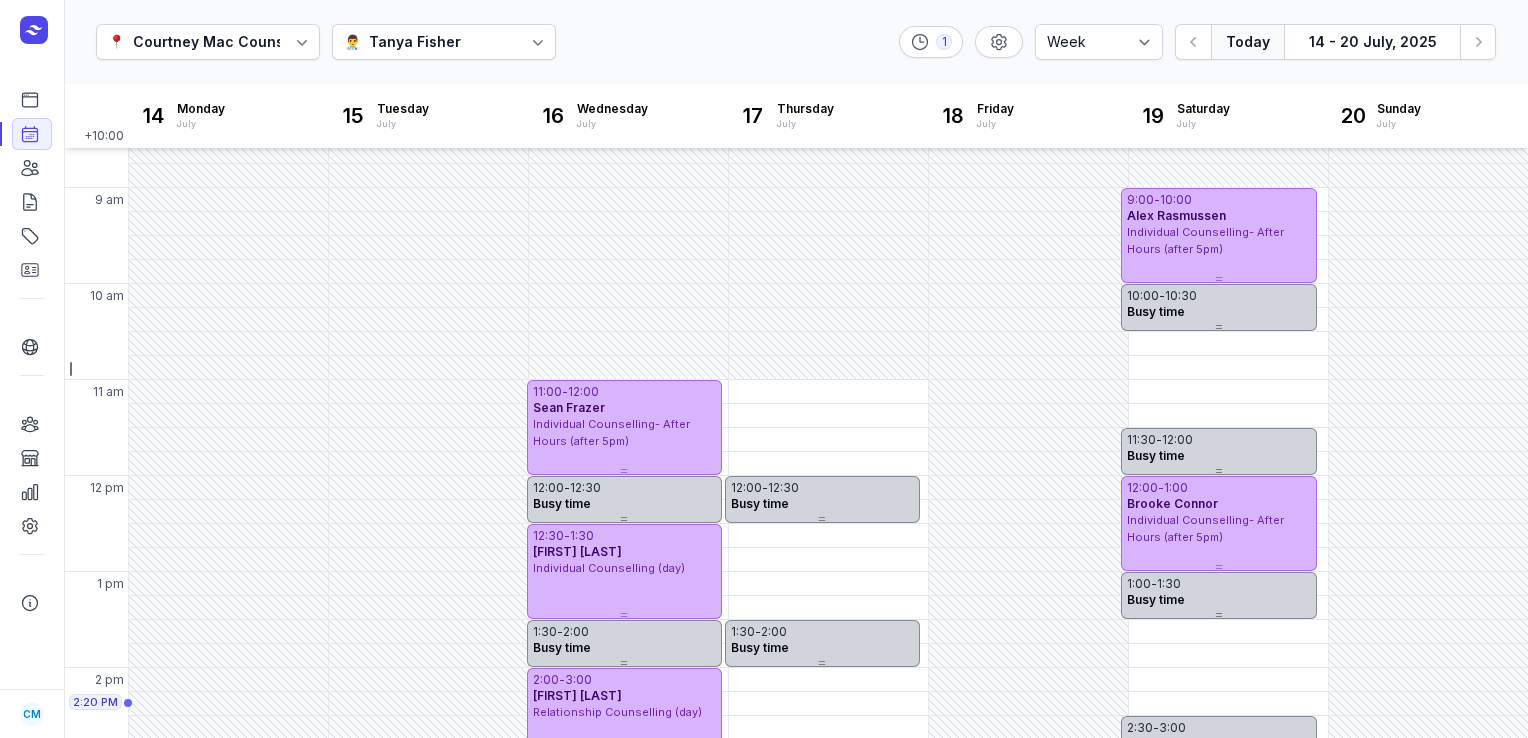 click on "Today" at bounding box center (1247, 42) 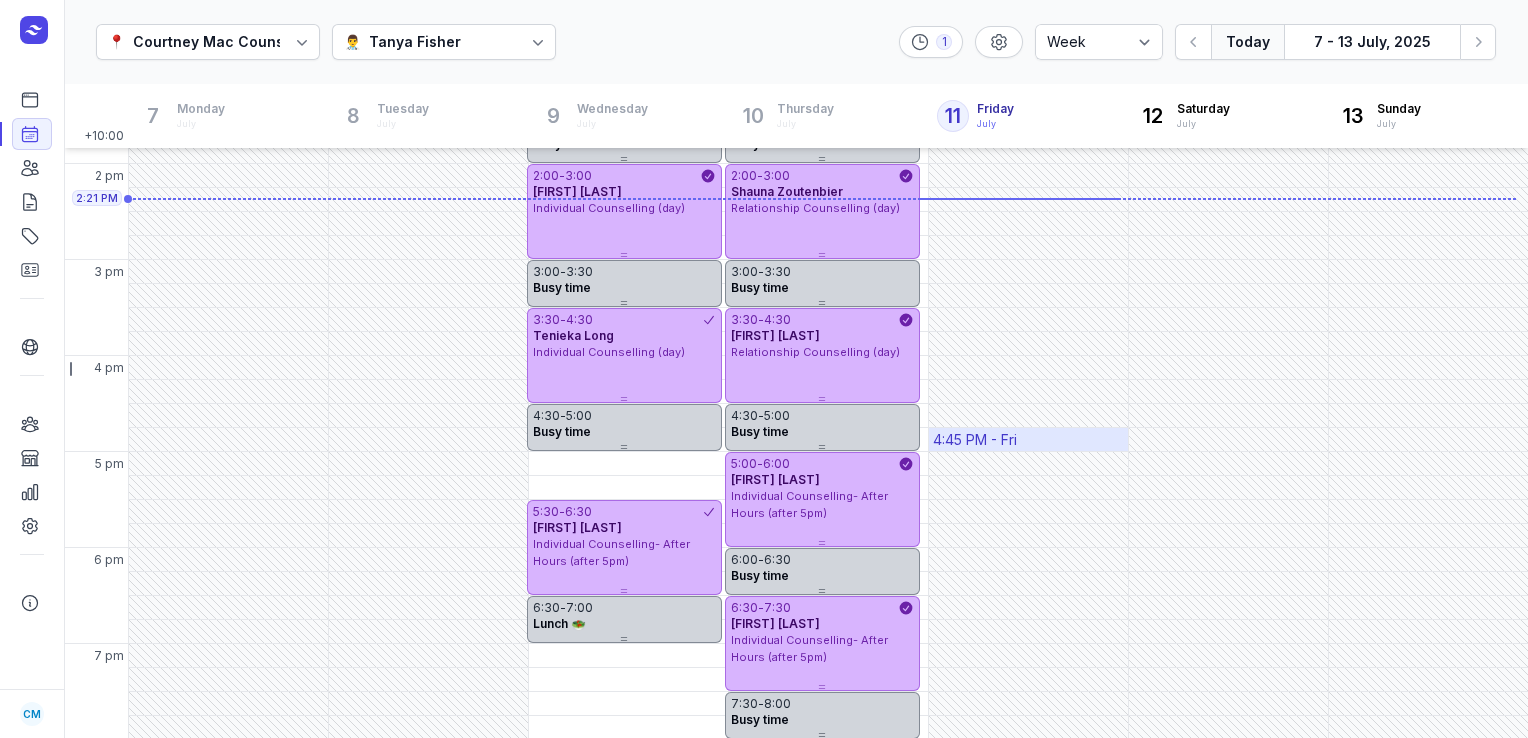 scroll, scrollTop: 558, scrollLeft: 0, axis: vertical 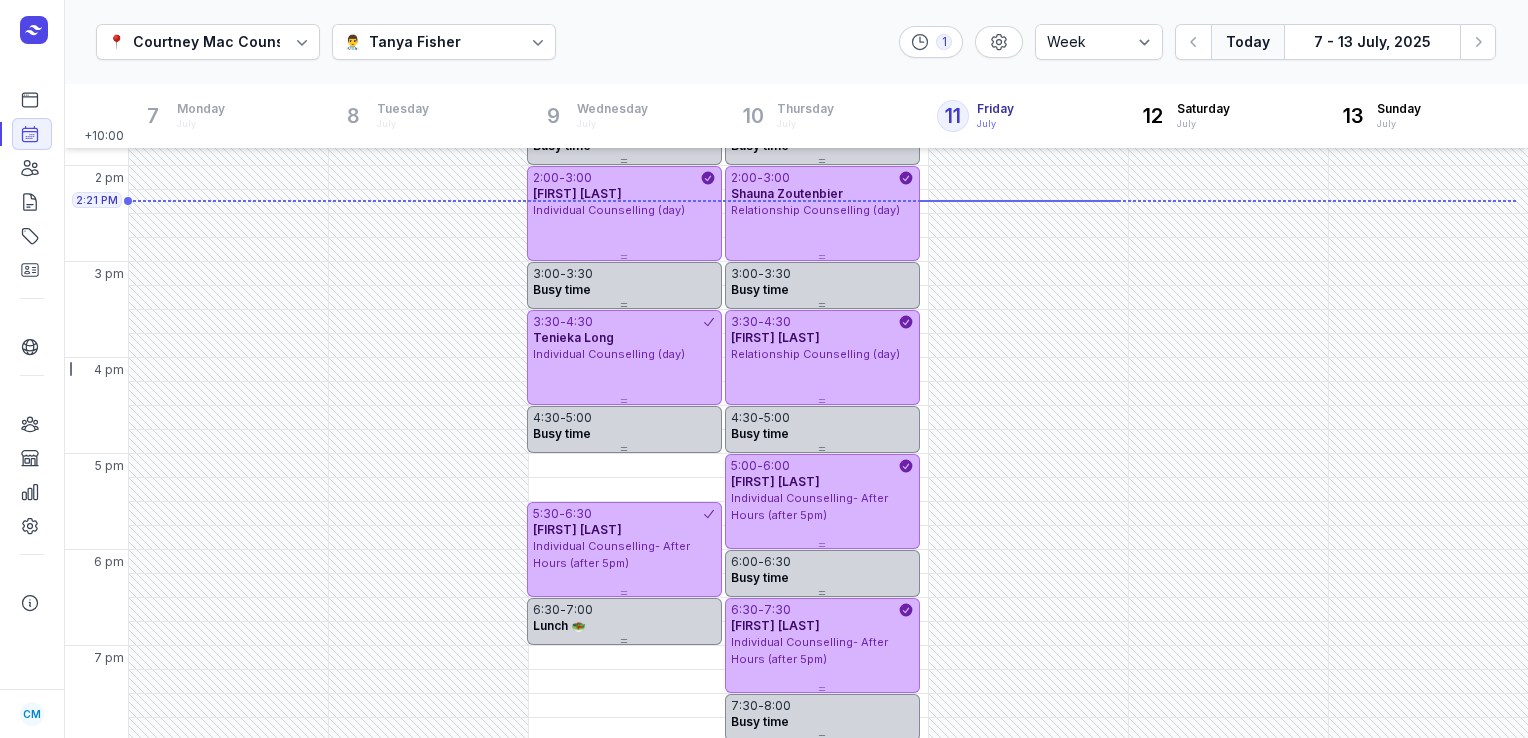 click on "👨‍⚕️ Tanya Fisher" at bounding box center (444, 42) 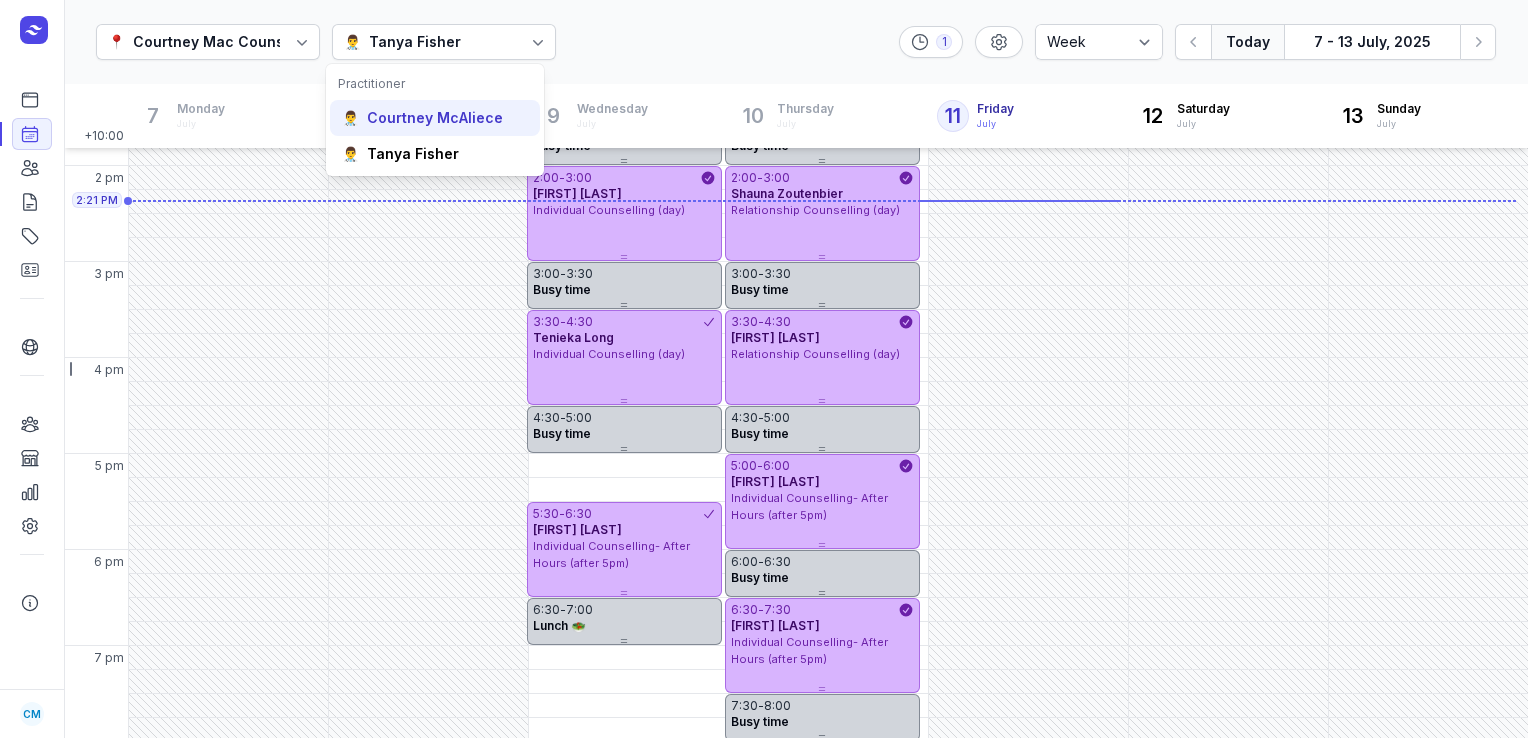 click on "Courtney McAliece" at bounding box center [435, 118] 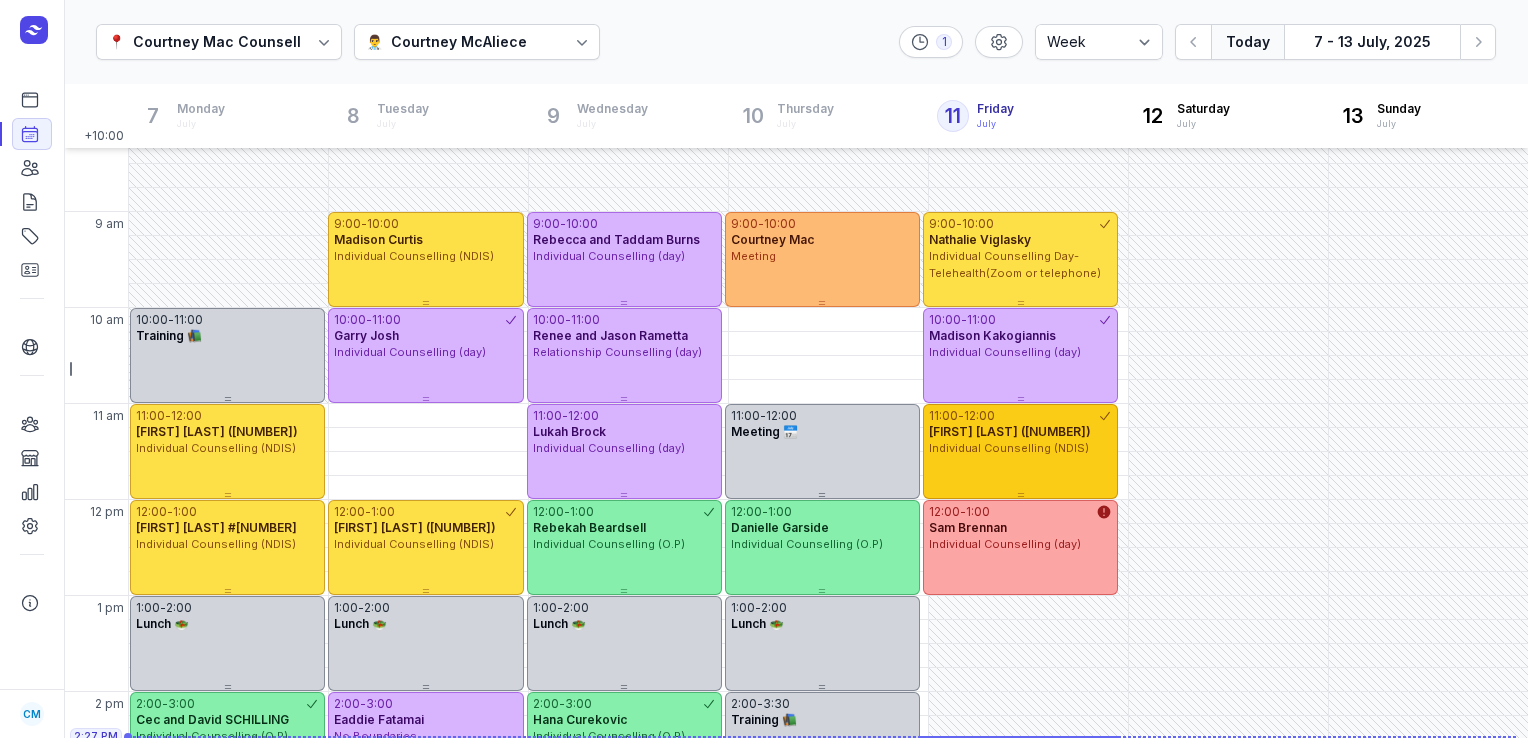 scroll, scrollTop: 28, scrollLeft: 0, axis: vertical 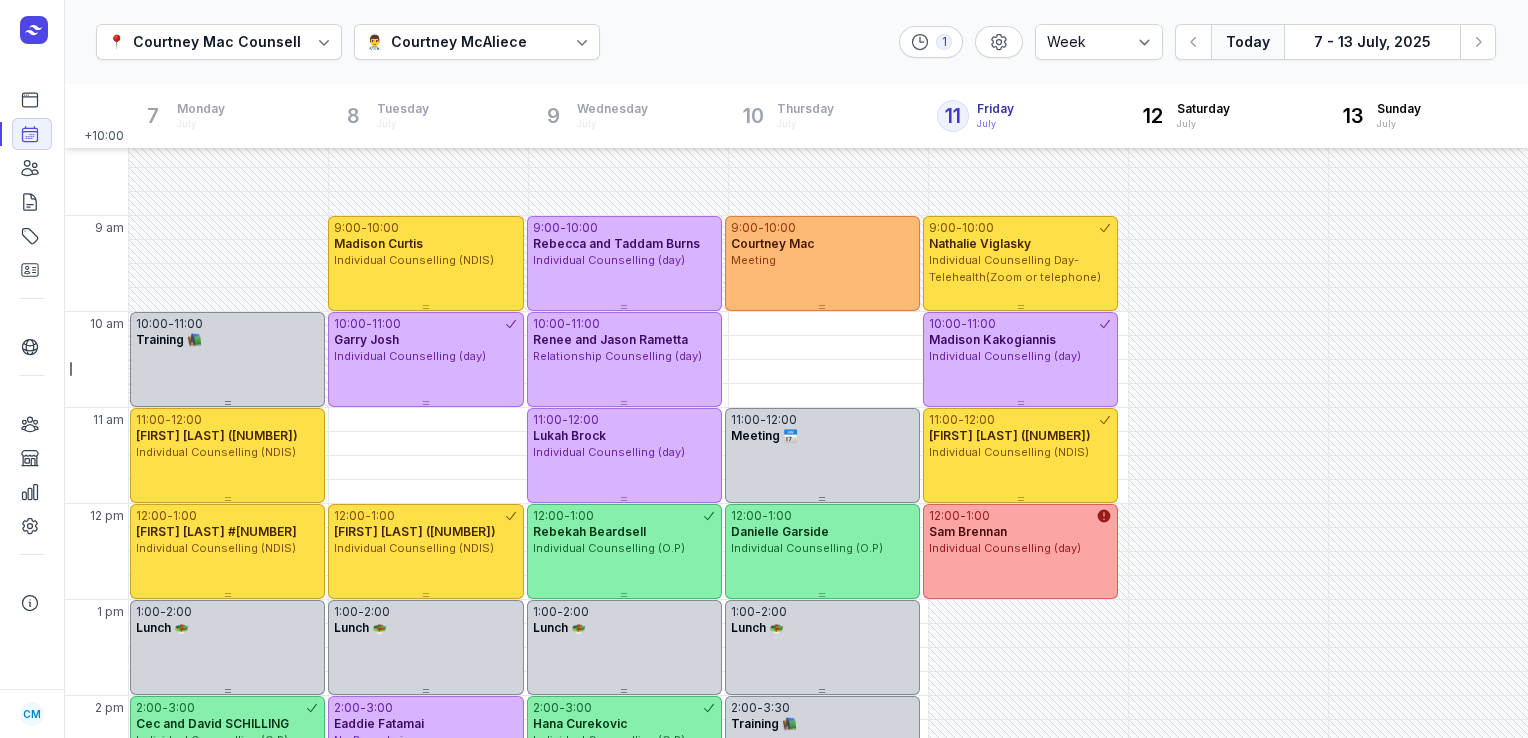 click on "Courtney McAliece" at bounding box center [459, 42] 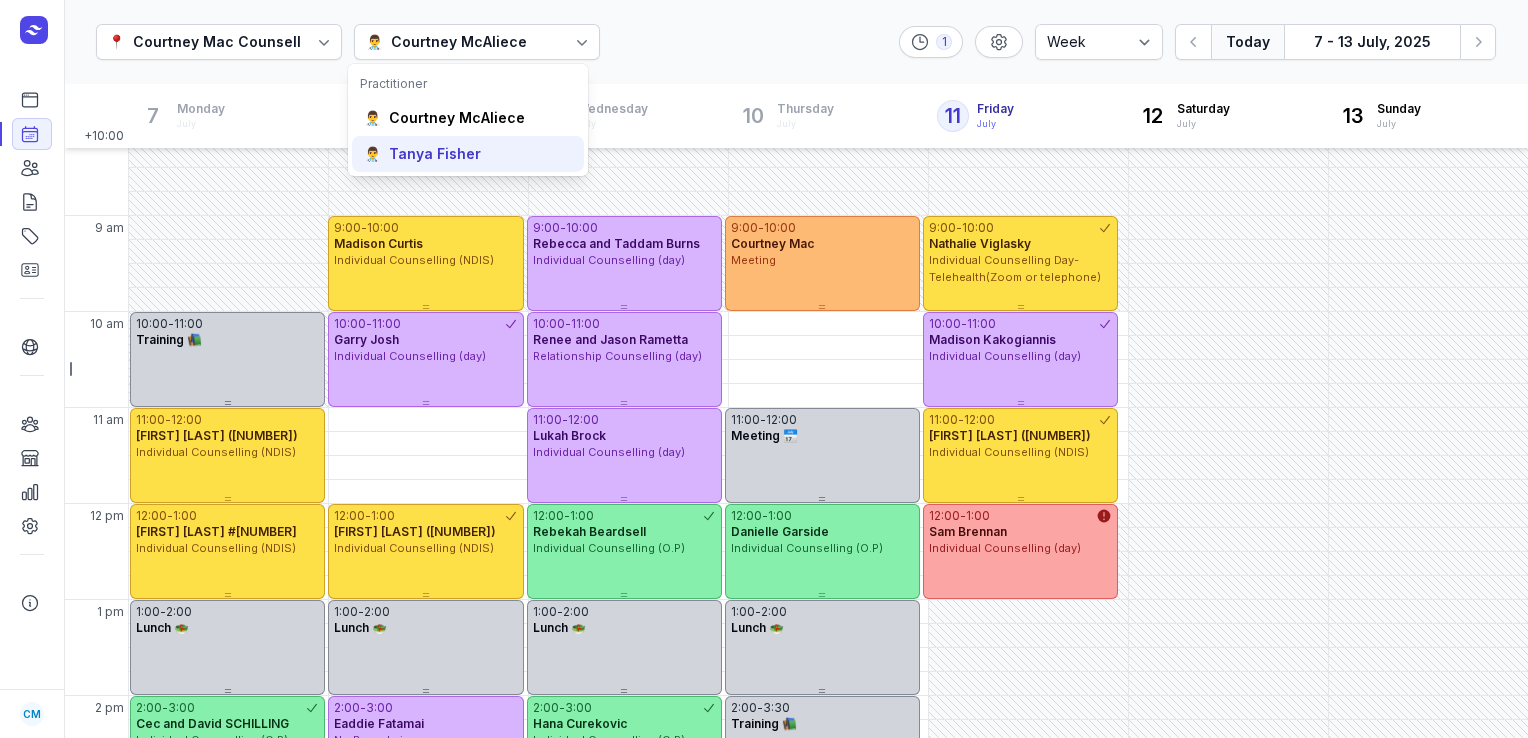 click on "Tanya Fisher" at bounding box center [435, 154] 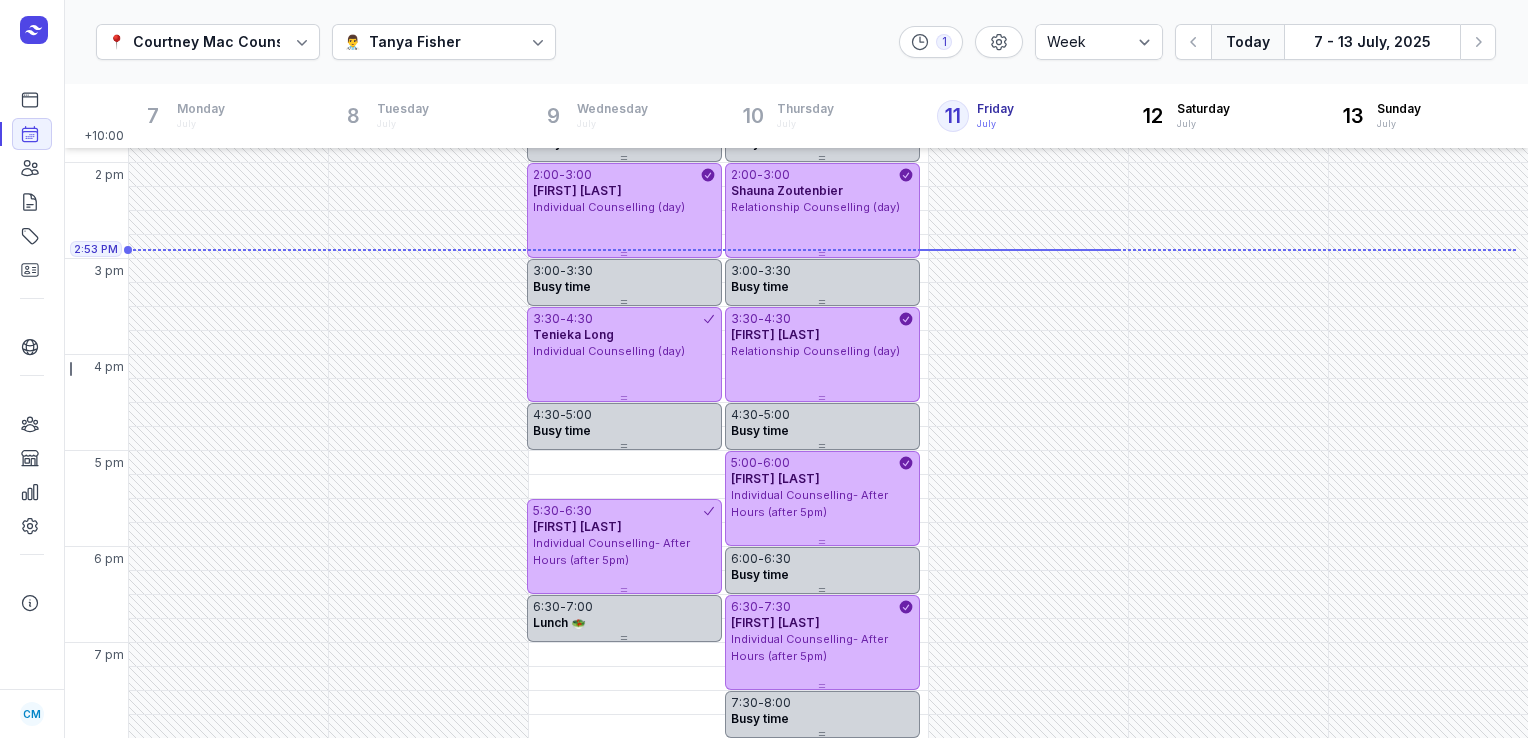 scroll, scrollTop: 560, scrollLeft: 0, axis: vertical 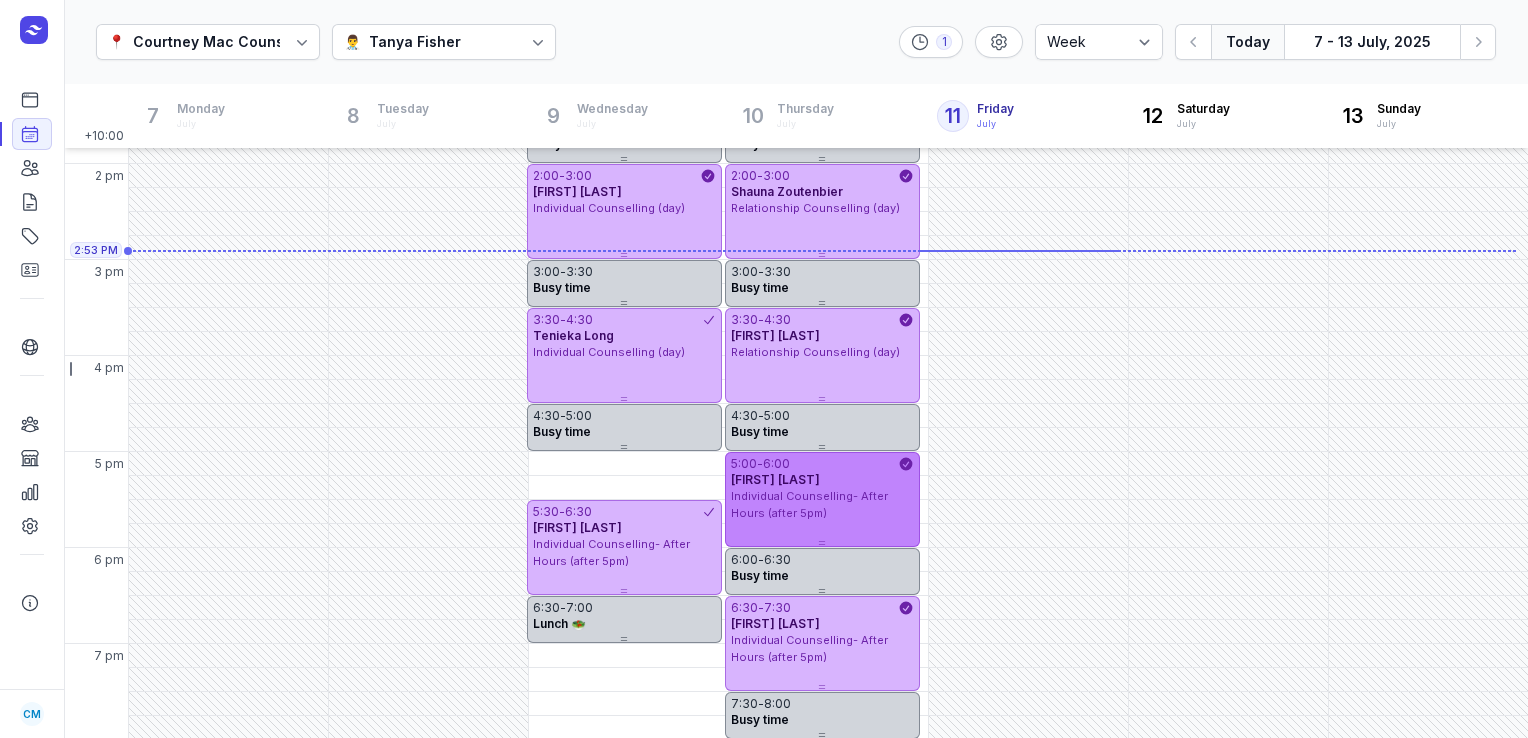 click on "[FIRST] [LAST]" at bounding box center (775, 479) 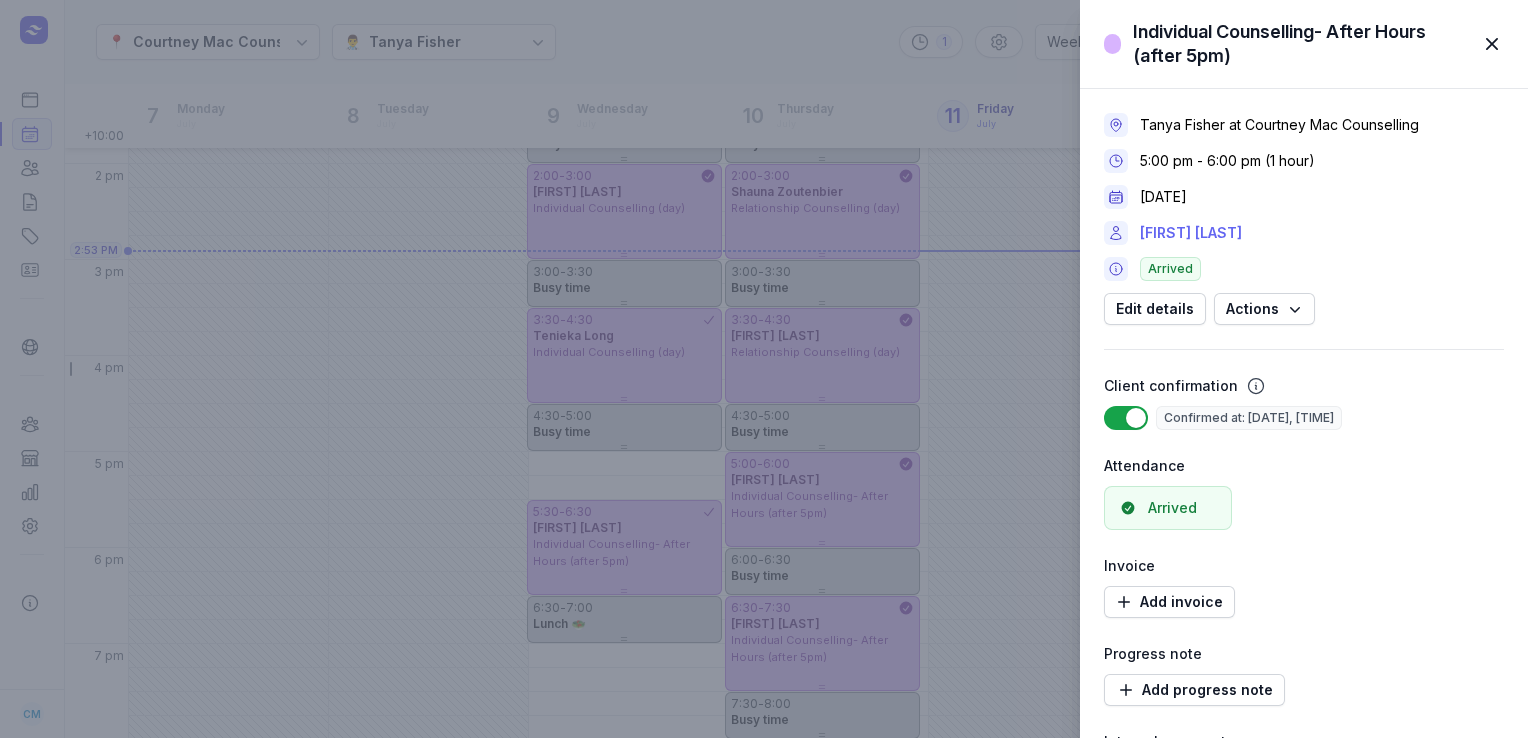 click on "[FIRST] [LAST]" at bounding box center (1191, 233) 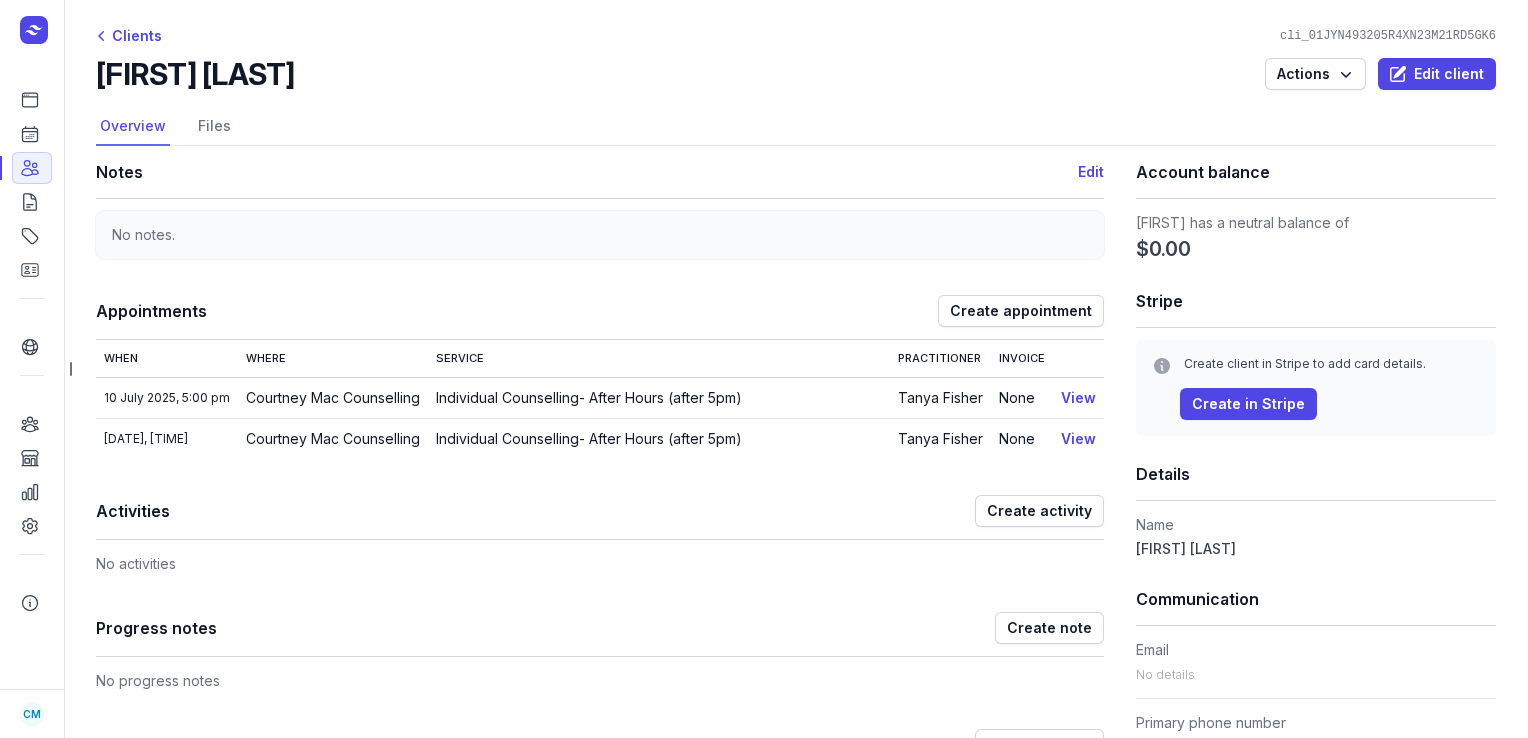 scroll, scrollTop: 0, scrollLeft: 0, axis: both 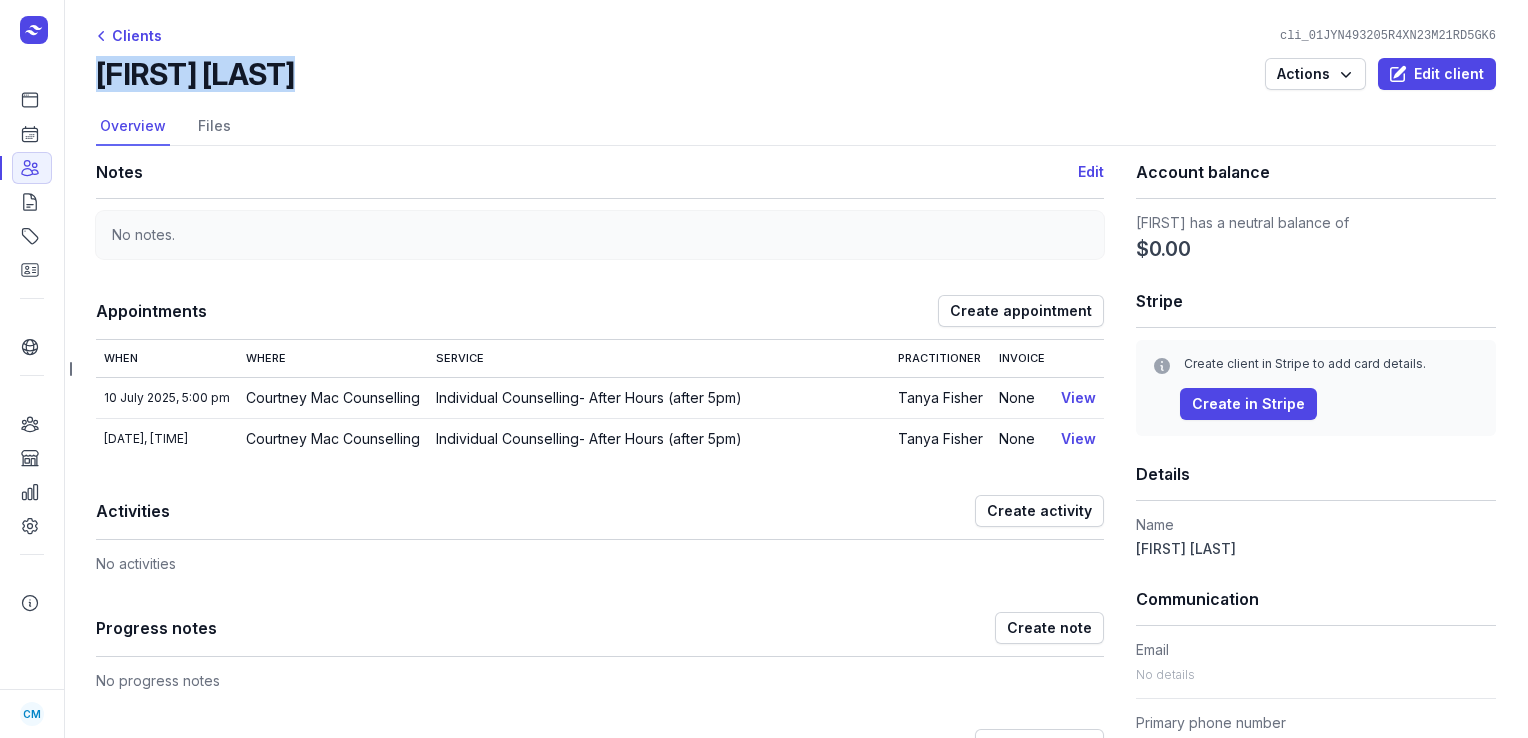 drag, startPoint x: 336, startPoint y: 92, endPoint x: 99, endPoint y: 77, distance: 237.47421 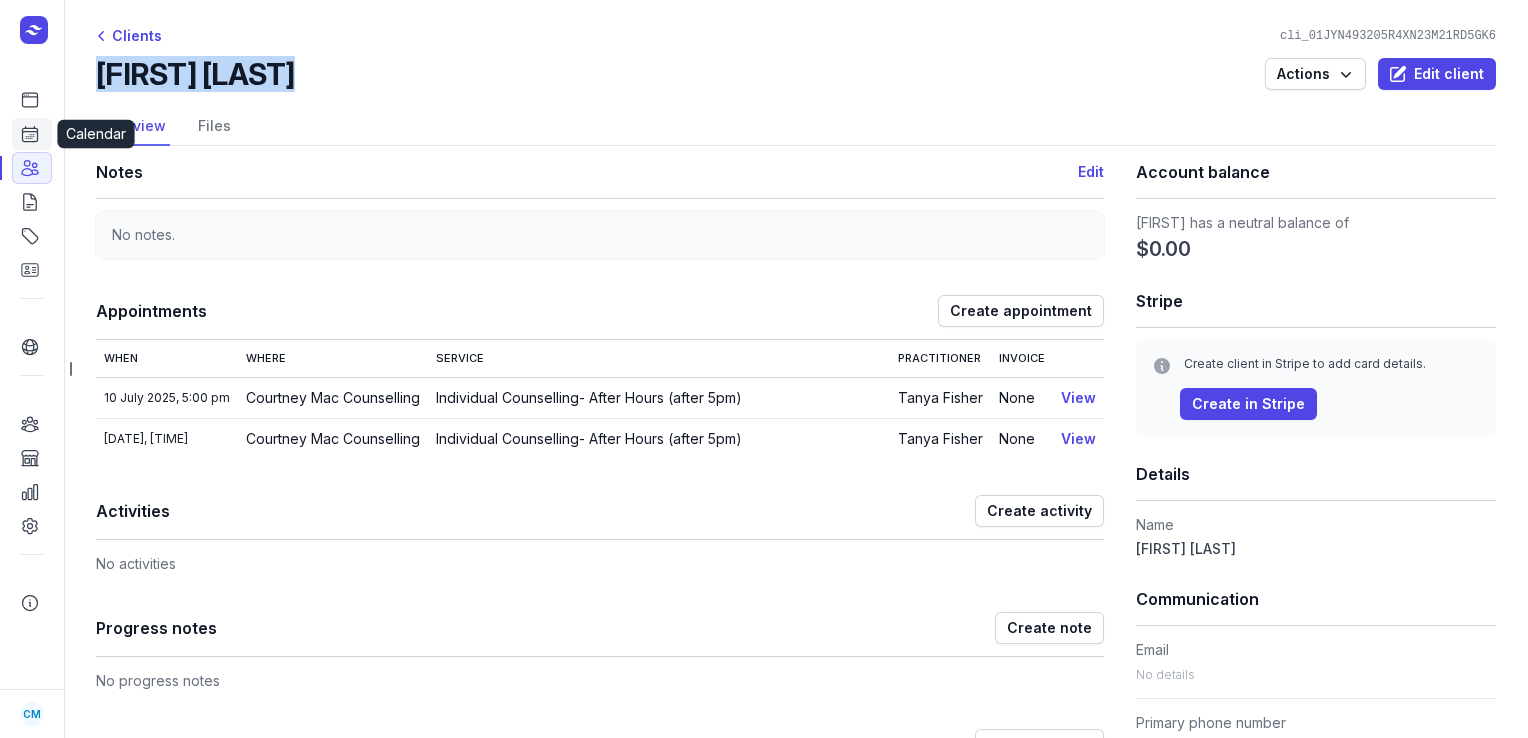 click on "Calendar" 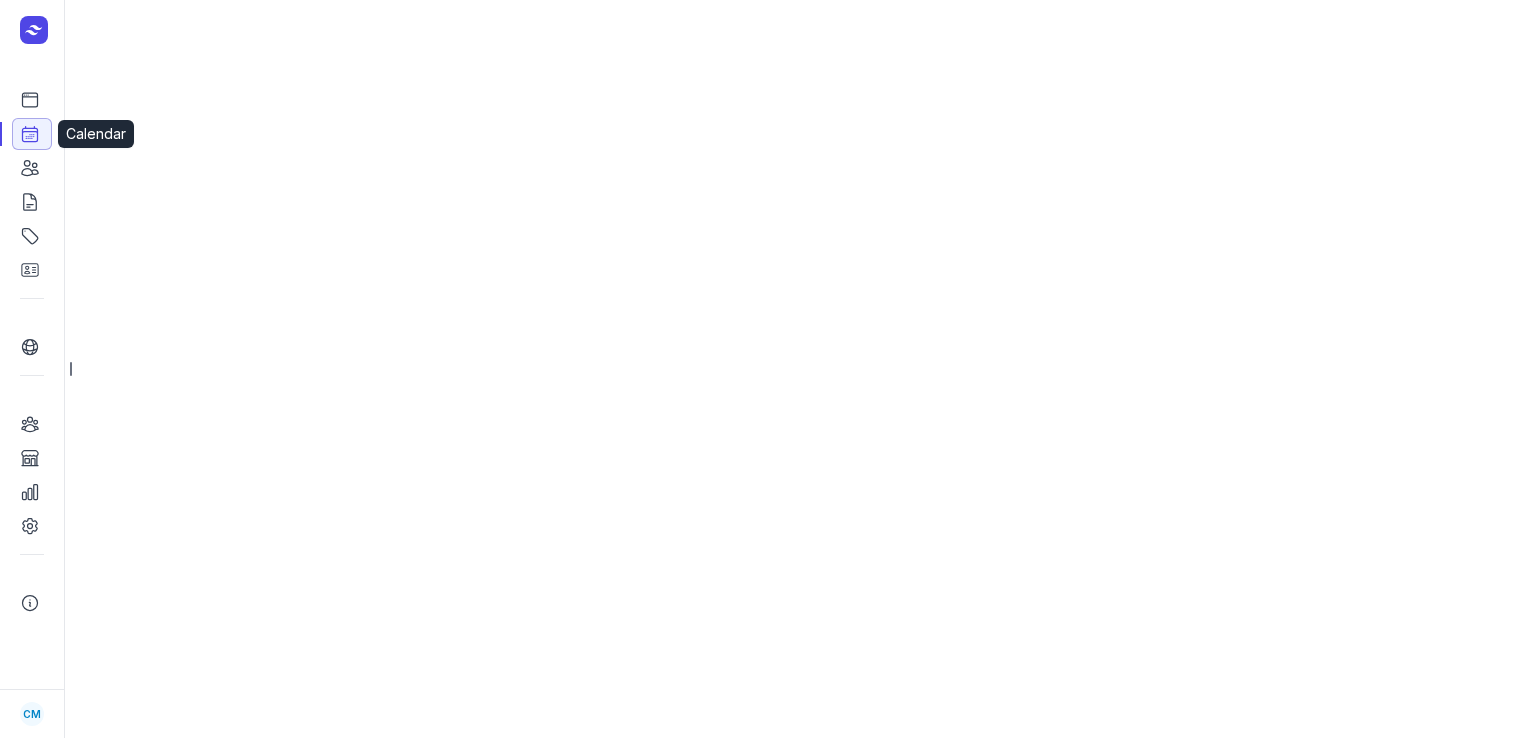 select on "week" 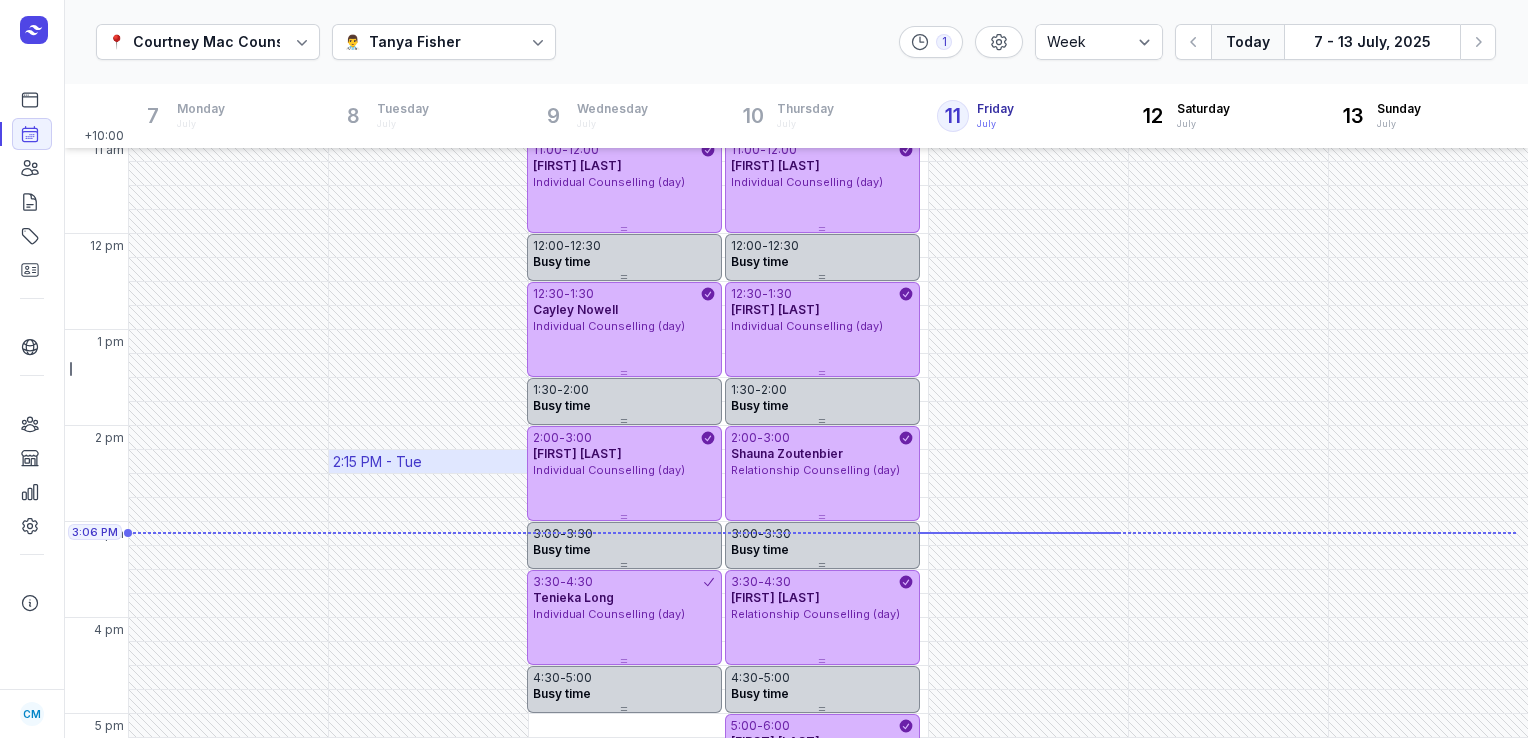 scroll, scrollTop: 292, scrollLeft: 0, axis: vertical 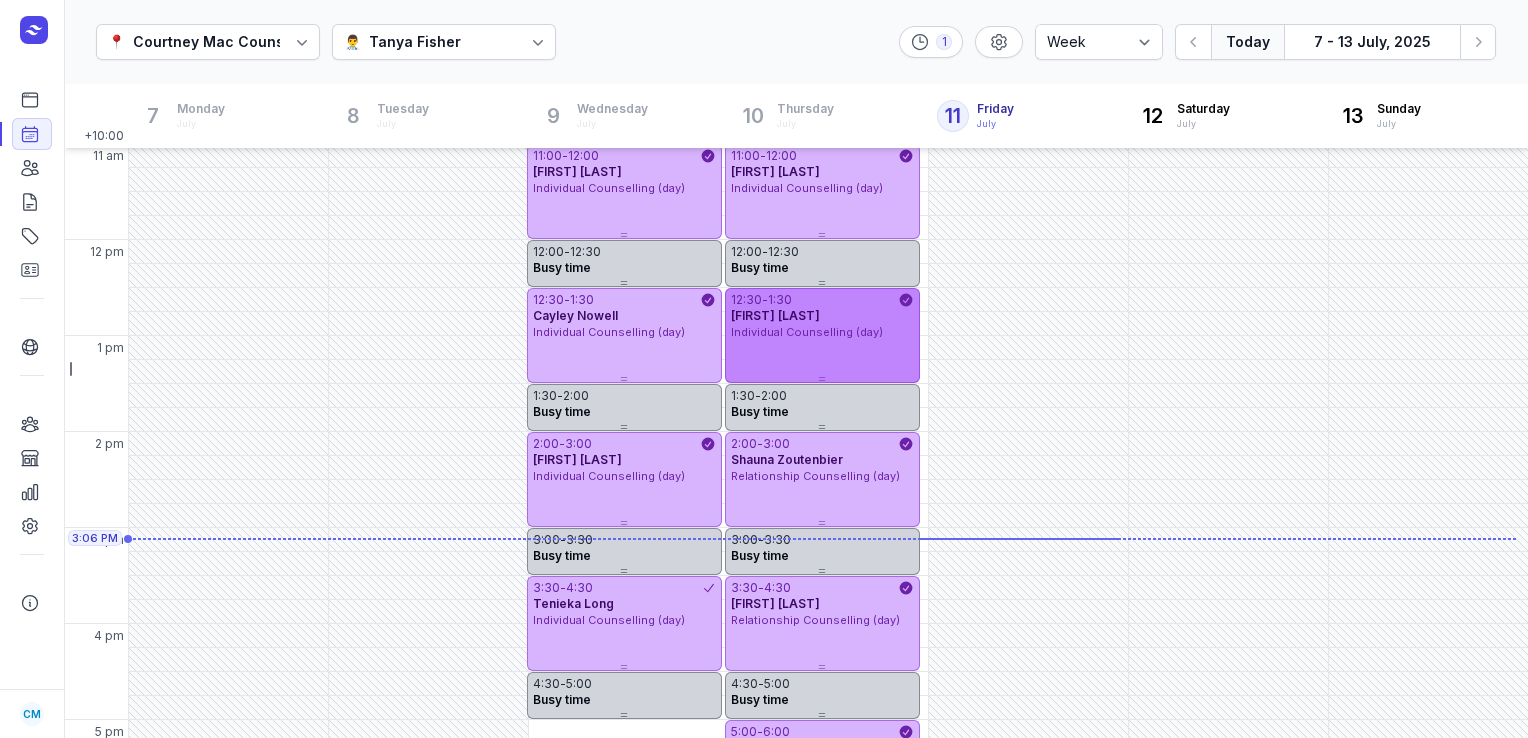 click on "12:30  -  1:30" at bounding box center (814, 300) 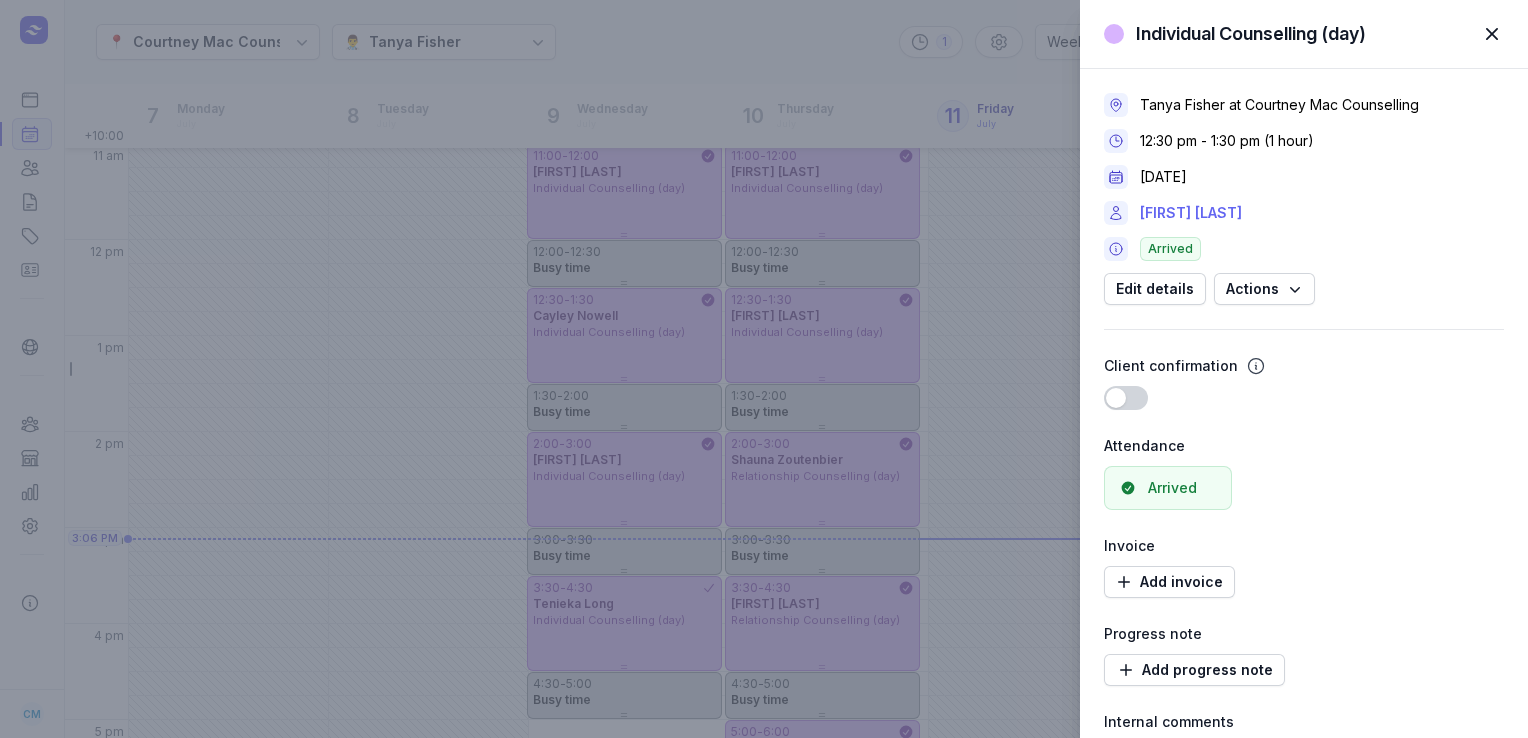 click on "[FIRST] [LAST]" at bounding box center [1191, 213] 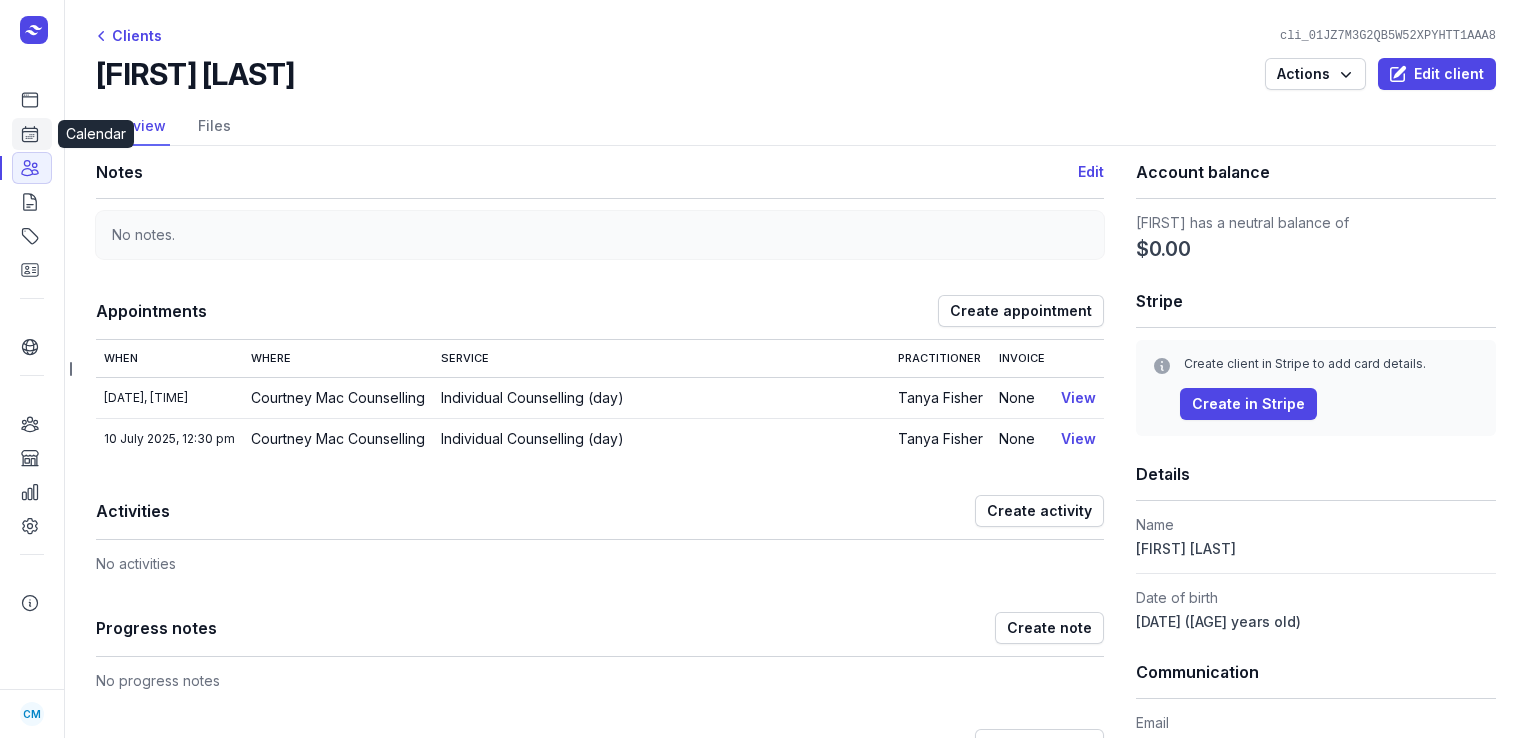 click 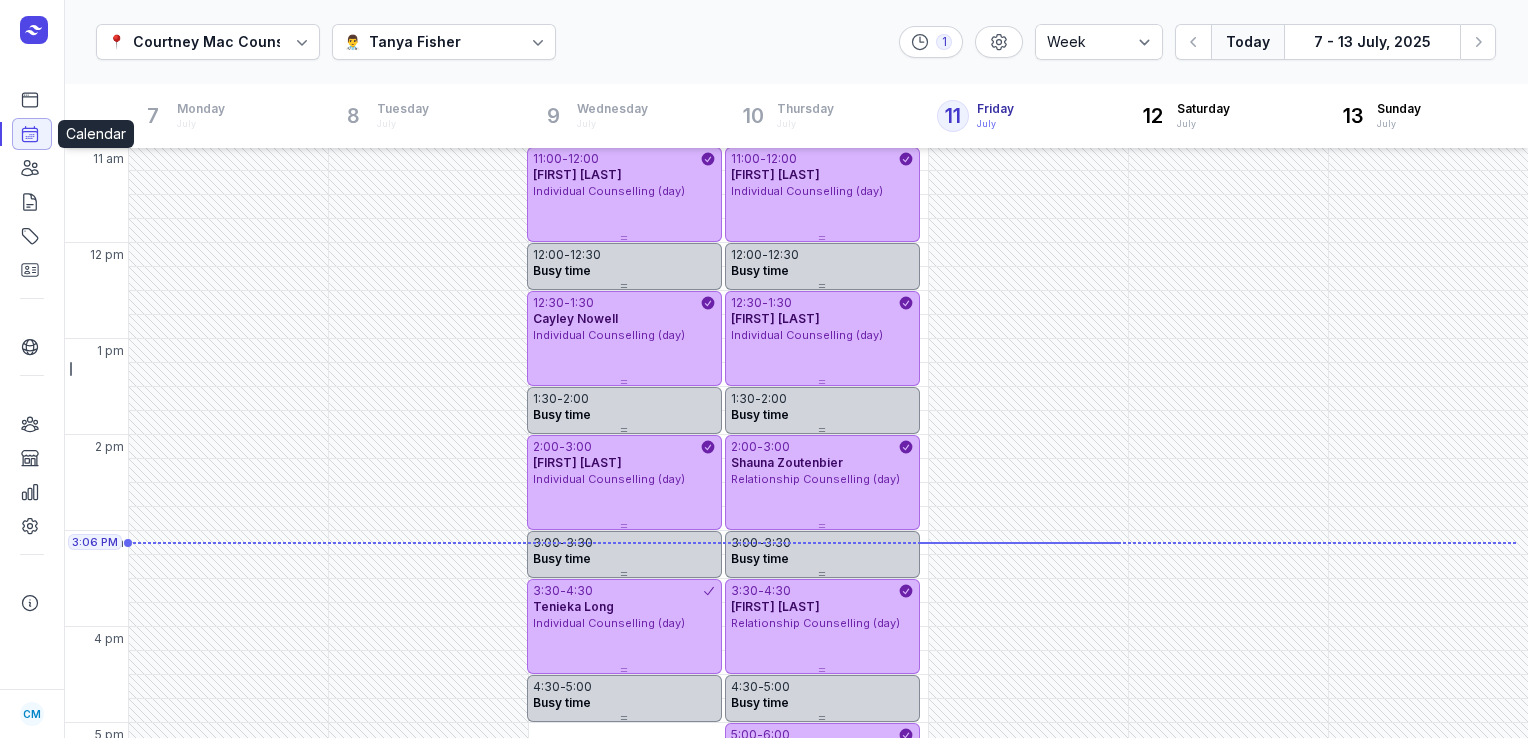 scroll, scrollTop: 432, scrollLeft: 0, axis: vertical 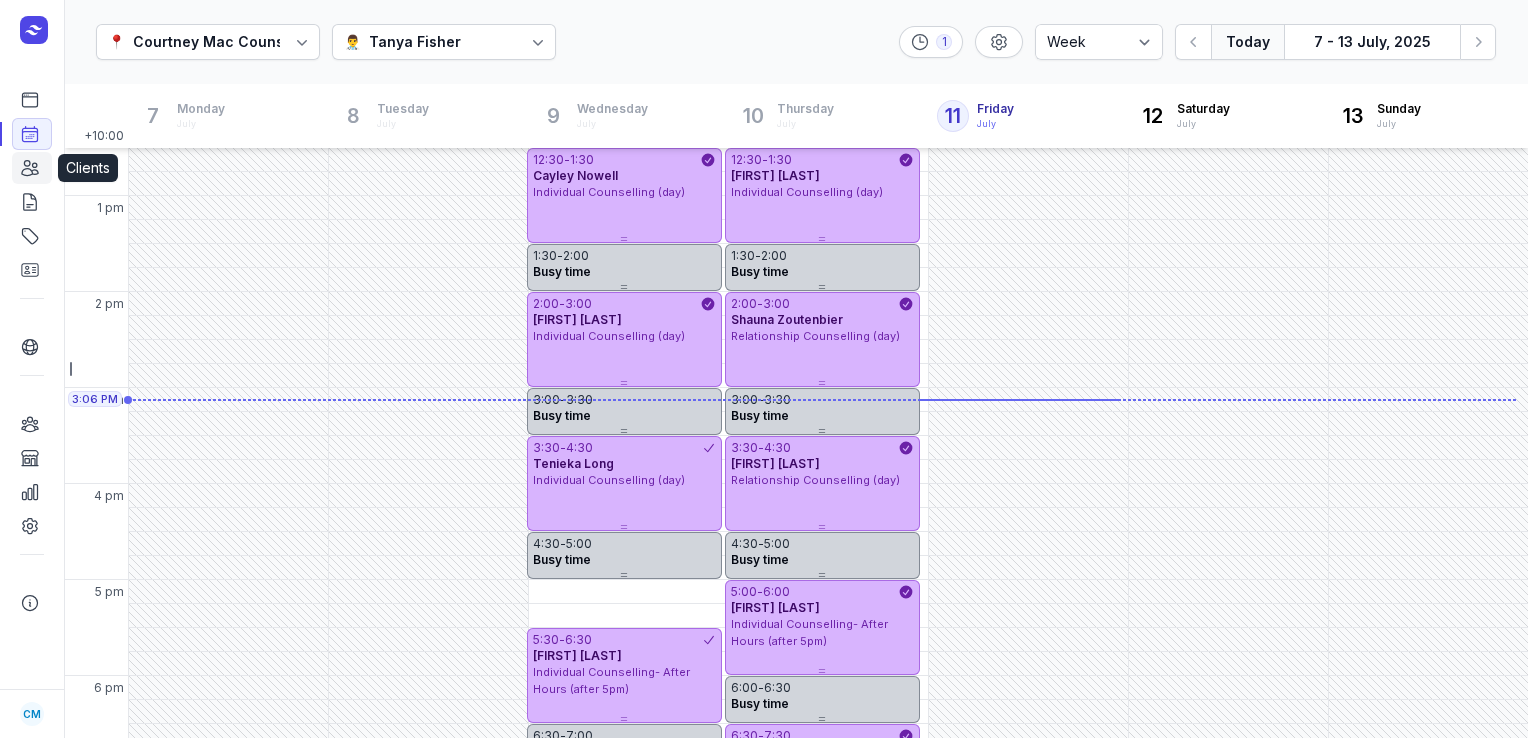 click 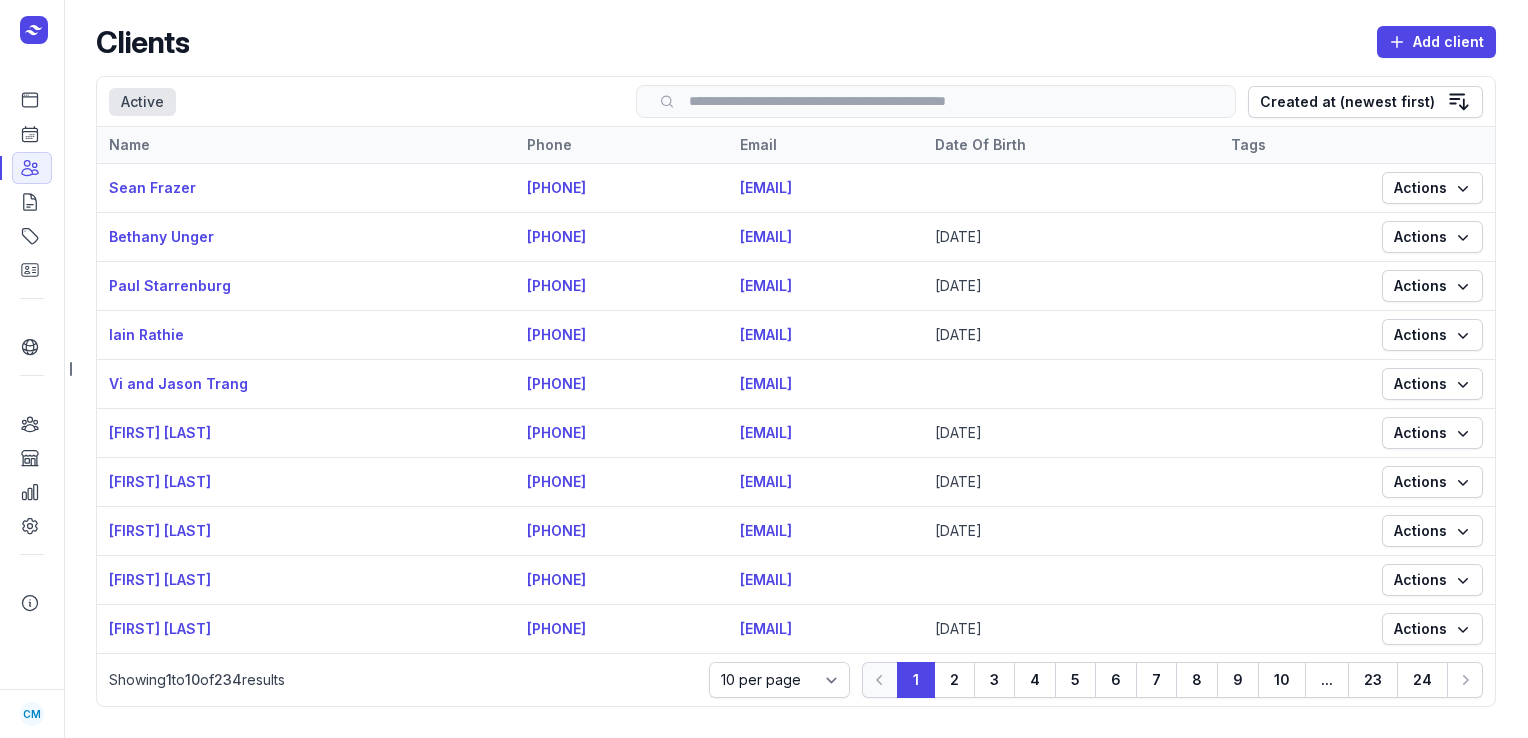 click at bounding box center [936, 101] 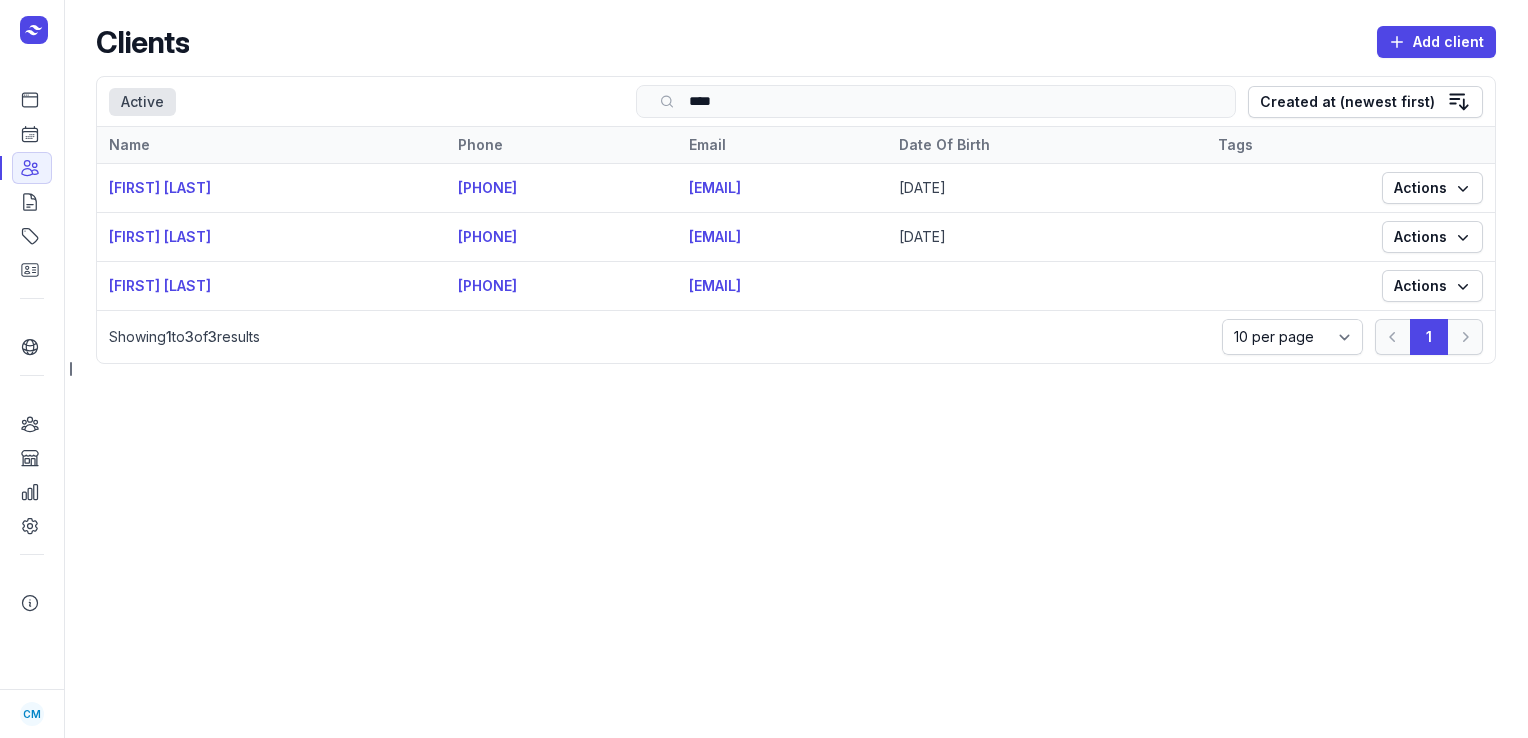 type on "****" 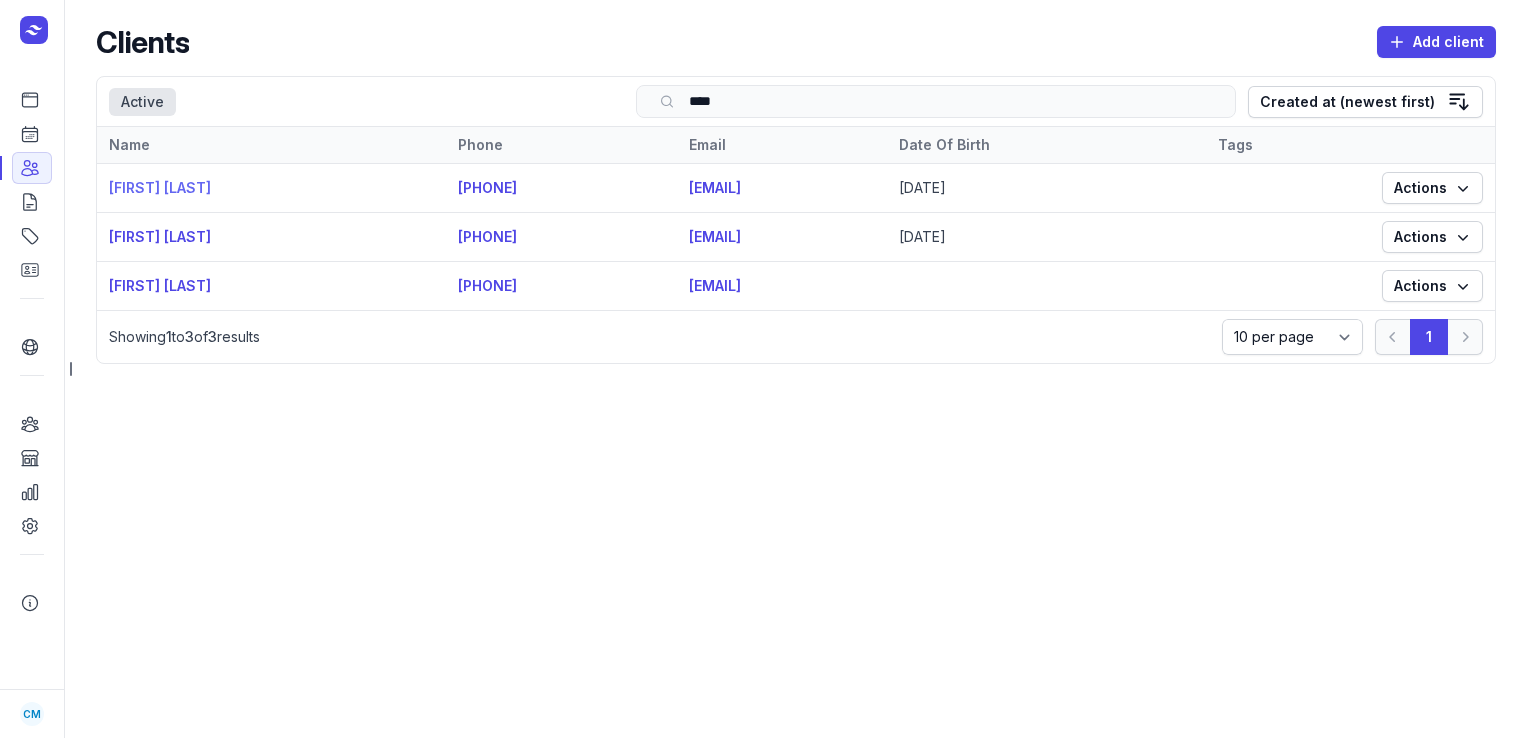click on "[FIRST] [LAST]" 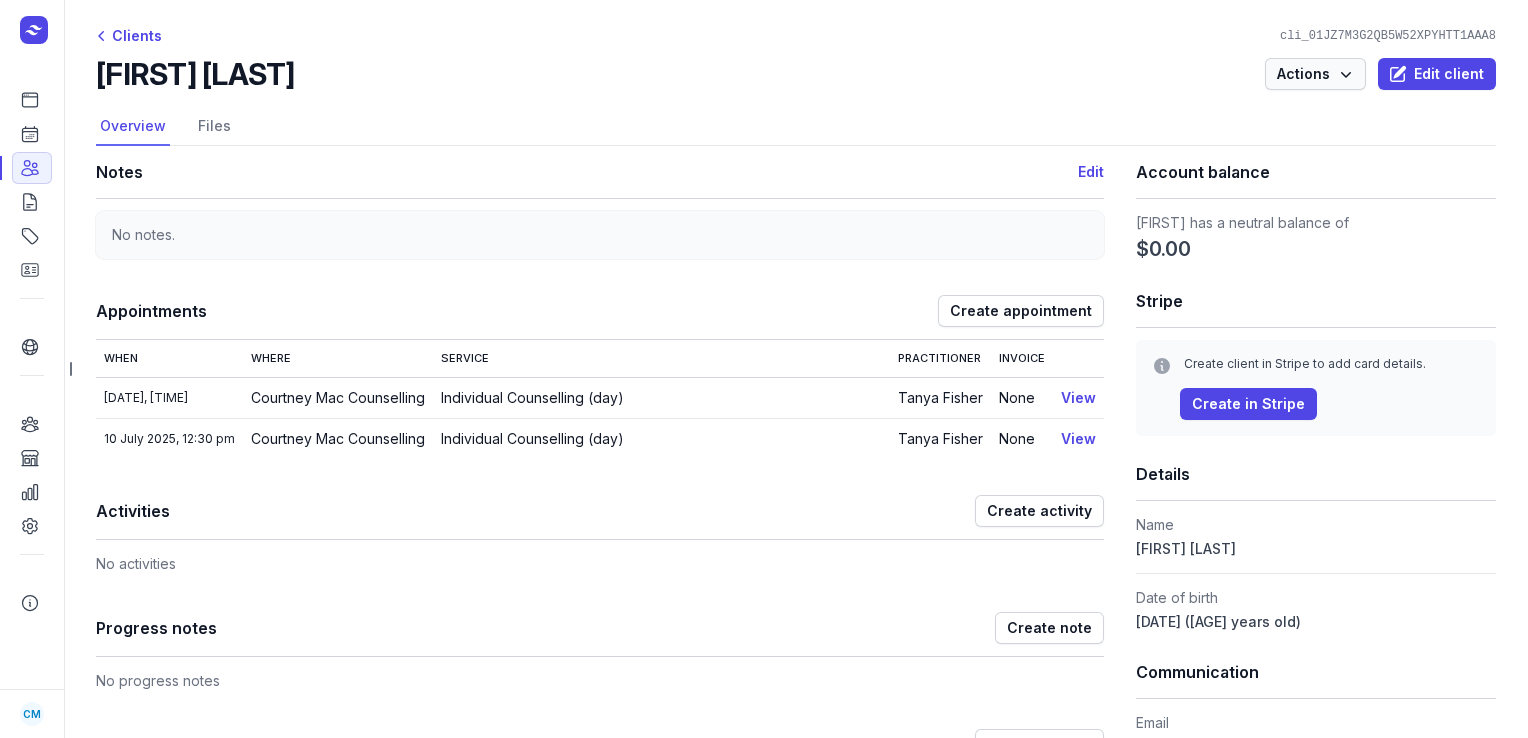 click on "Actions" at bounding box center (1315, 74) 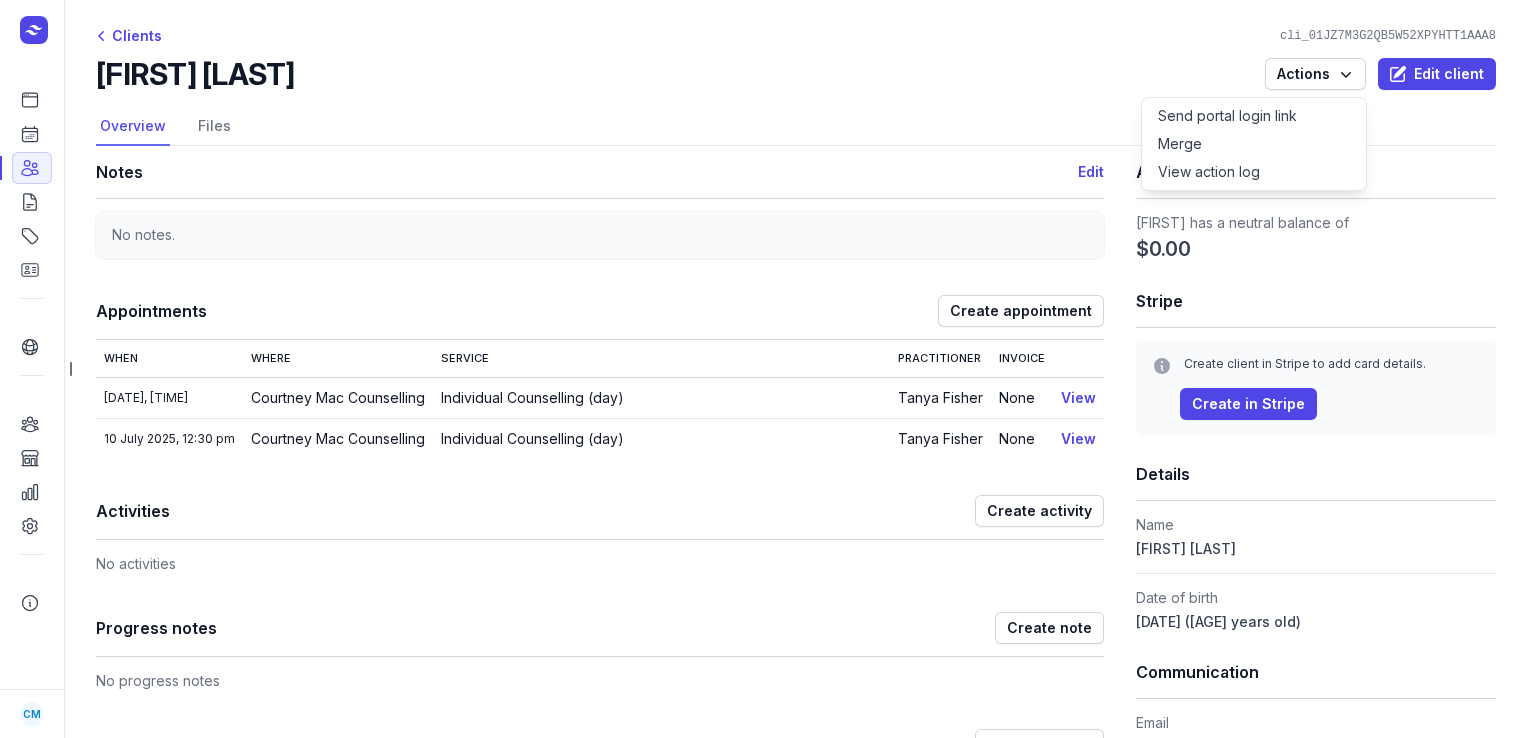 click on "[FIRST] [LAST] Actions Edit client" at bounding box center (796, 74) 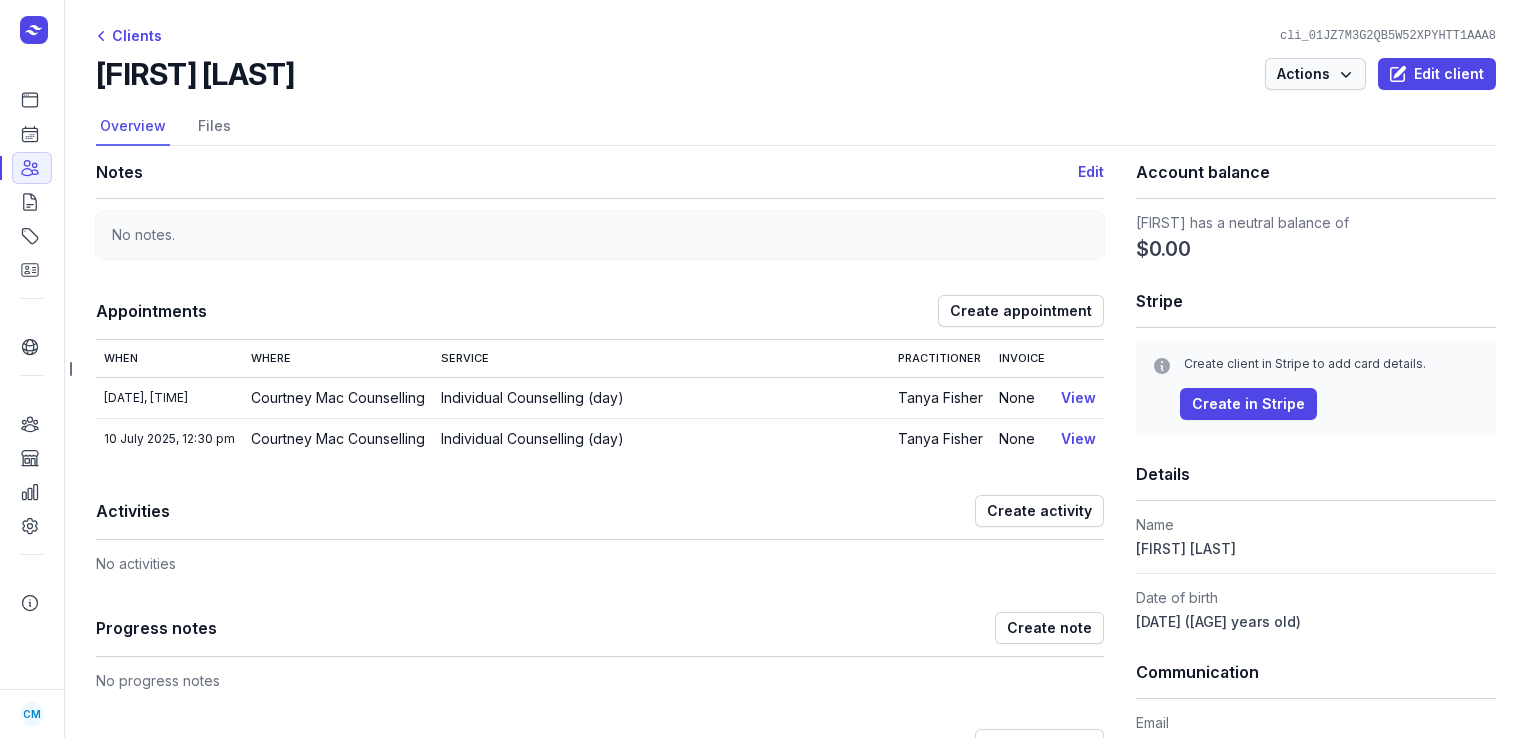 click on "Actions" 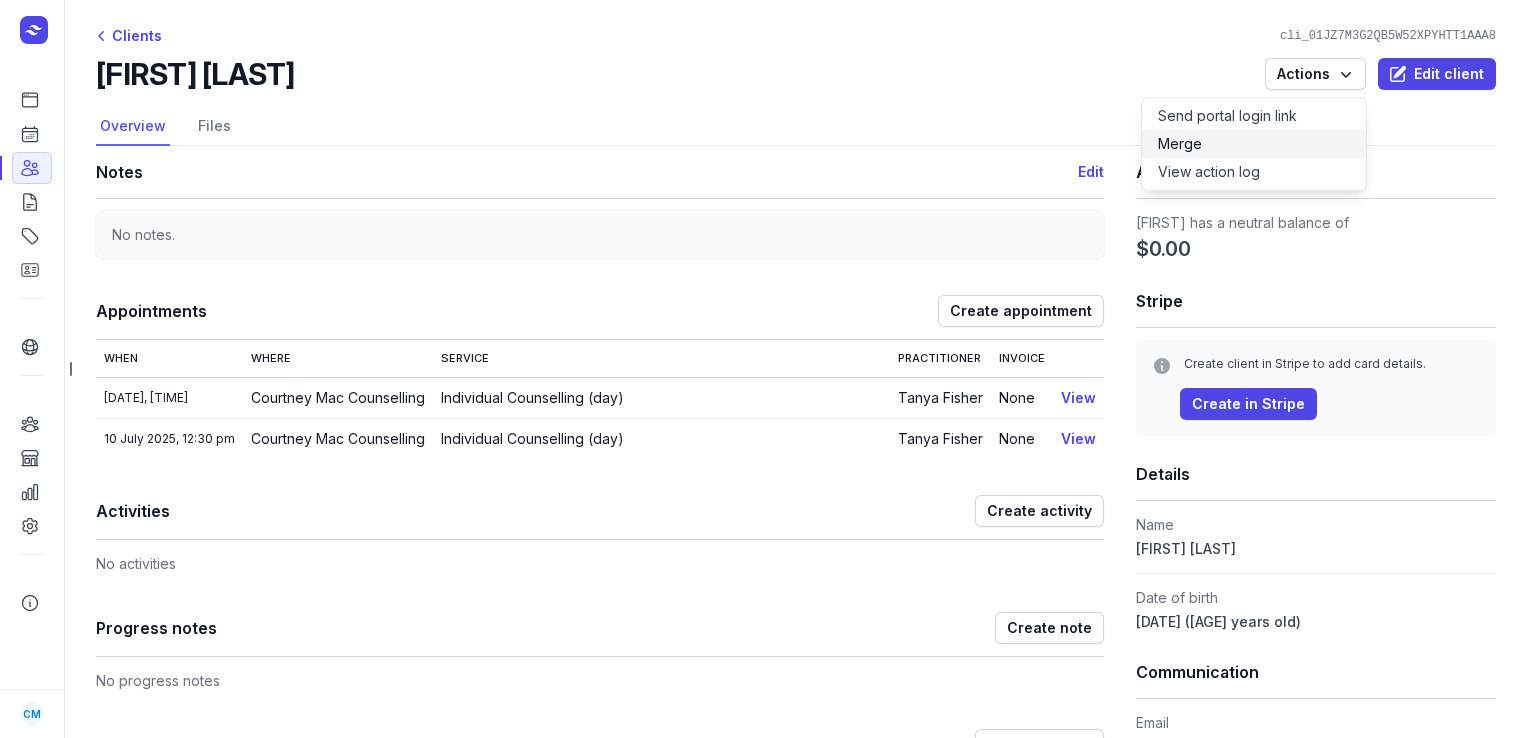 click on "Merge" at bounding box center (1254, 144) 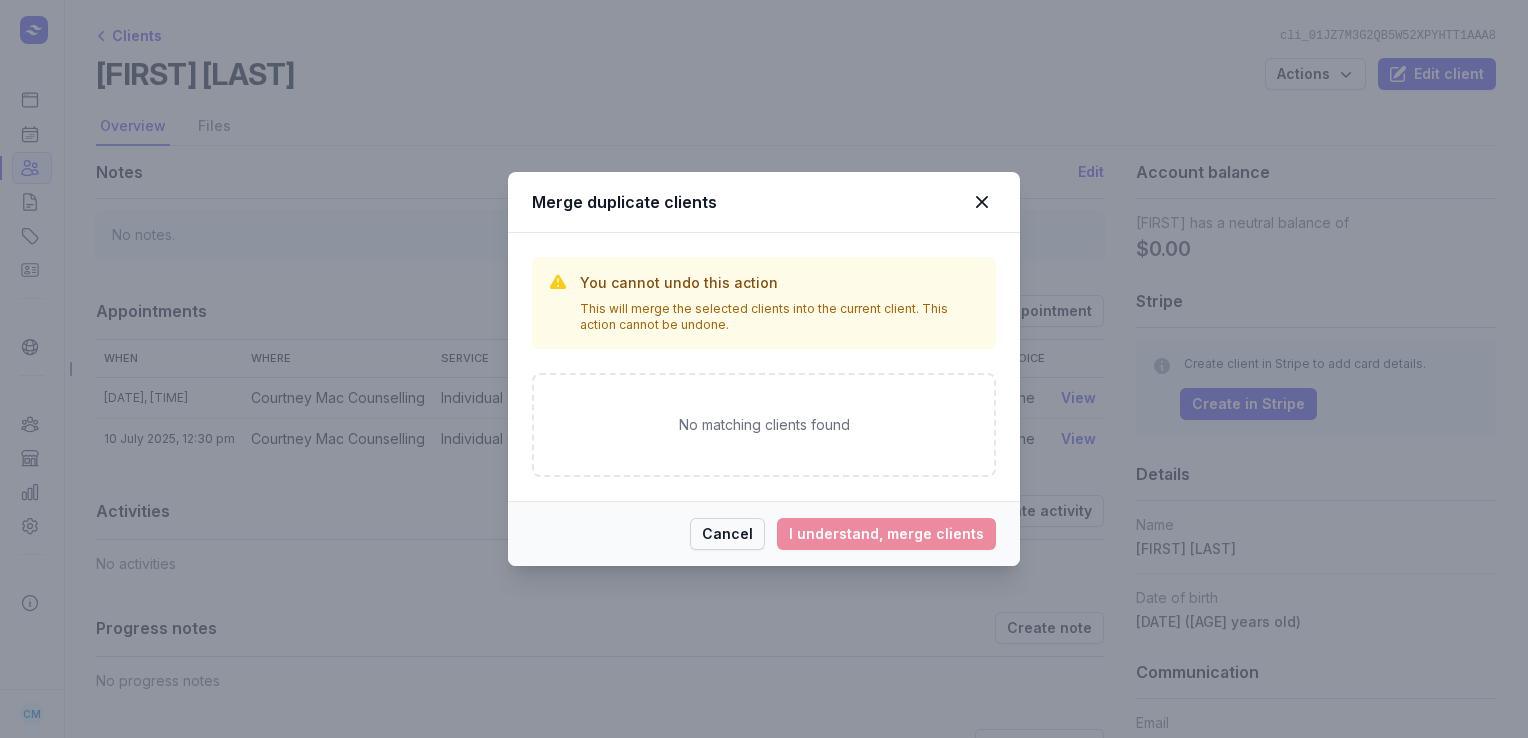 click on "Cancel" at bounding box center [727, 534] 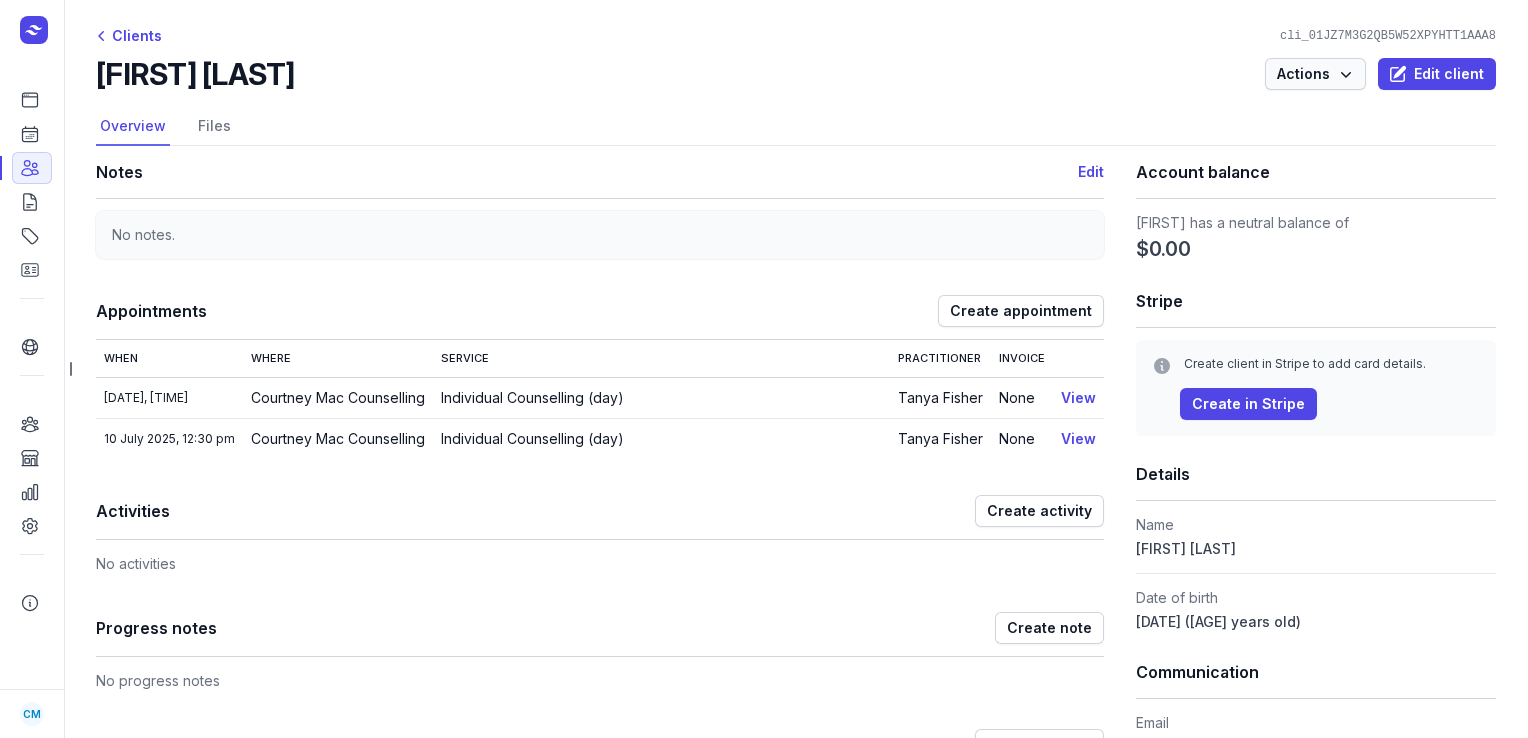 click on "Actions" at bounding box center [1315, 74] 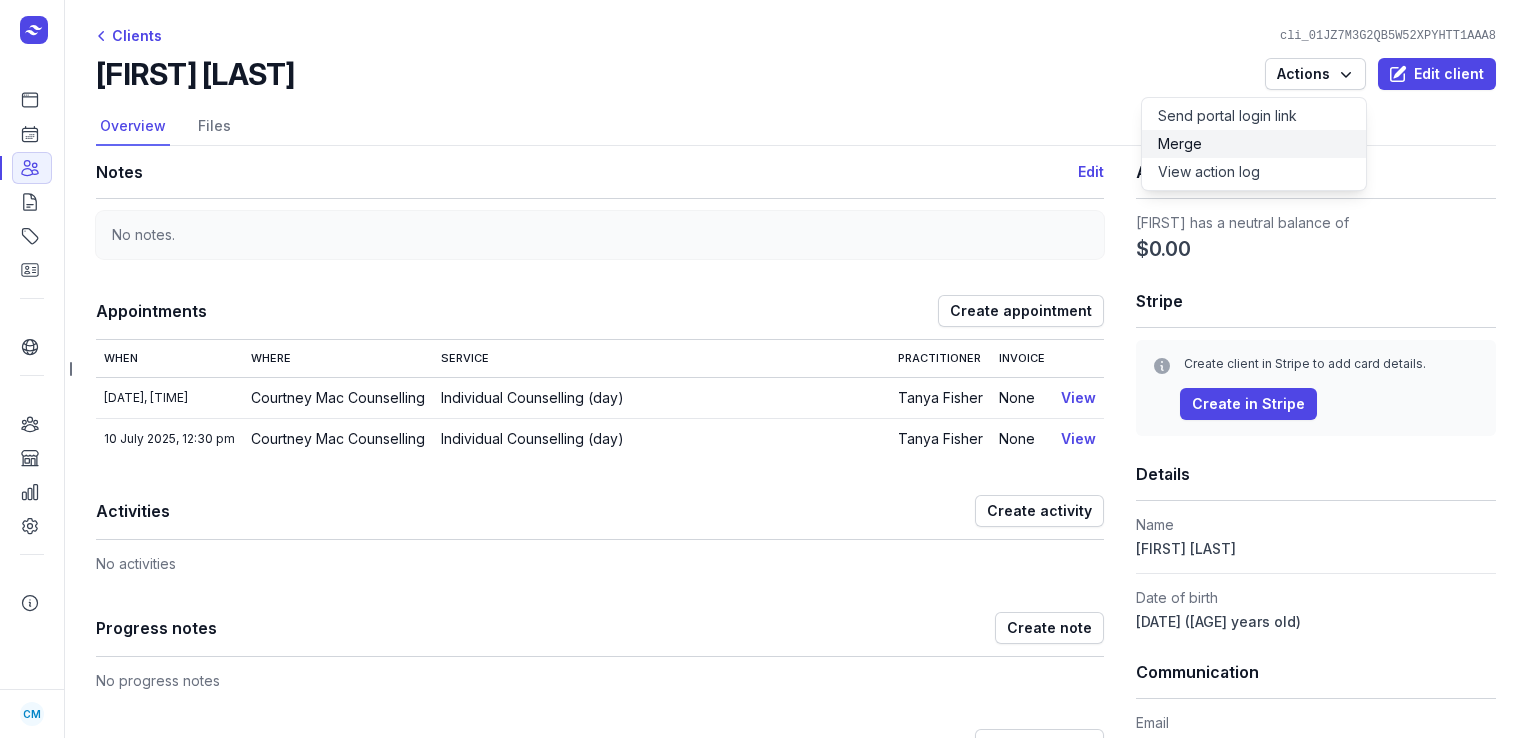 click on "Merge" at bounding box center [1254, 144] 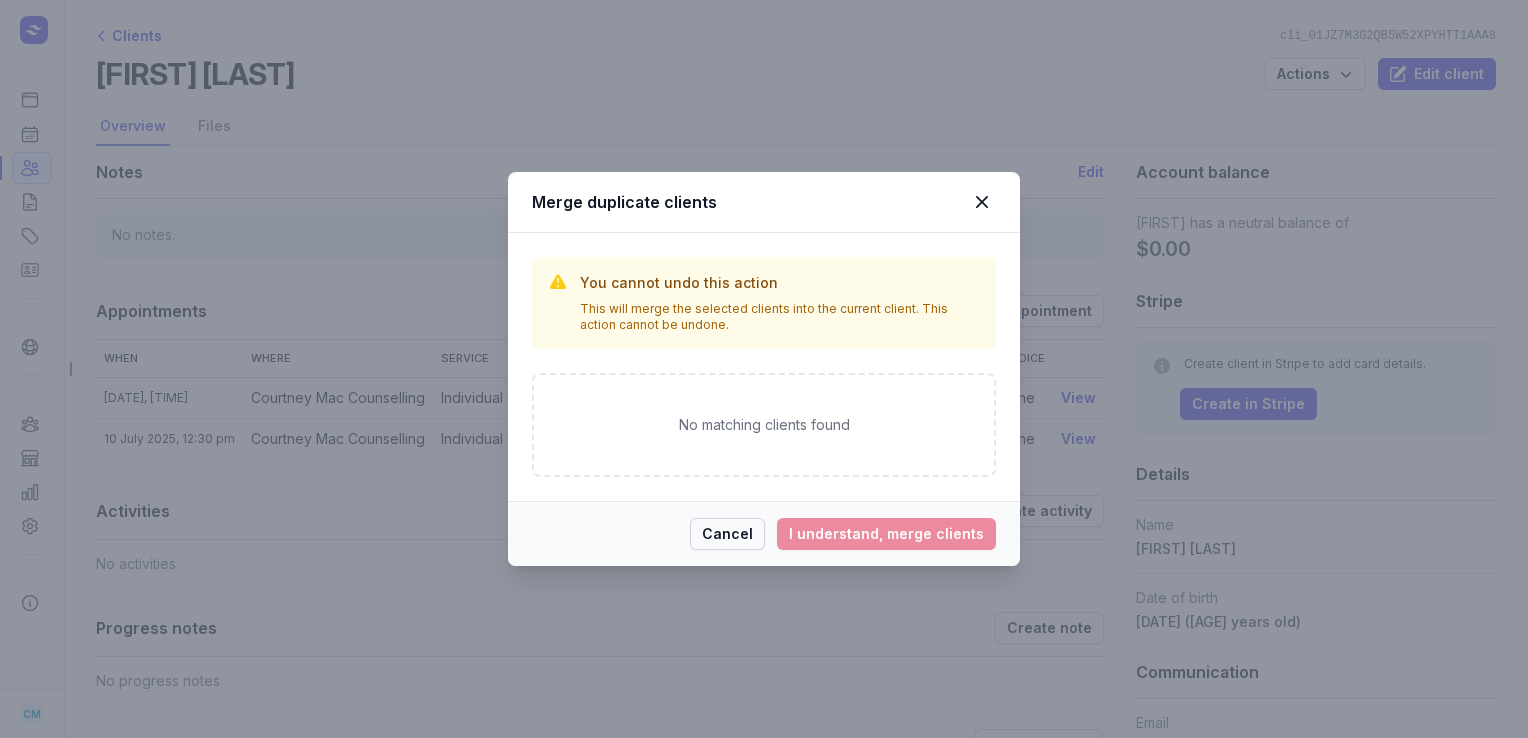 click on "Cancel" at bounding box center (727, 534) 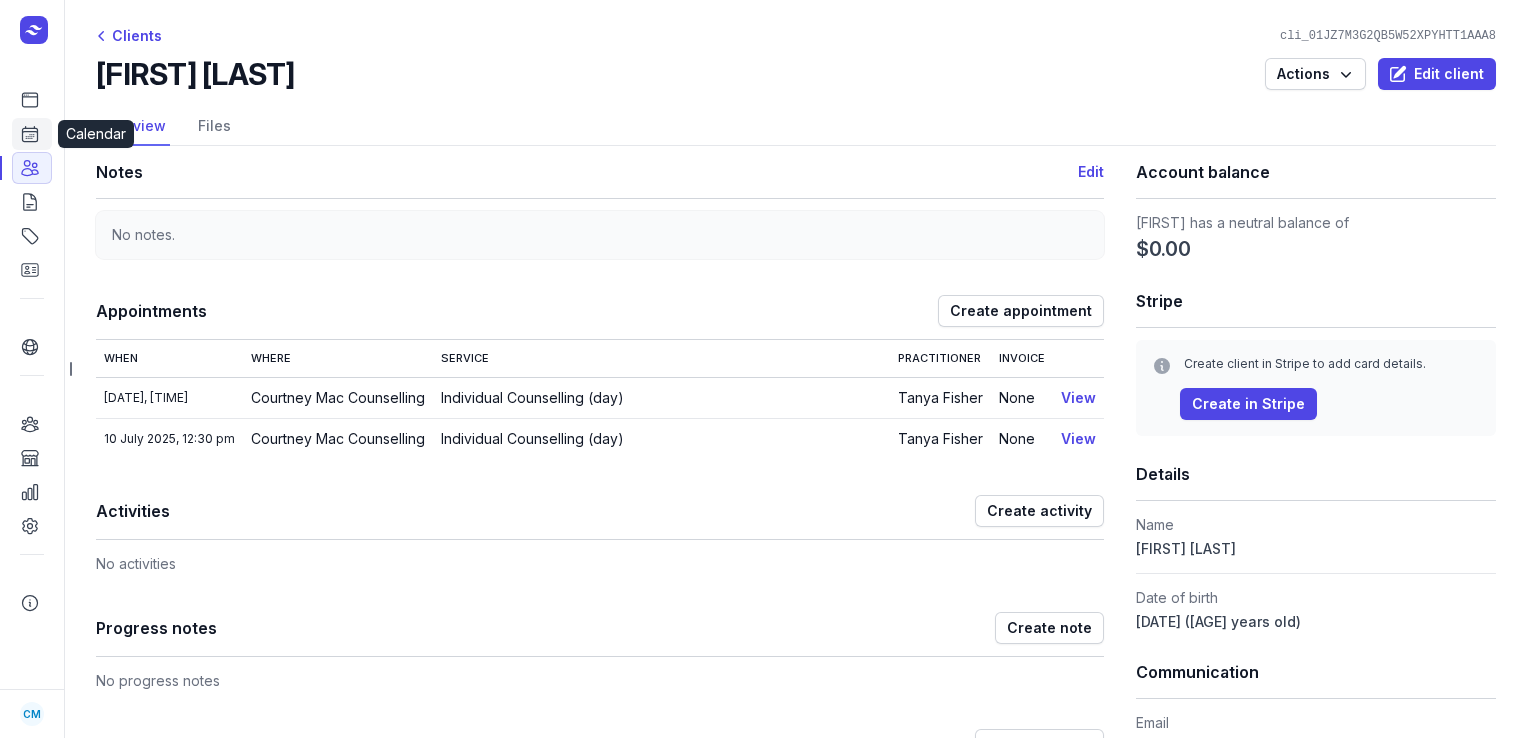 click 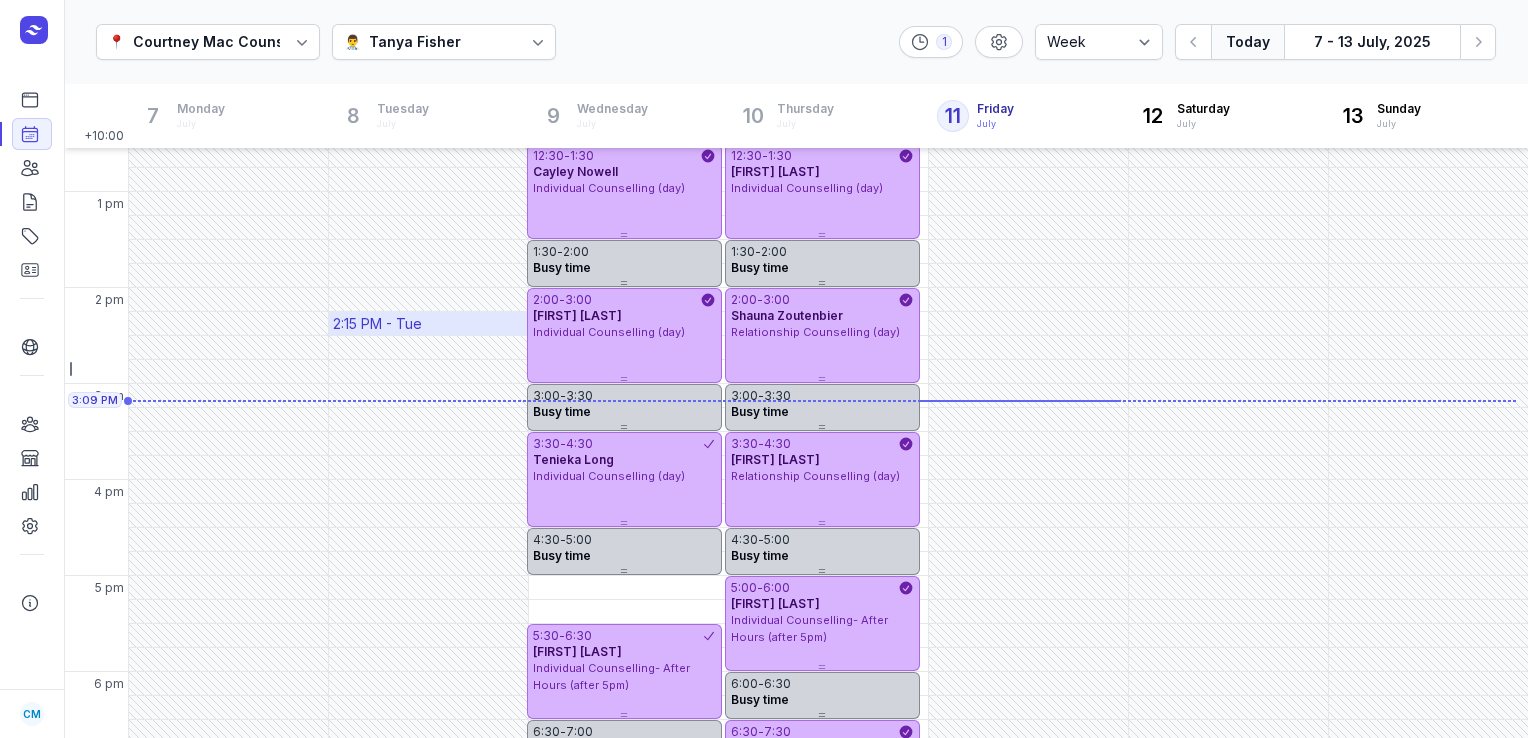 scroll, scrollTop: 243, scrollLeft: 0, axis: vertical 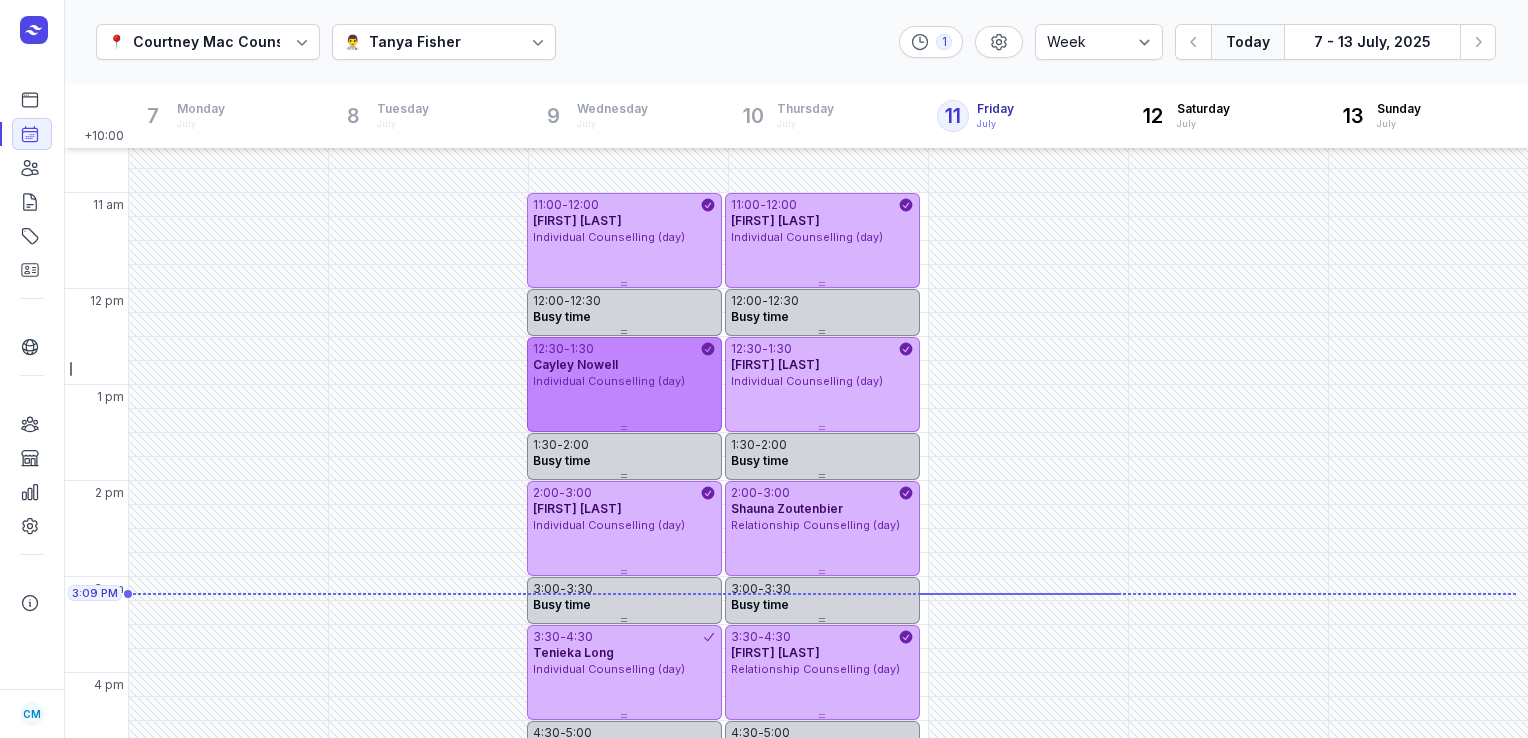 click on "Individual Counselling (day)" at bounding box center [609, 381] 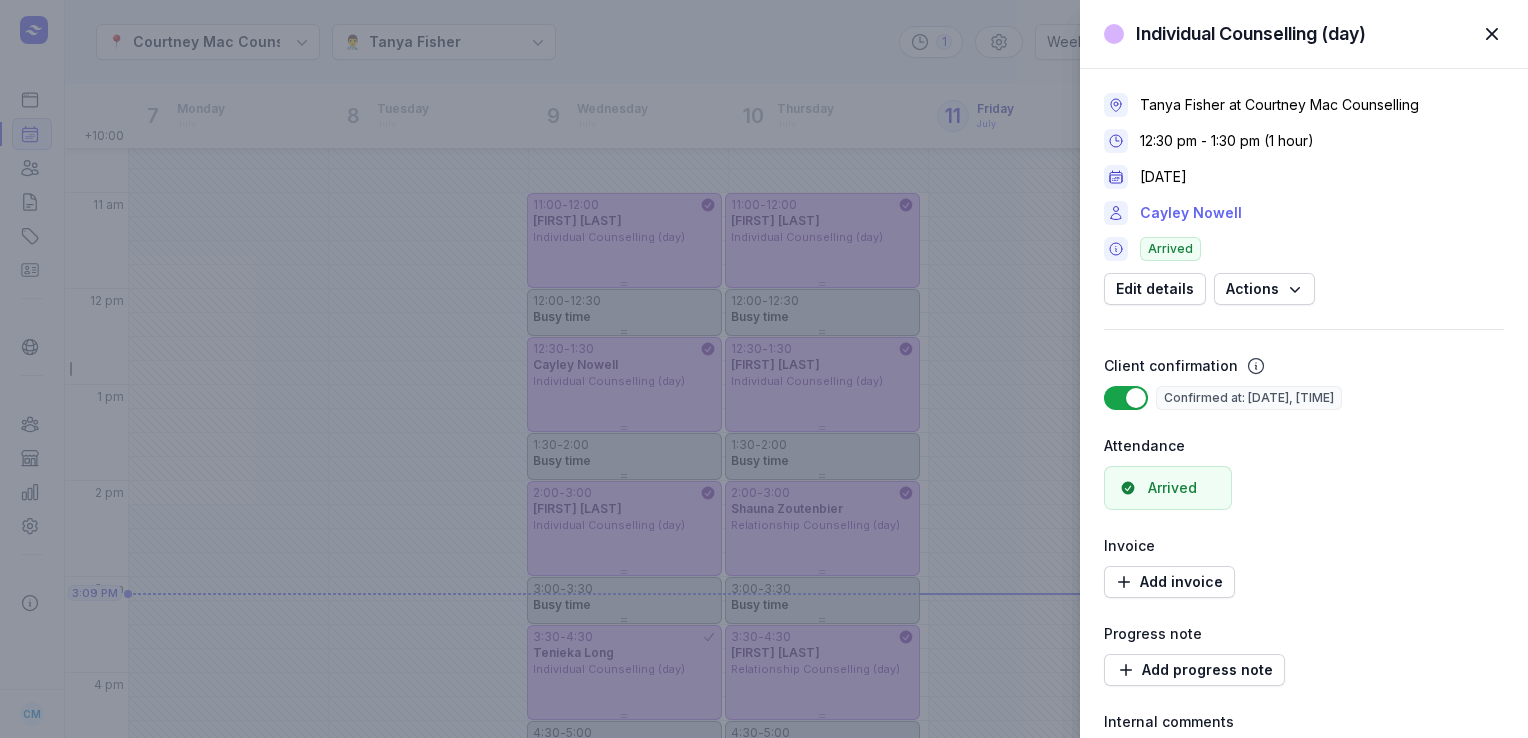 click on "Cayley Nowell" at bounding box center [1191, 213] 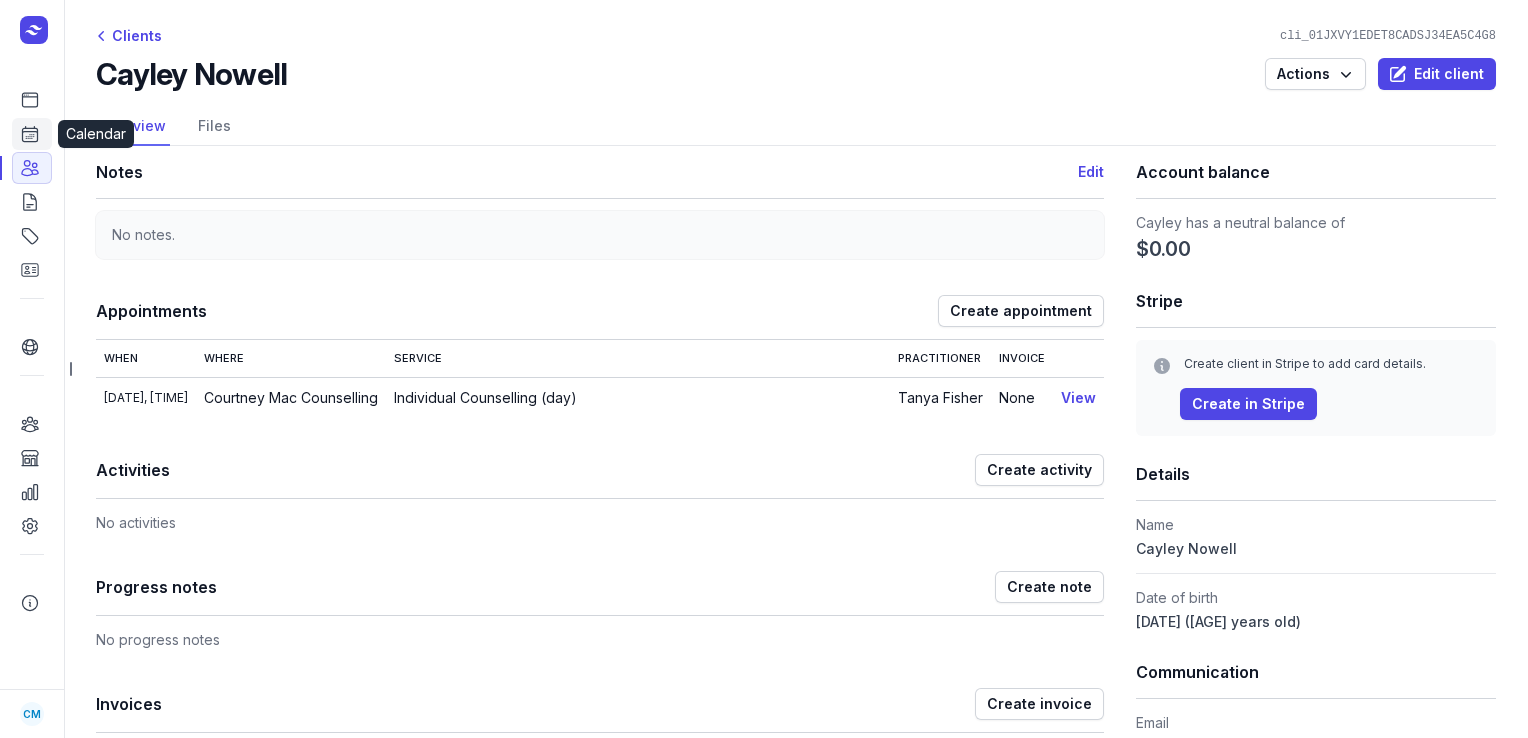click on "Calendar" 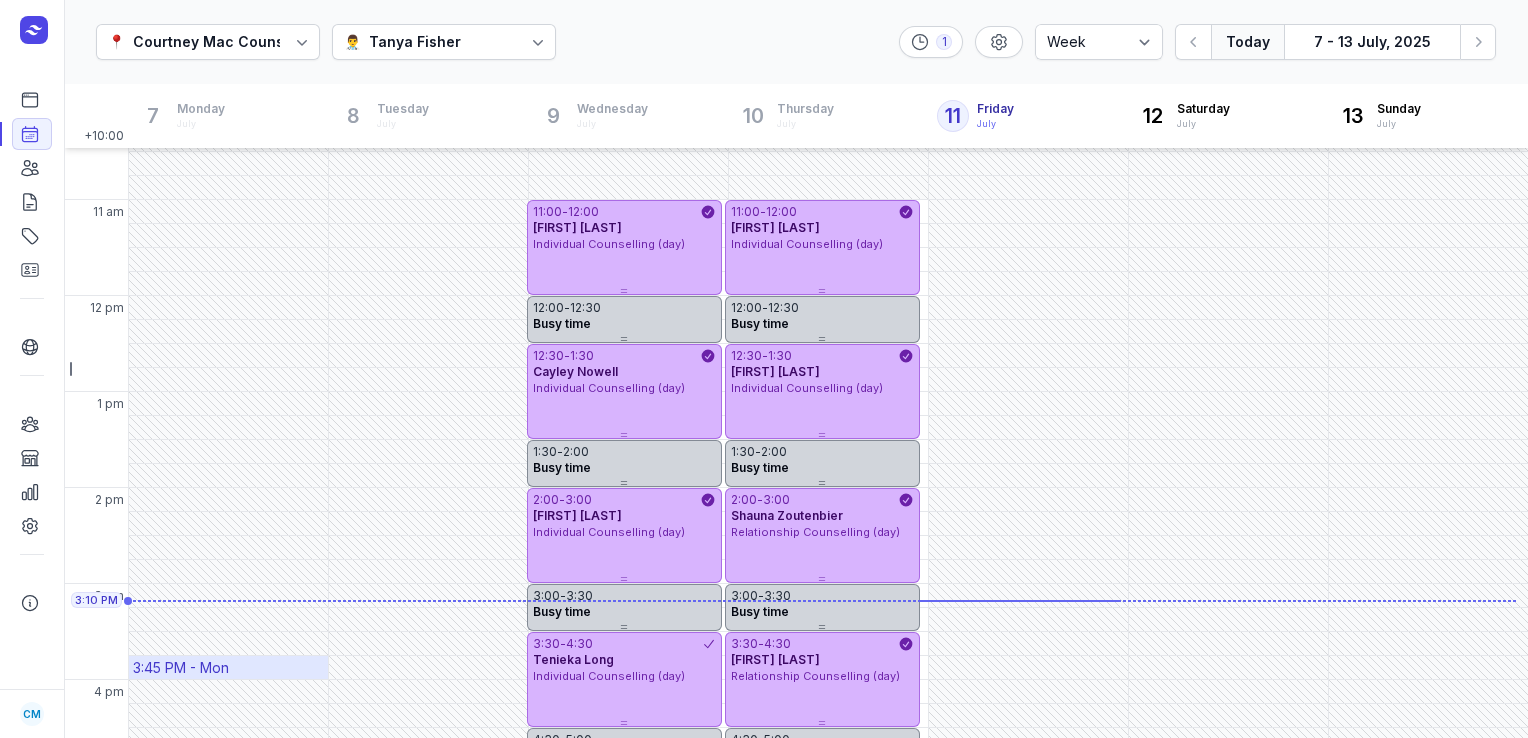 scroll, scrollTop: 230, scrollLeft: 0, axis: vertical 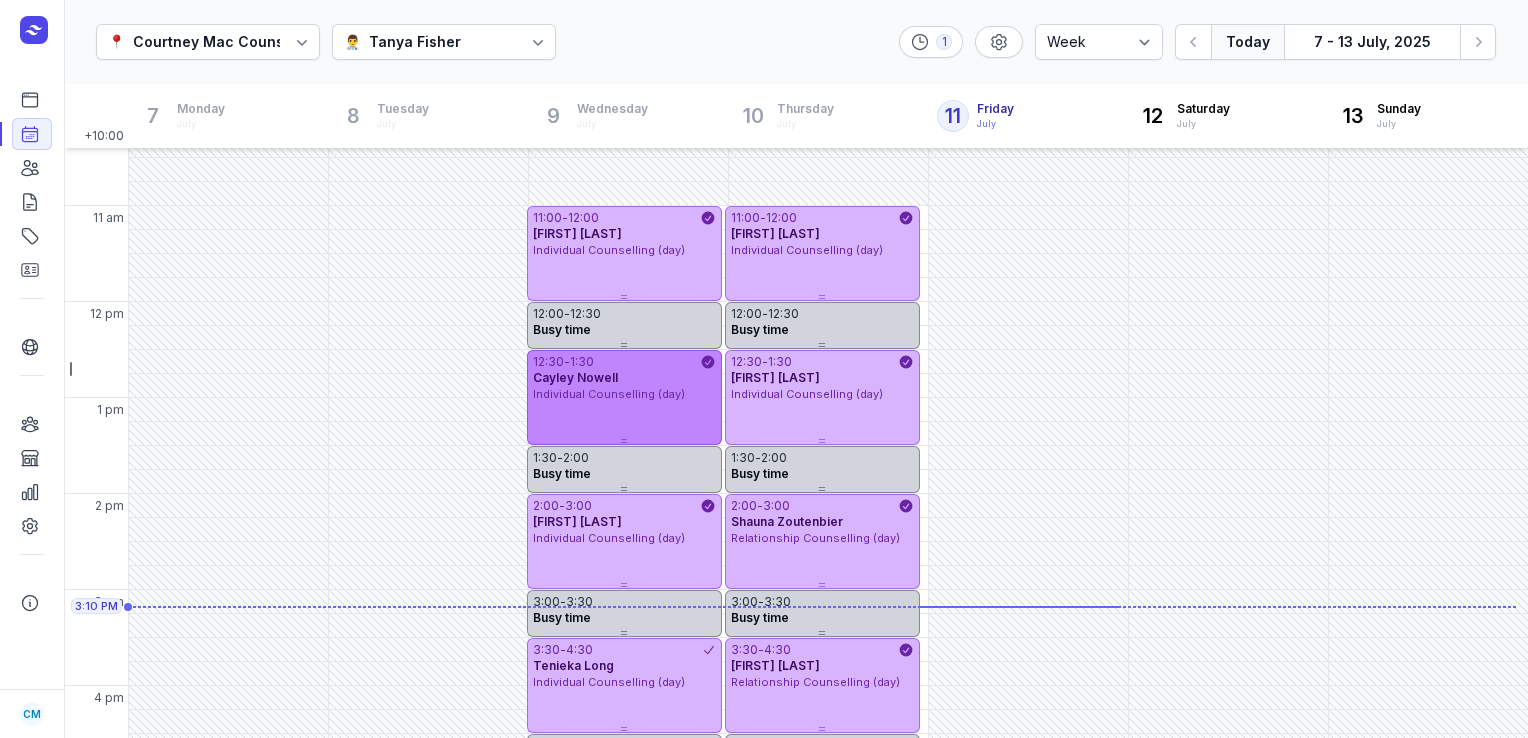 click on "[TIME] - [TIME] [NAME] Individual Counselling (day)" at bounding box center (624, 397) 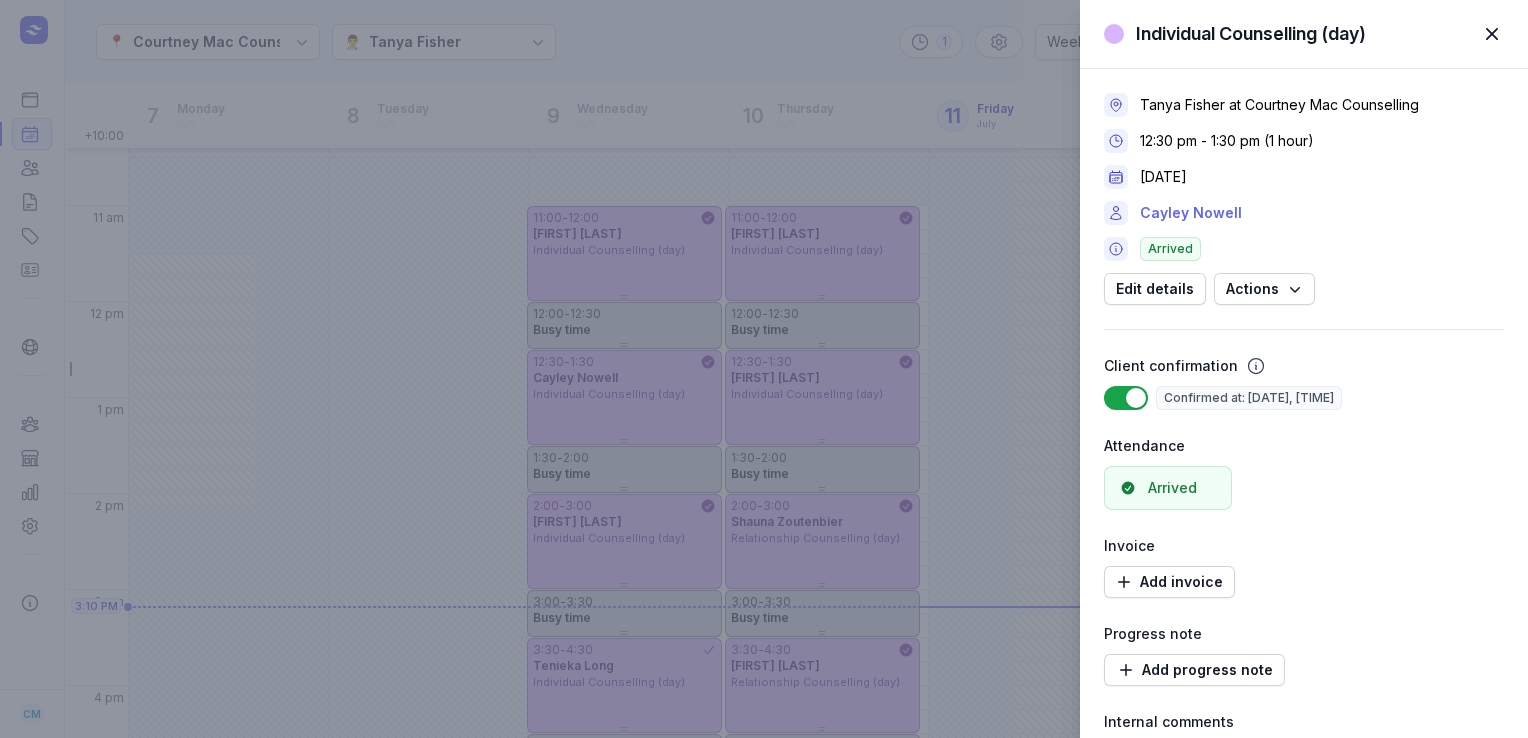 click on "Cayley Nowell" at bounding box center (1191, 213) 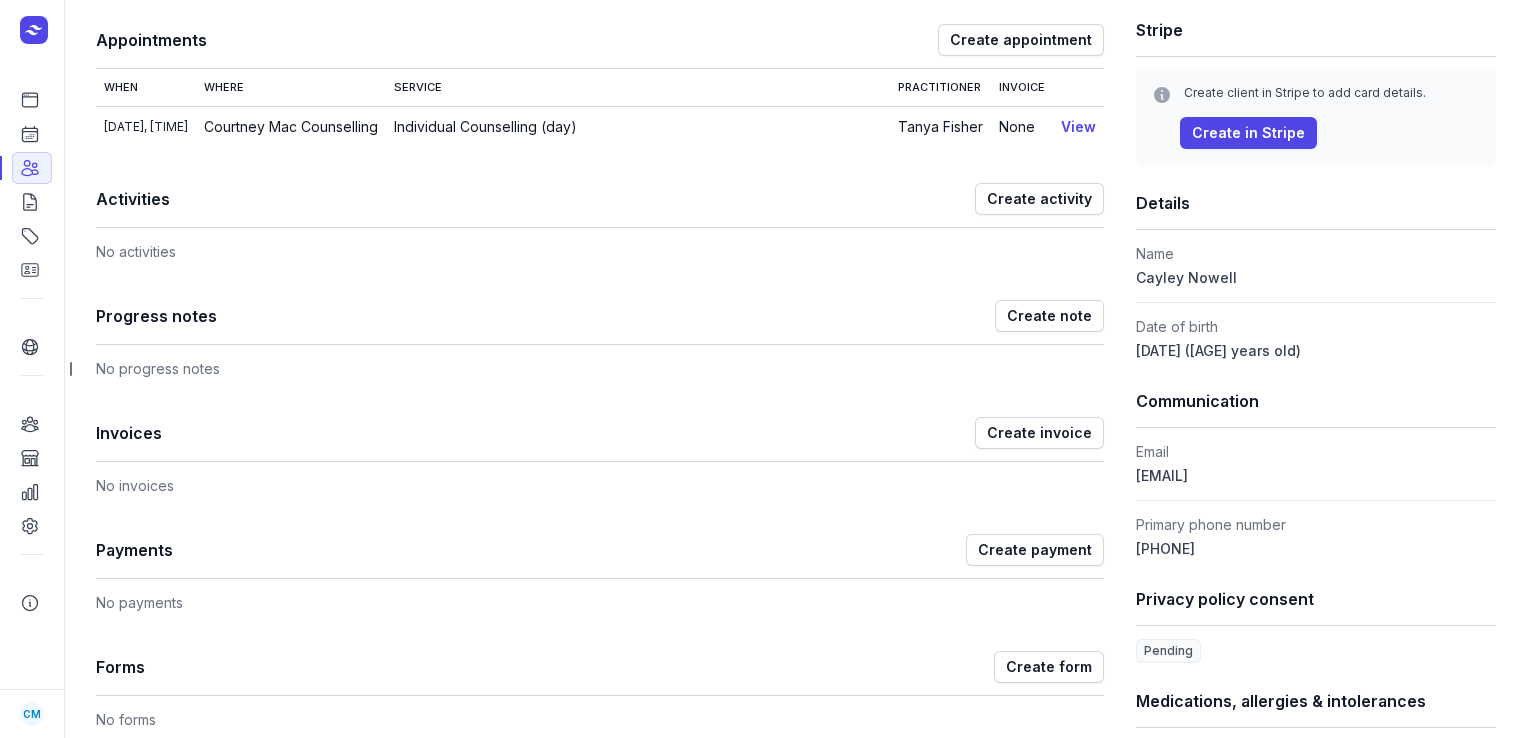 scroll, scrollTop: 0, scrollLeft: 0, axis: both 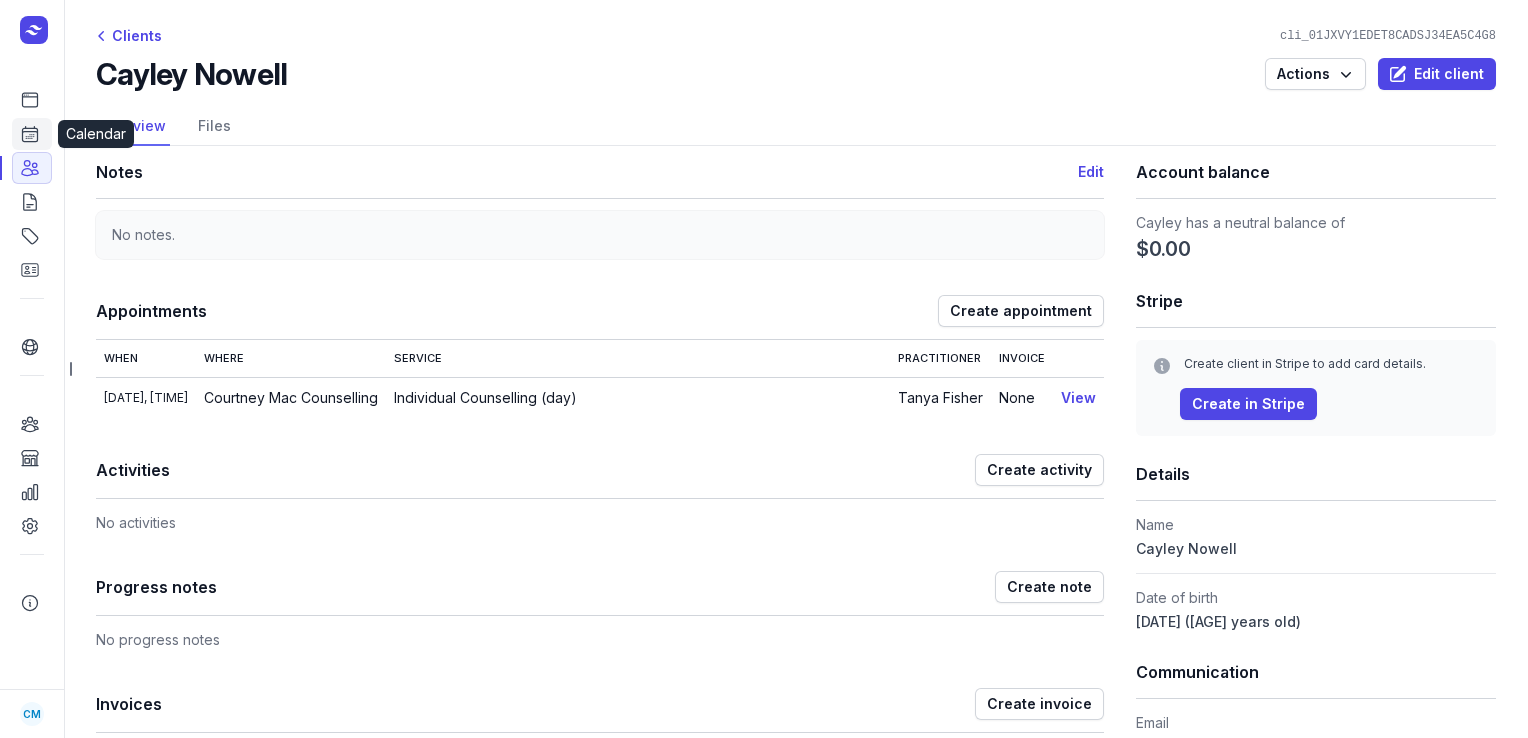 click on "Calendar" 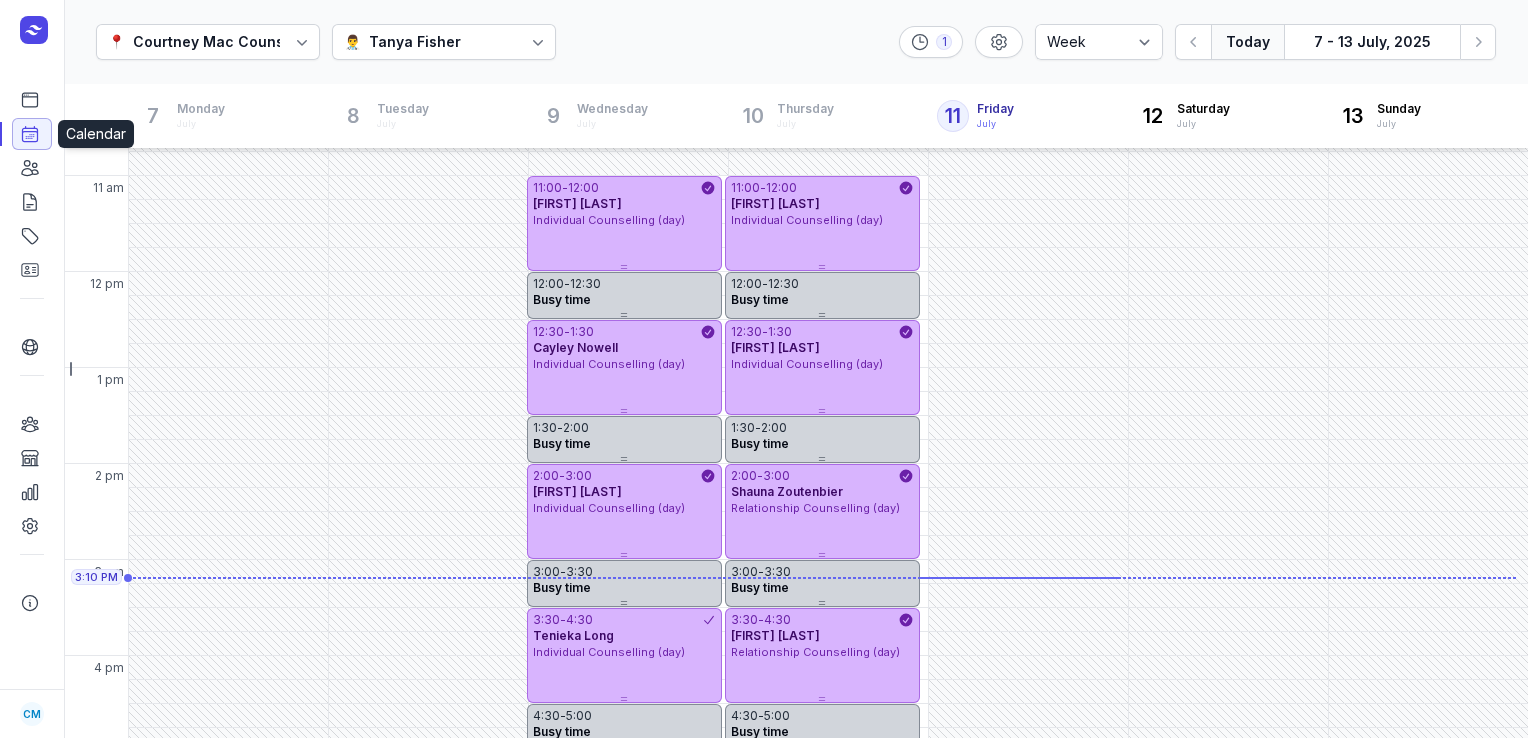 scroll, scrollTop: 439, scrollLeft: 0, axis: vertical 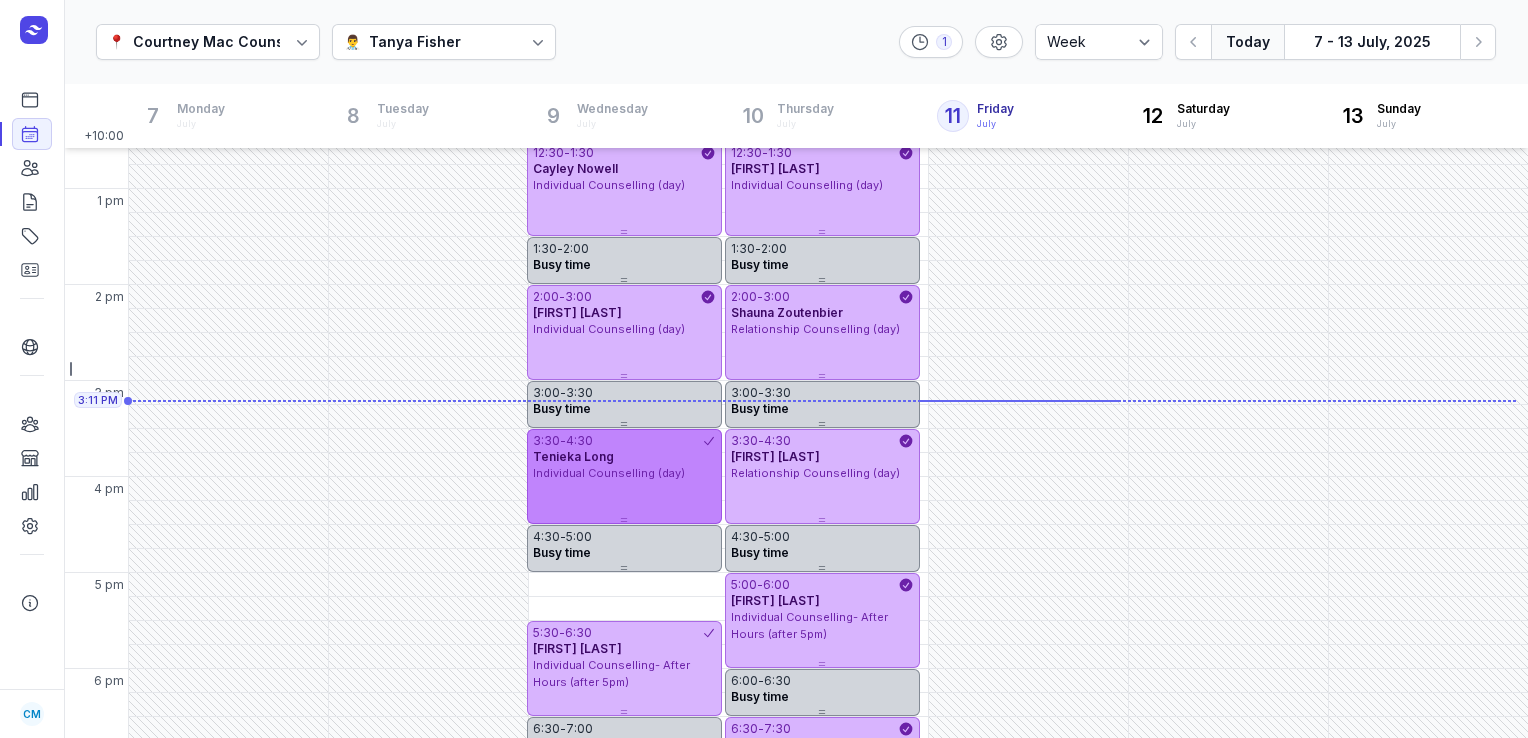 click on "Tenieka Long" at bounding box center (573, 456) 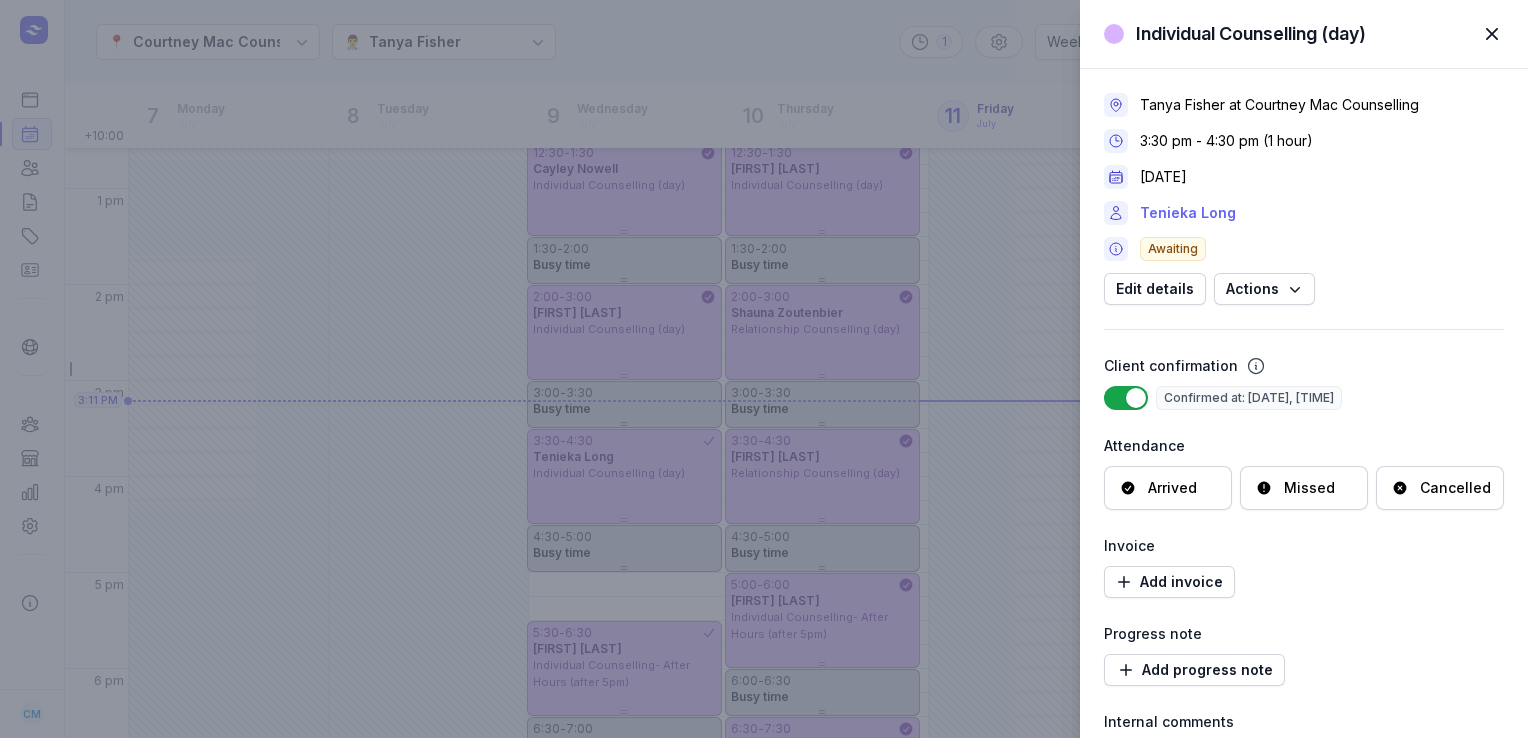 click on "Tenieka Long" at bounding box center [1188, 213] 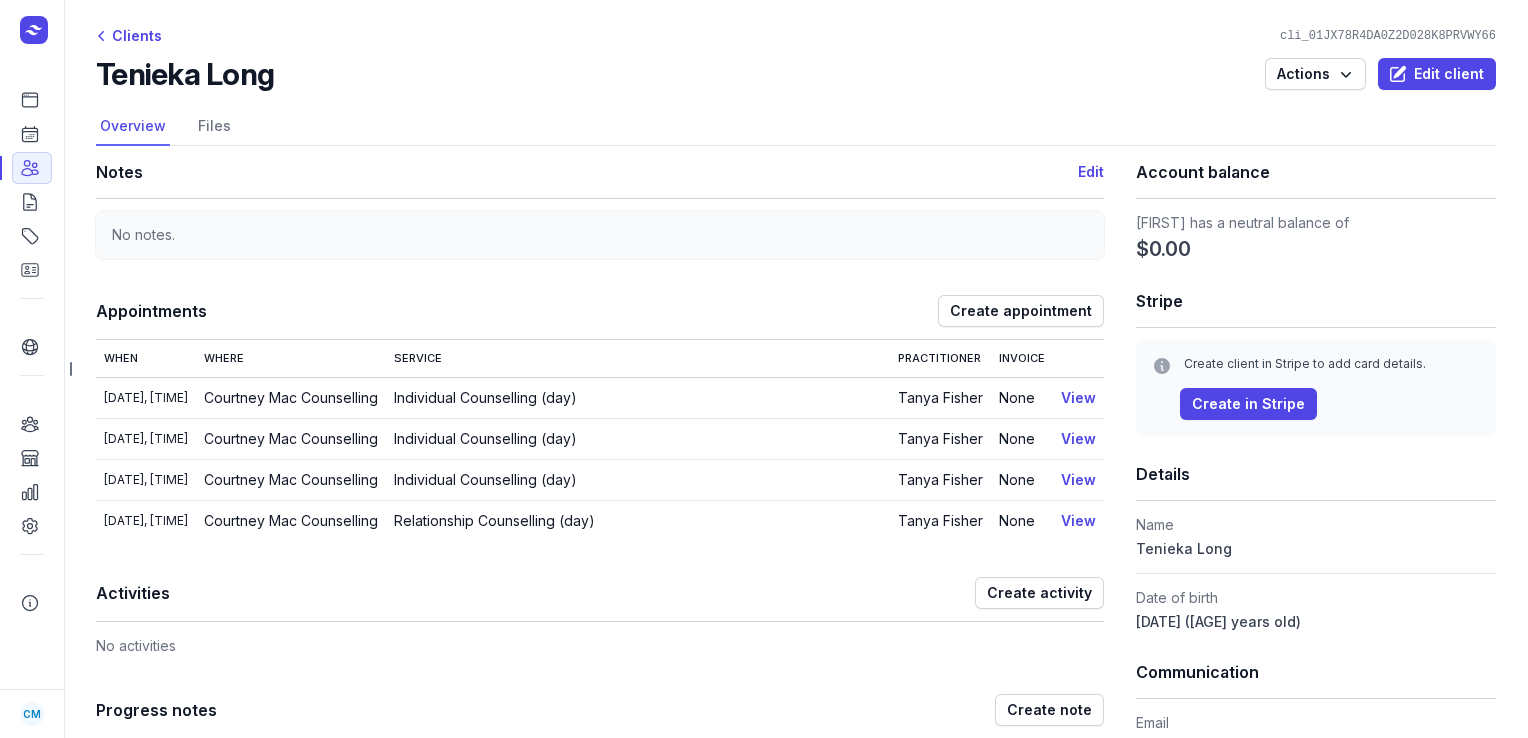 click on "Dashboard Calendar Clients Billing Catalogue Contacts" at bounding box center [32, 185] 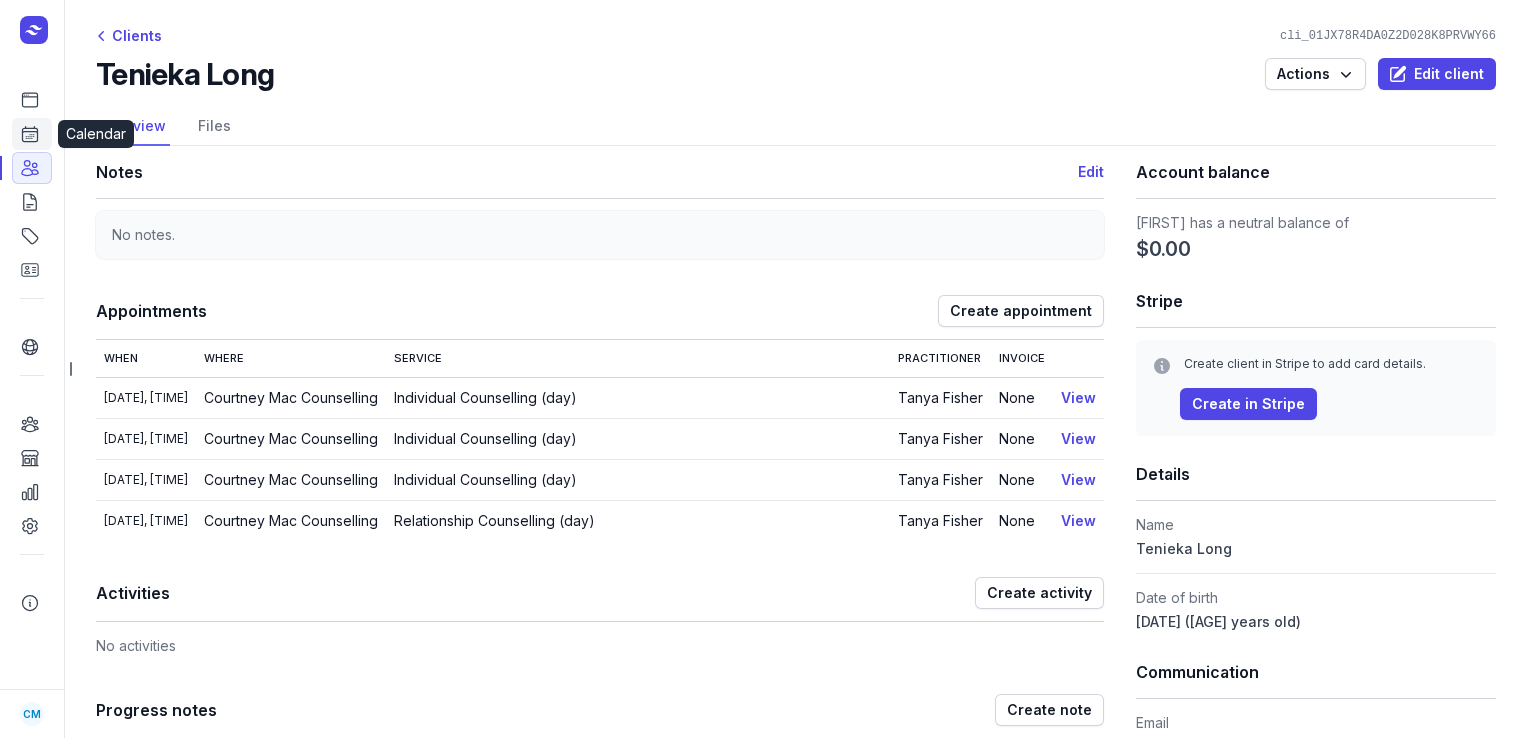 click 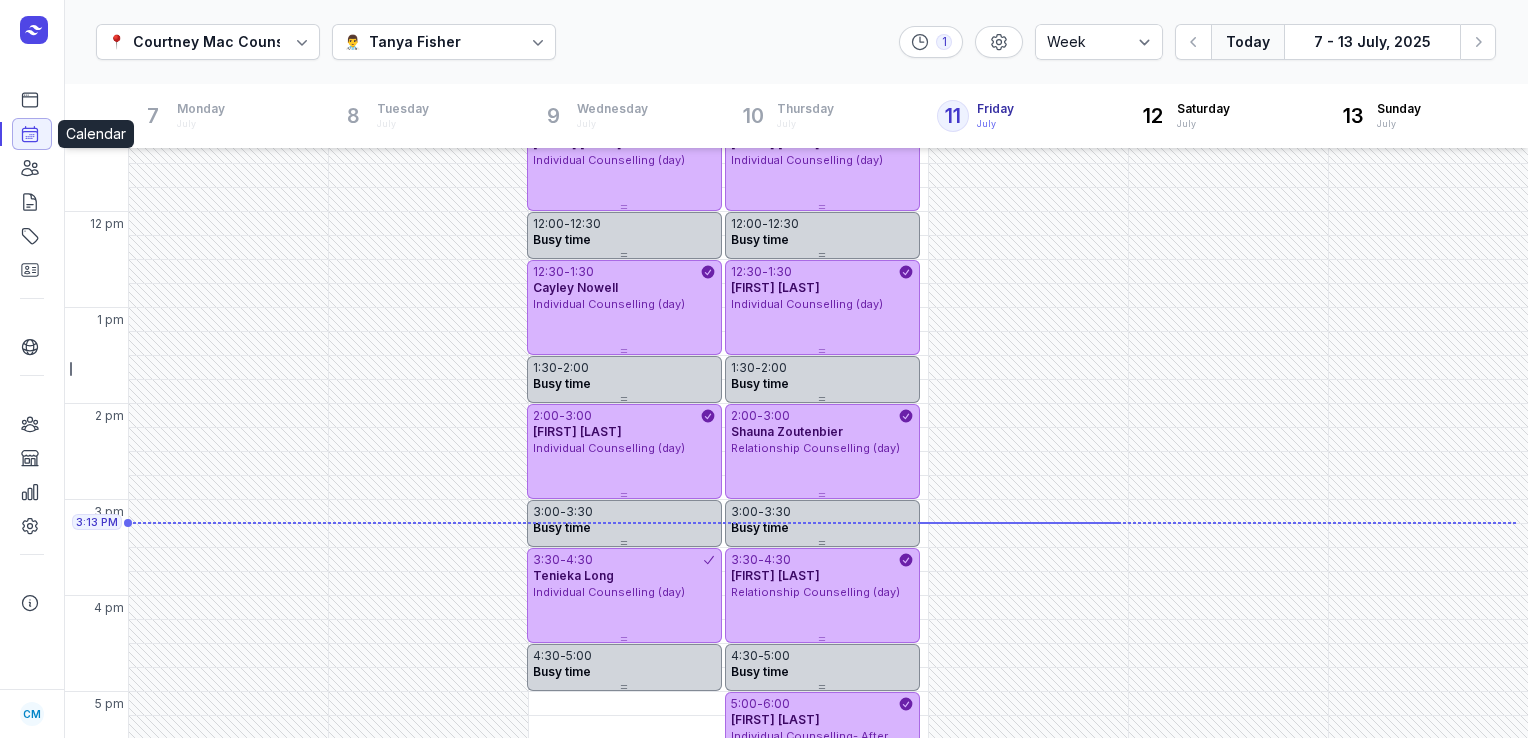scroll, scrollTop: 444, scrollLeft: 0, axis: vertical 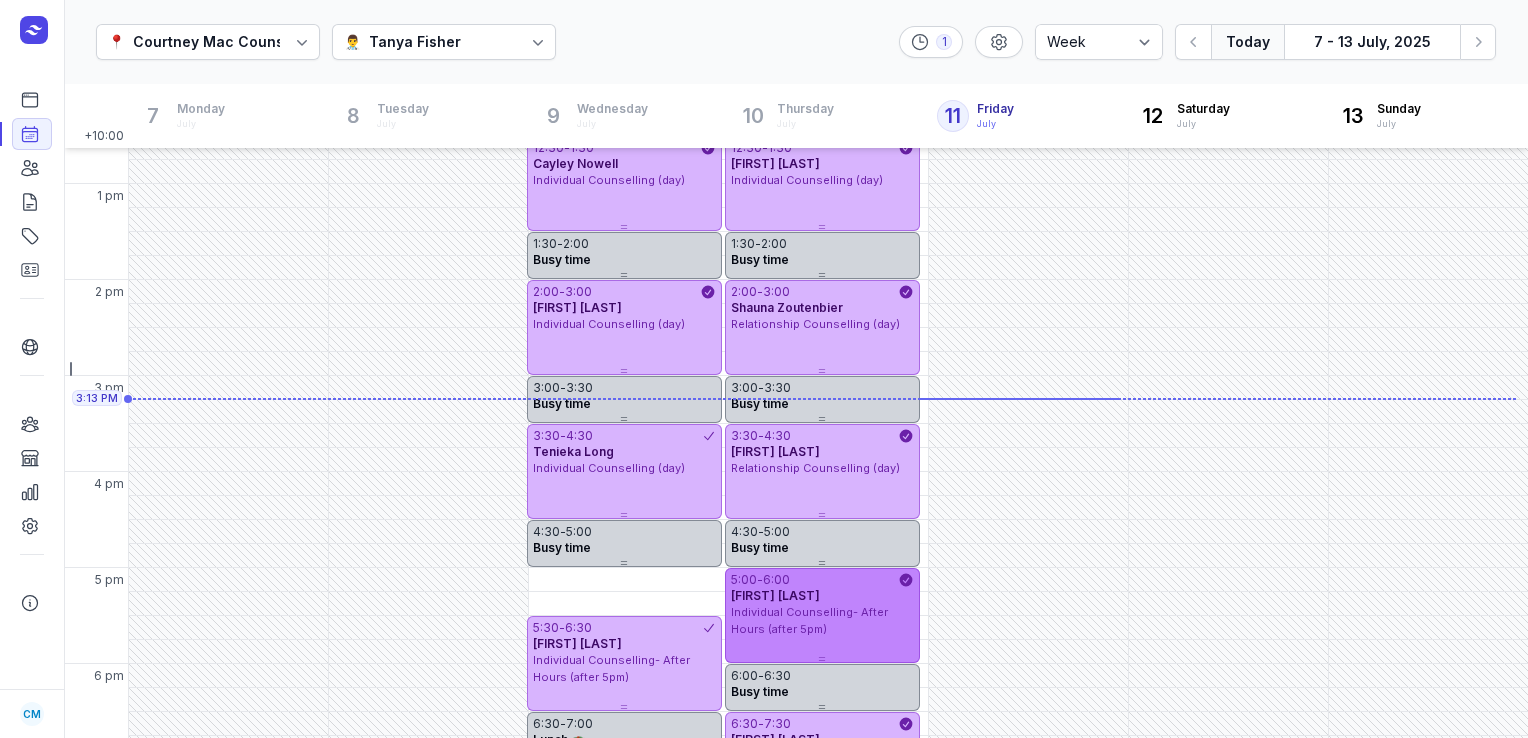 click on "Individual  Counselling- After Hours (after 5pm)" at bounding box center [809, 620] 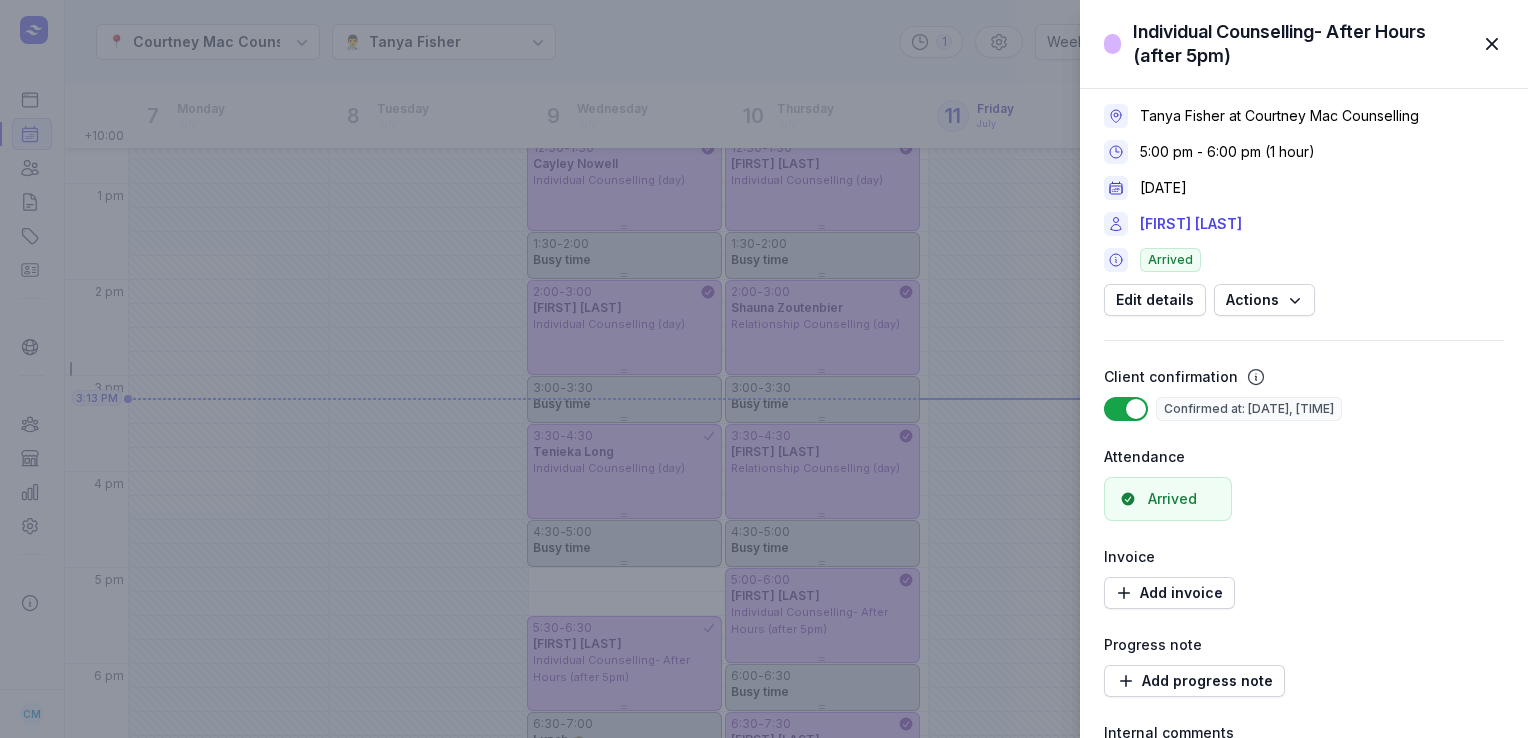scroll, scrollTop: 0, scrollLeft: 0, axis: both 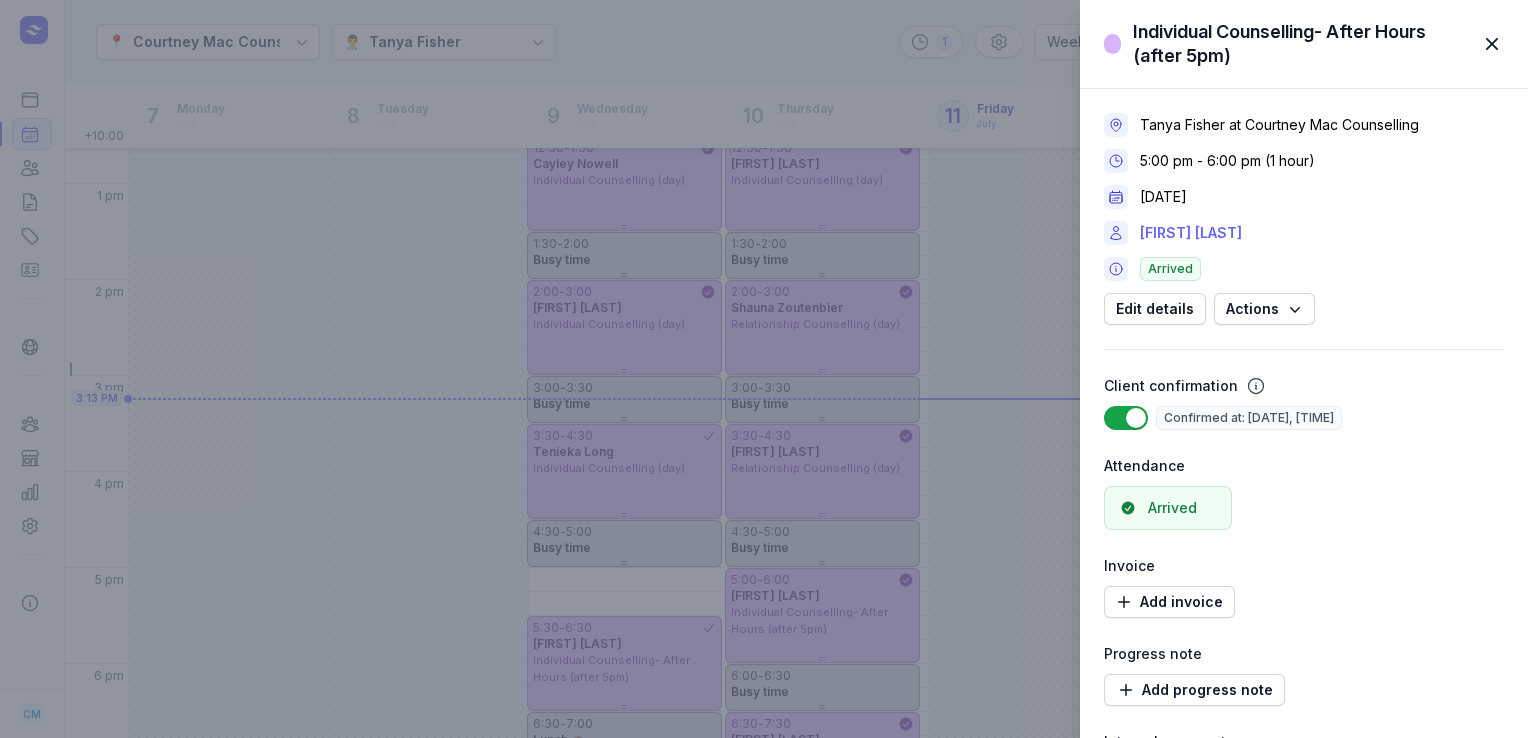 click on "[FIRST] [LAST]" at bounding box center (1191, 233) 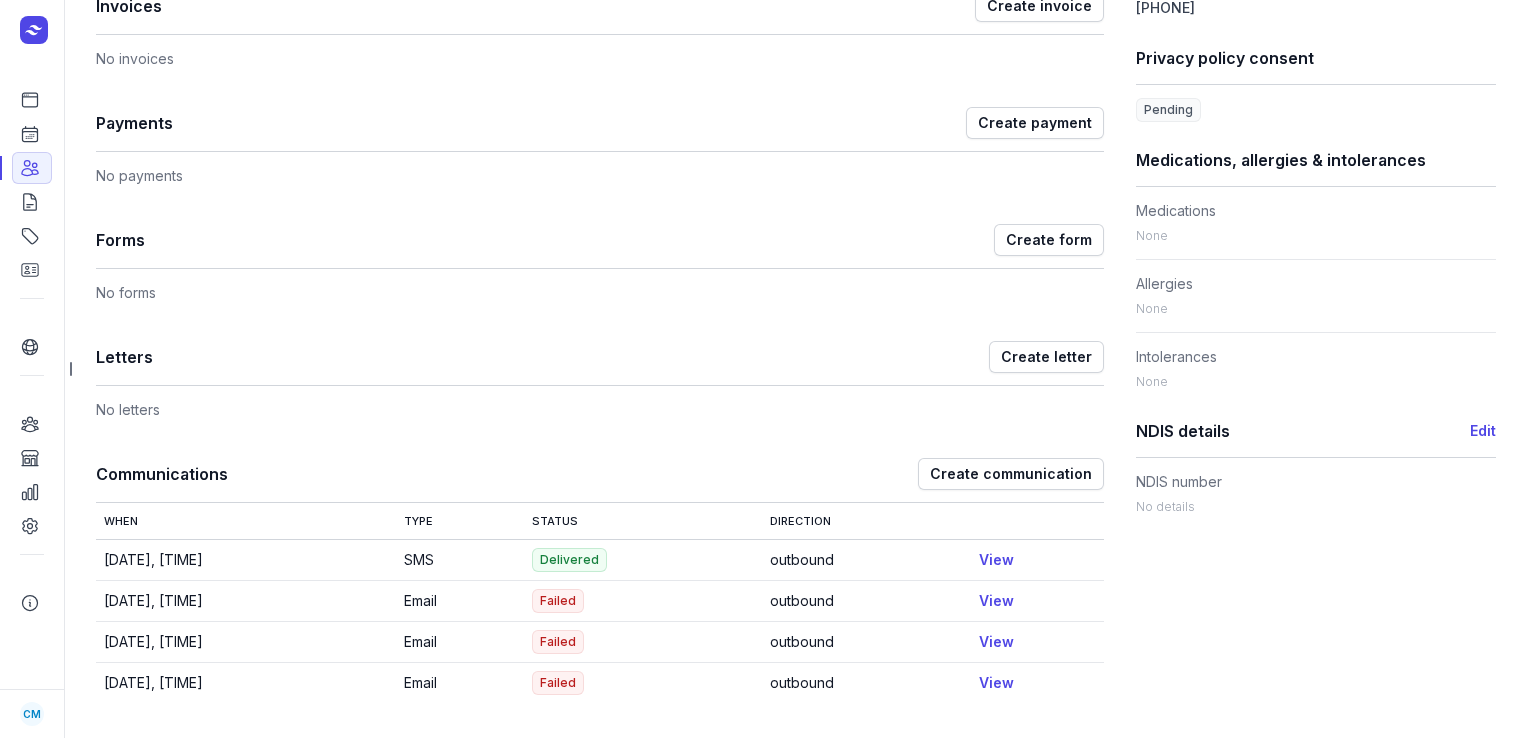 scroll, scrollTop: 0, scrollLeft: 0, axis: both 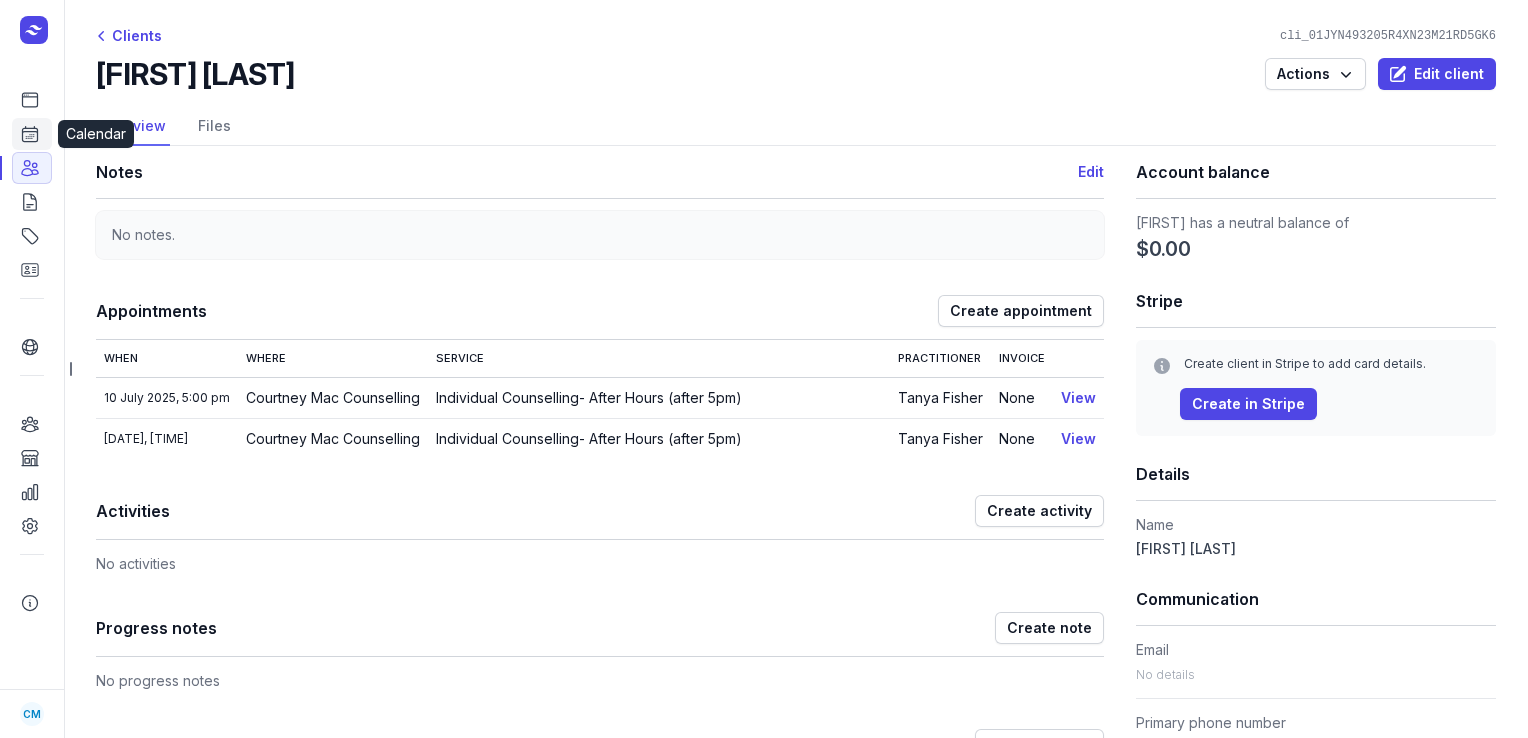 click 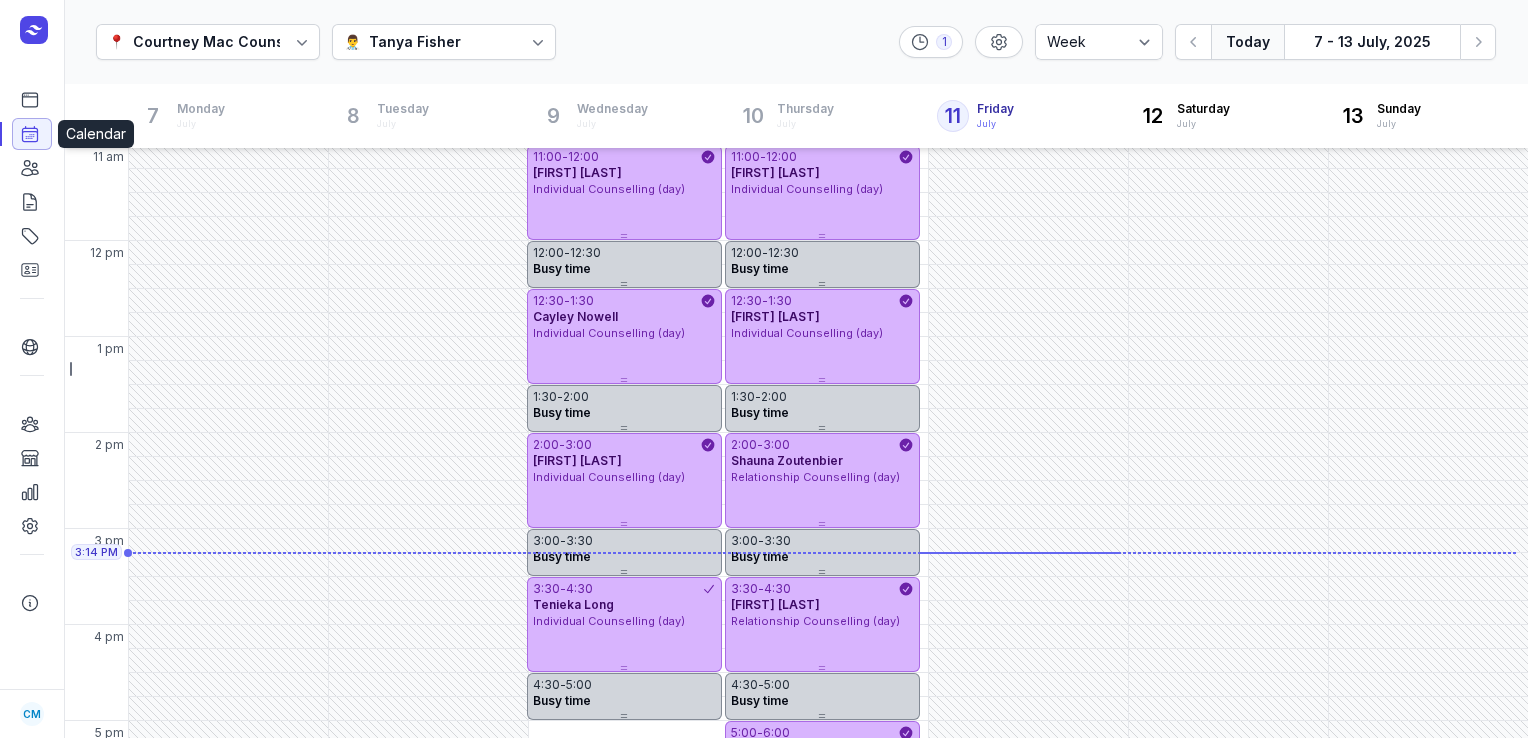 scroll, scrollTop: 444, scrollLeft: 0, axis: vertical 